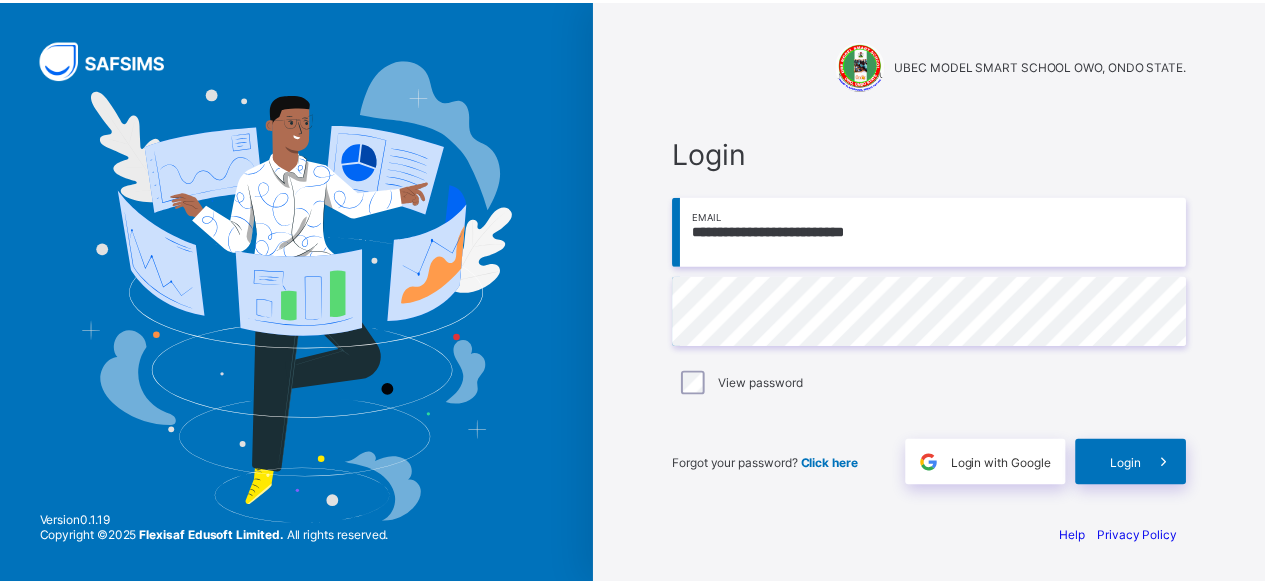 scroll, scrollTop: 0, scrollLeft: 0, axis: both 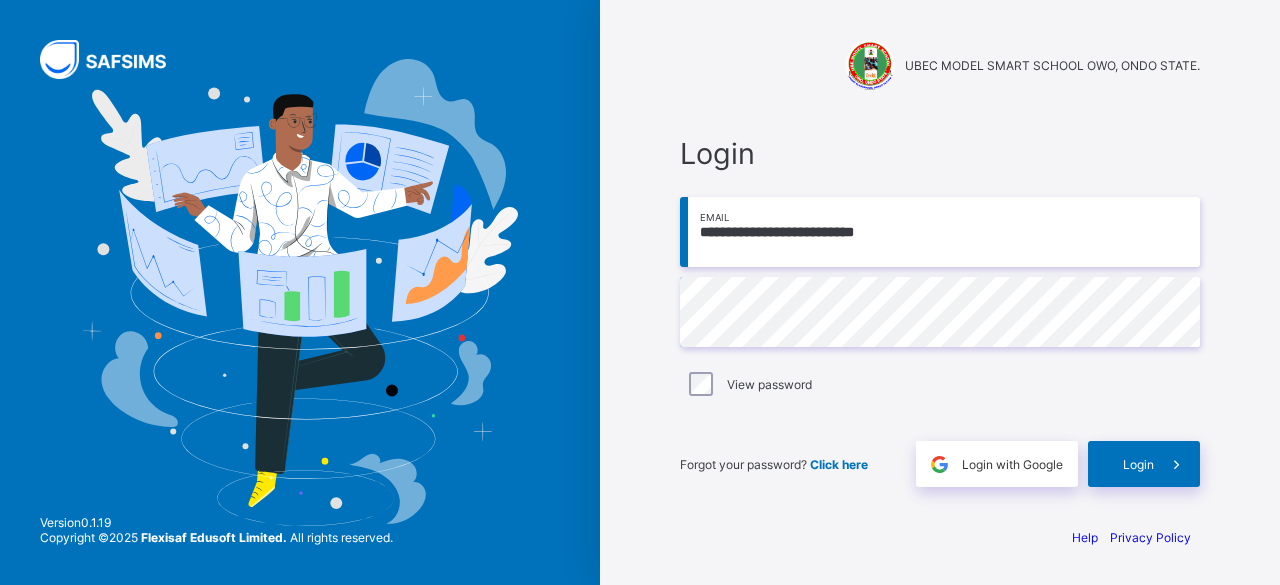 type on "**********" 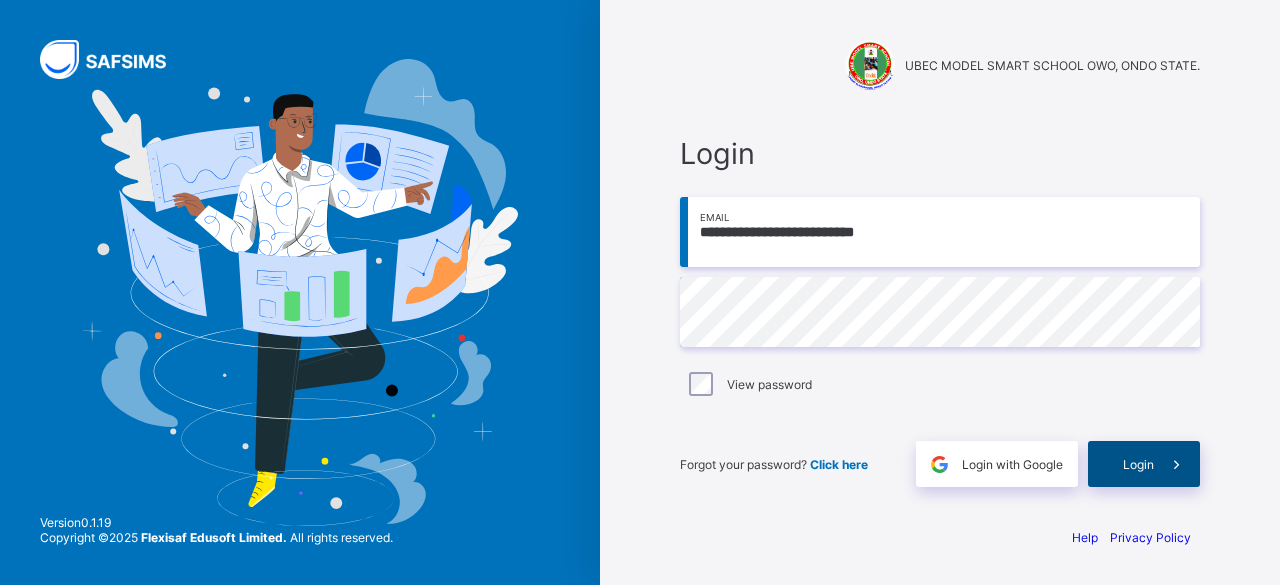 click on "Login" at bounding box center [1138, 464] 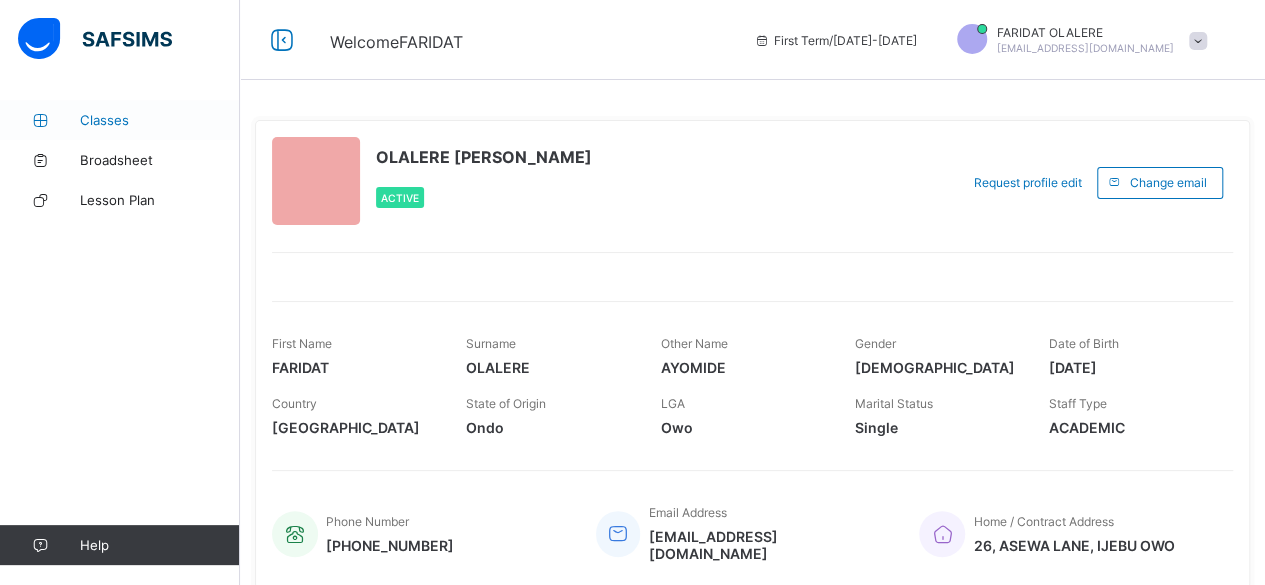 click on "Classes" at bounding box center [160, 120] 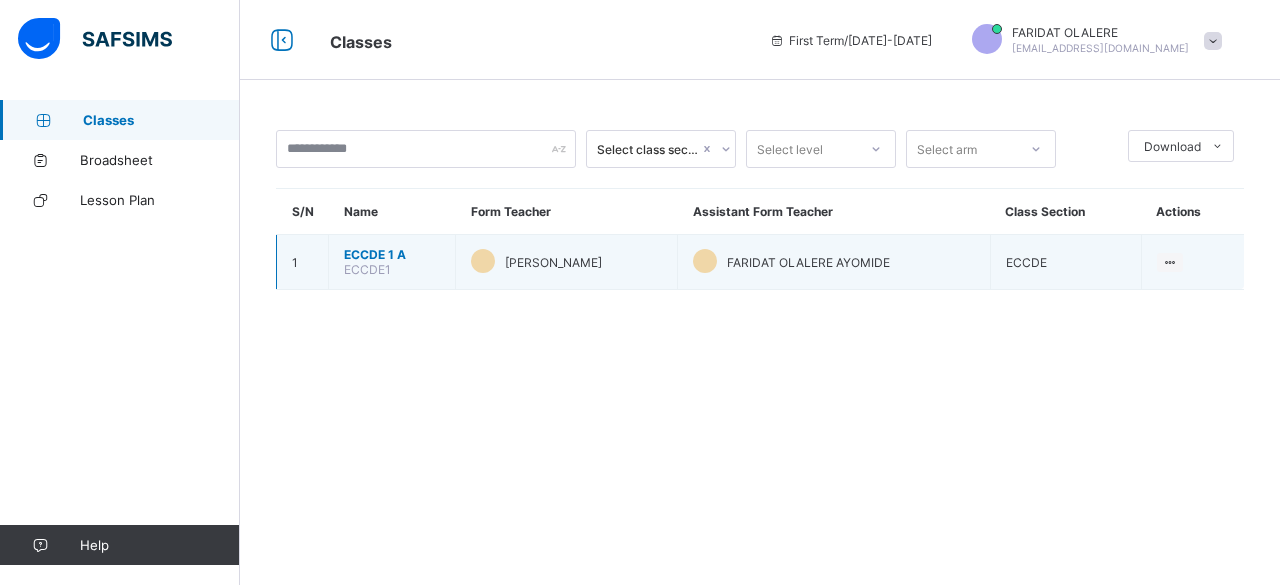 click on "ECCDE 1   A" at bounding box center [392, 254] 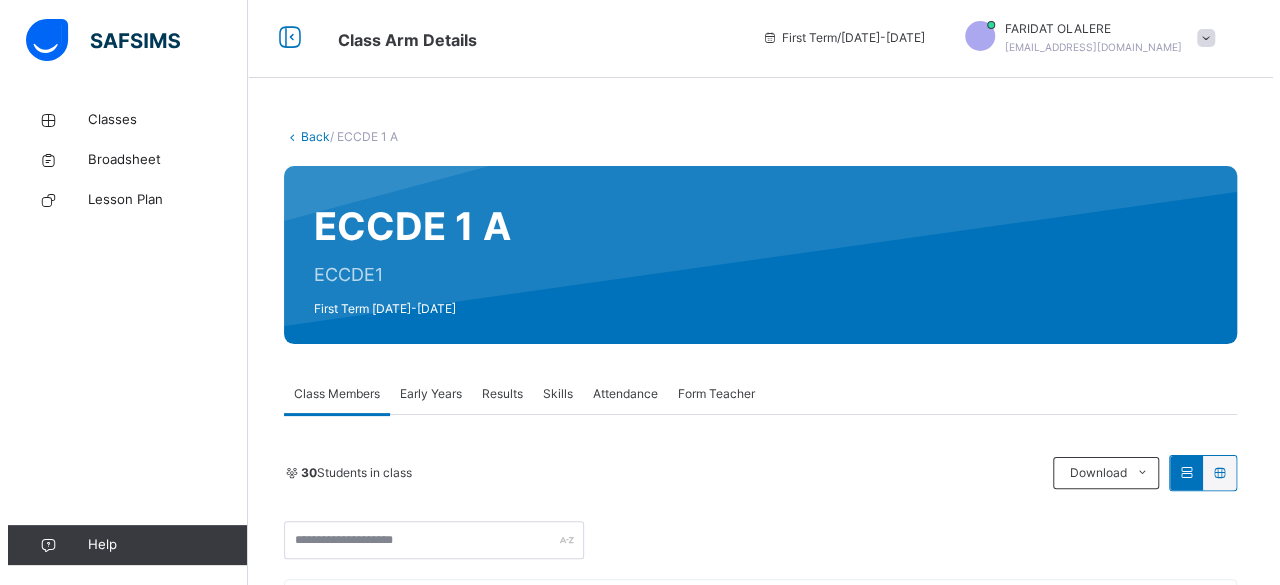 scroll, scrollTop: 0, scrollLeft: 0, axis: both 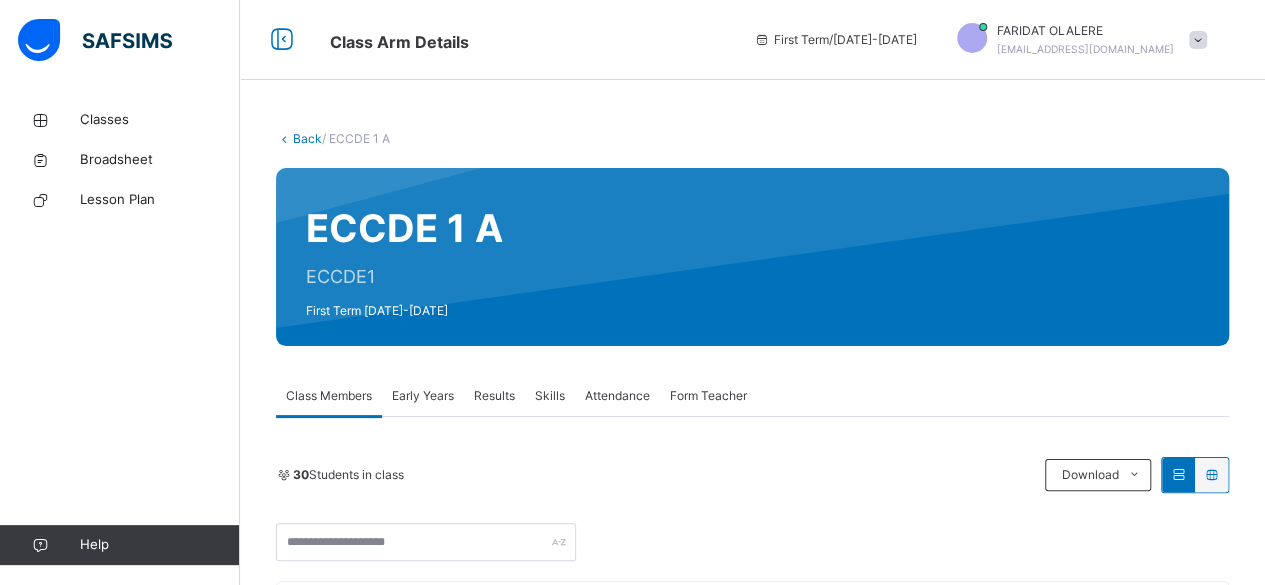click on "Early Years" at bounding box center (423, 396) 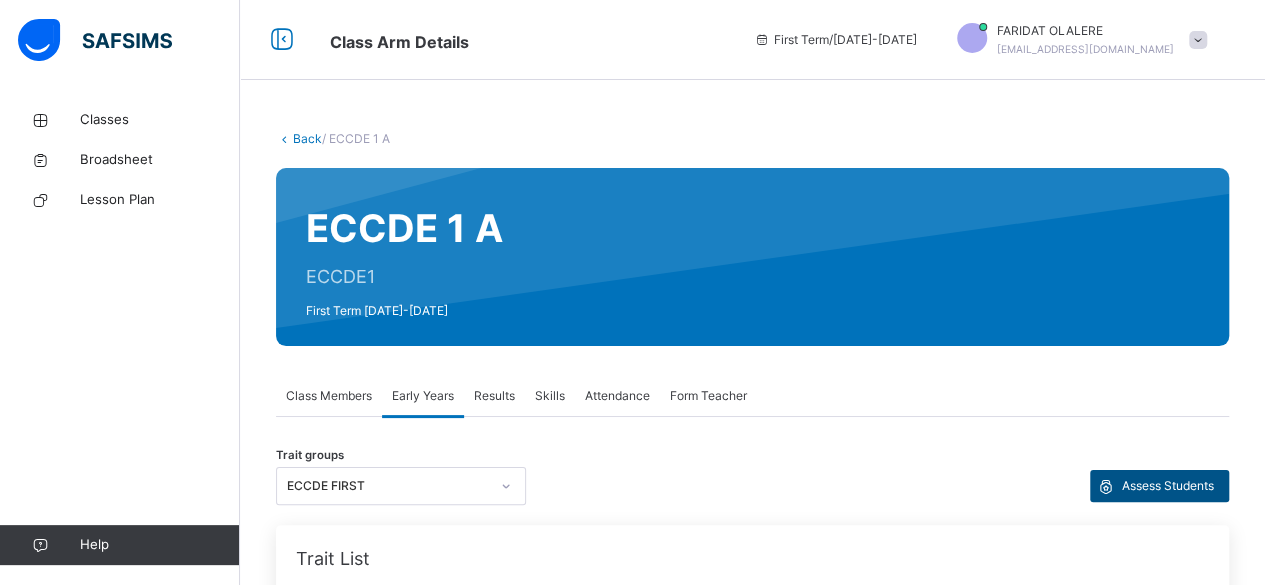 click on "Assess Students" at bounding box center [1168, 486] 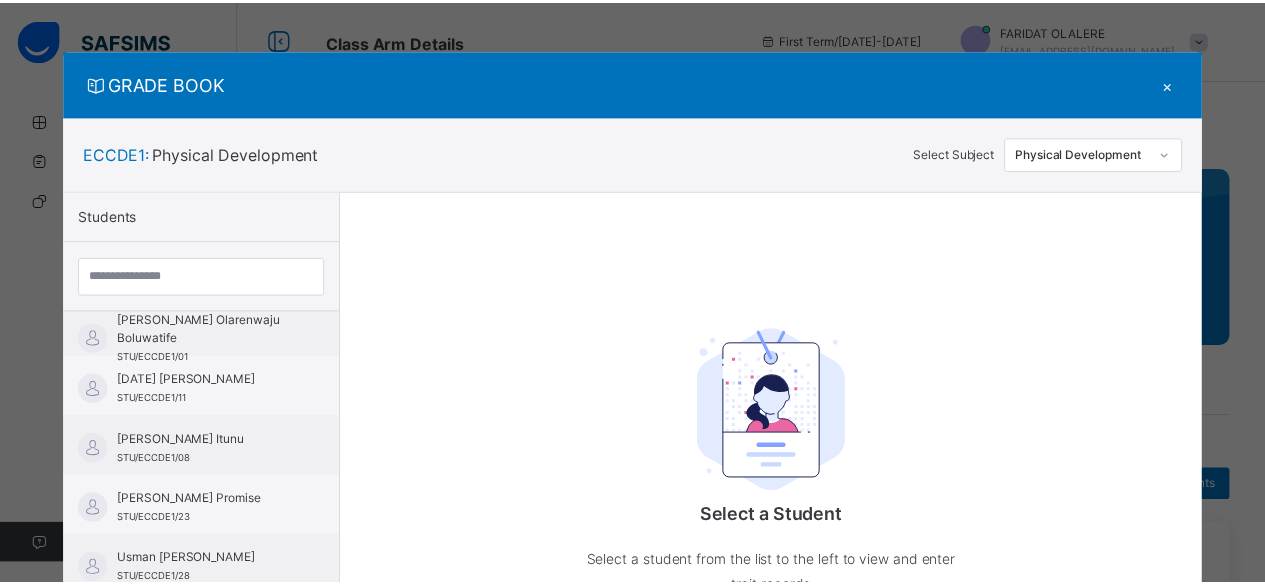 scroll, scrollTop: 920, scrollLeft: 0, axis: vertical 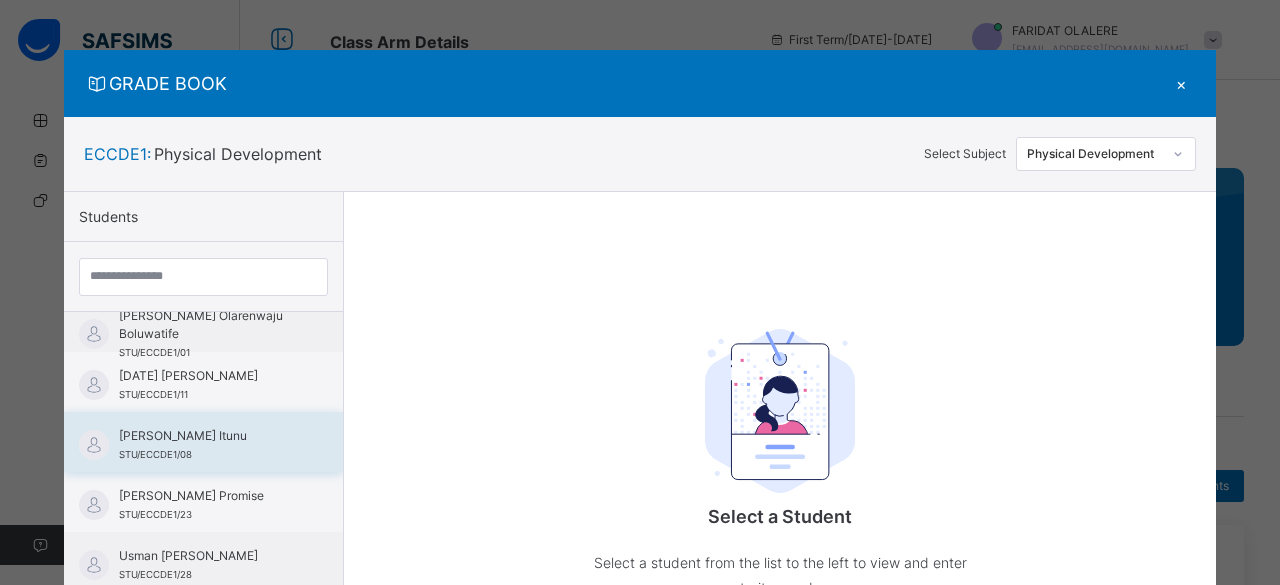 click on "[PERSON_NAME] Itunu STU/ECCDE1/08" at bounding box center [203, 442] 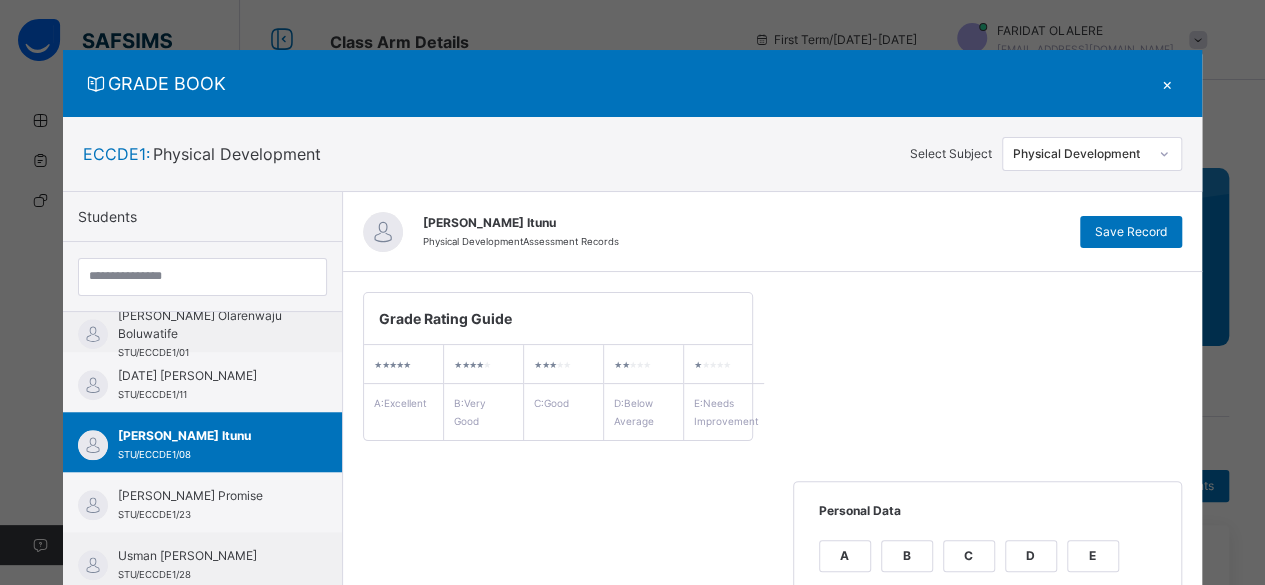 click on "Physical Development" at bounding box center (1081, 154) 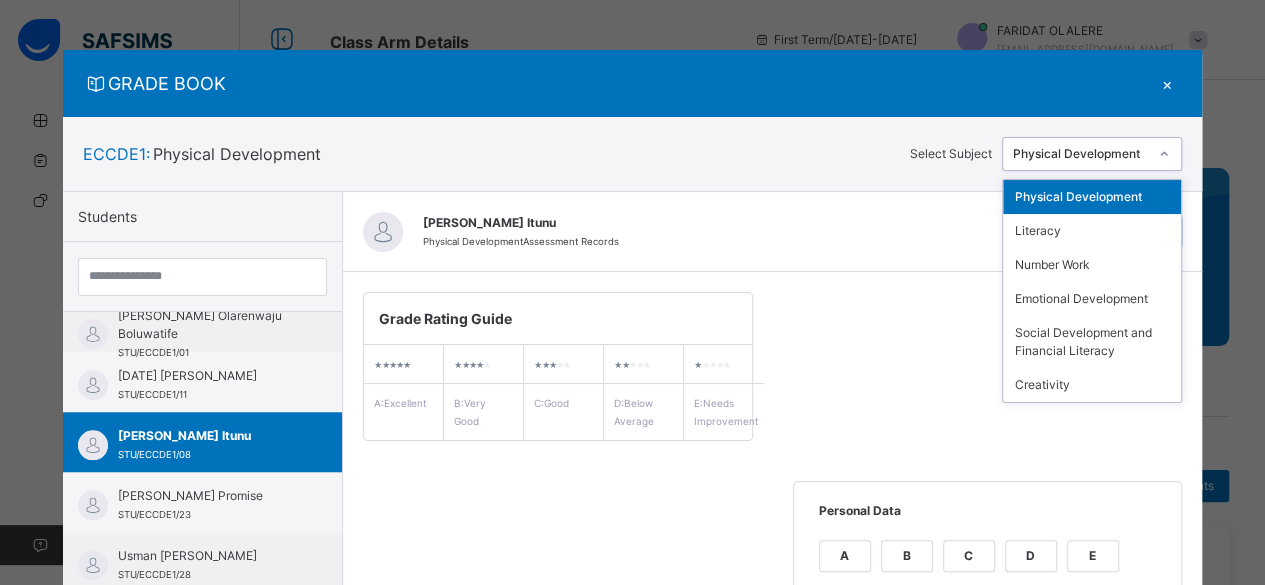click on "Physical Development" at bounding box center (1092, 197) 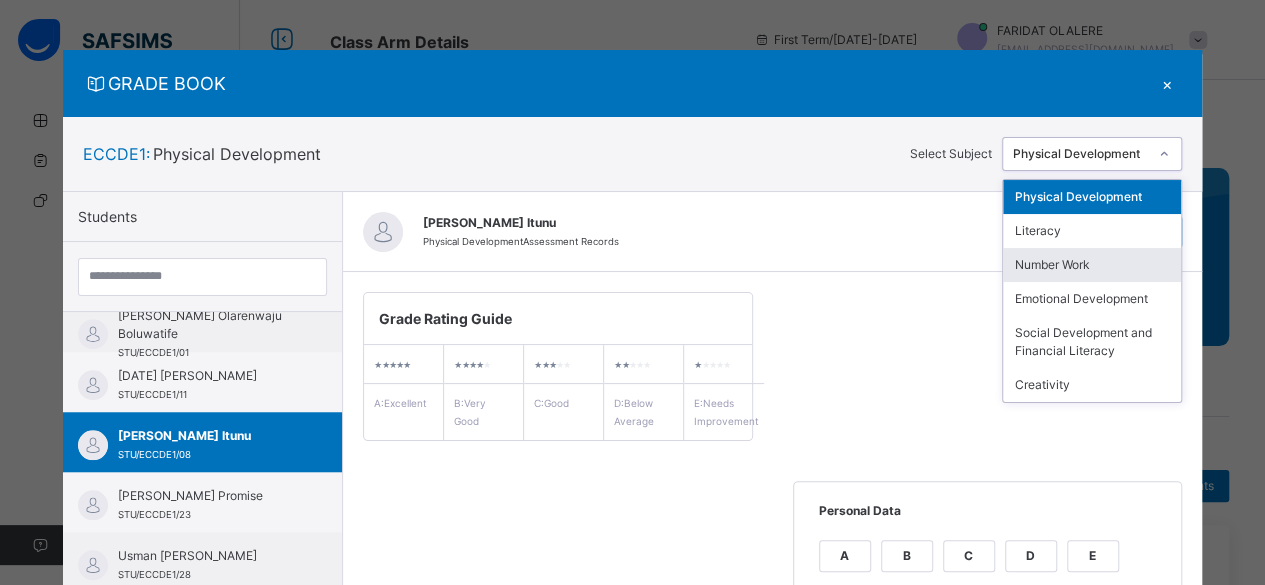 click on "Physical Development" at bounding box center (1092, 197) 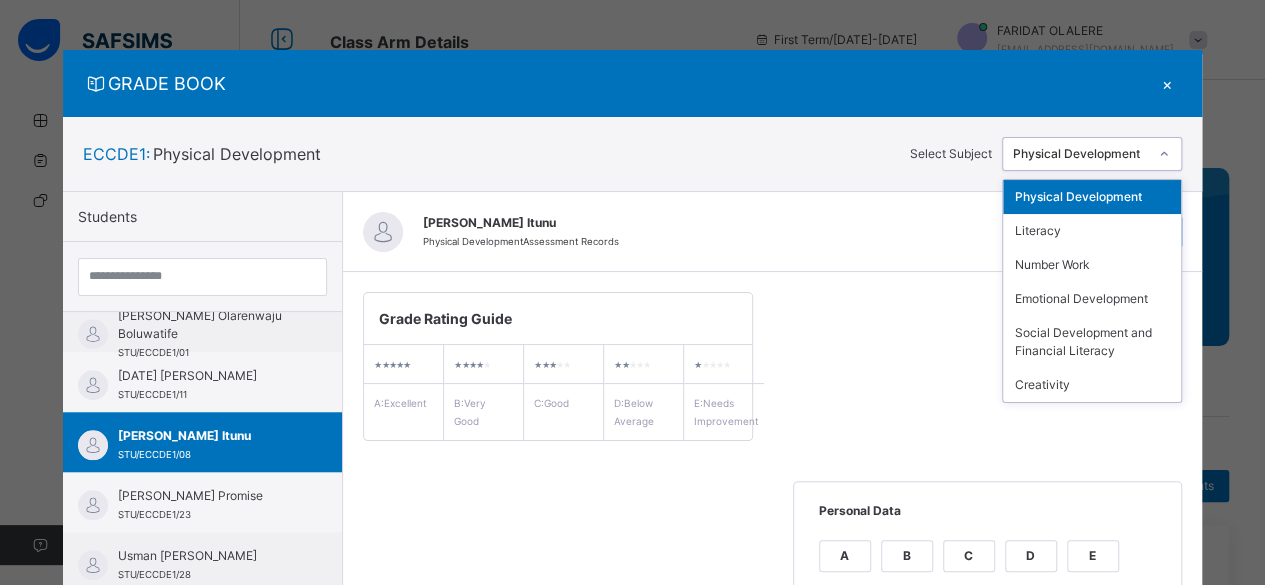 click on "Physical Development" at bounding box center (1081, 154) 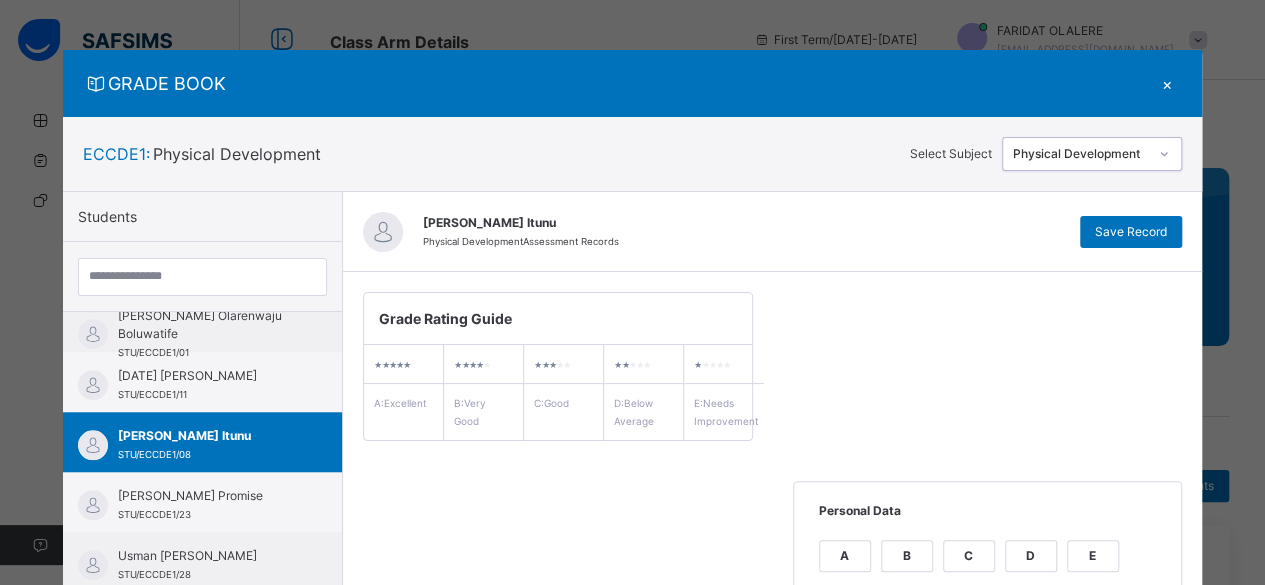 click on "Physical Development" at bounding box center [1081, 154] 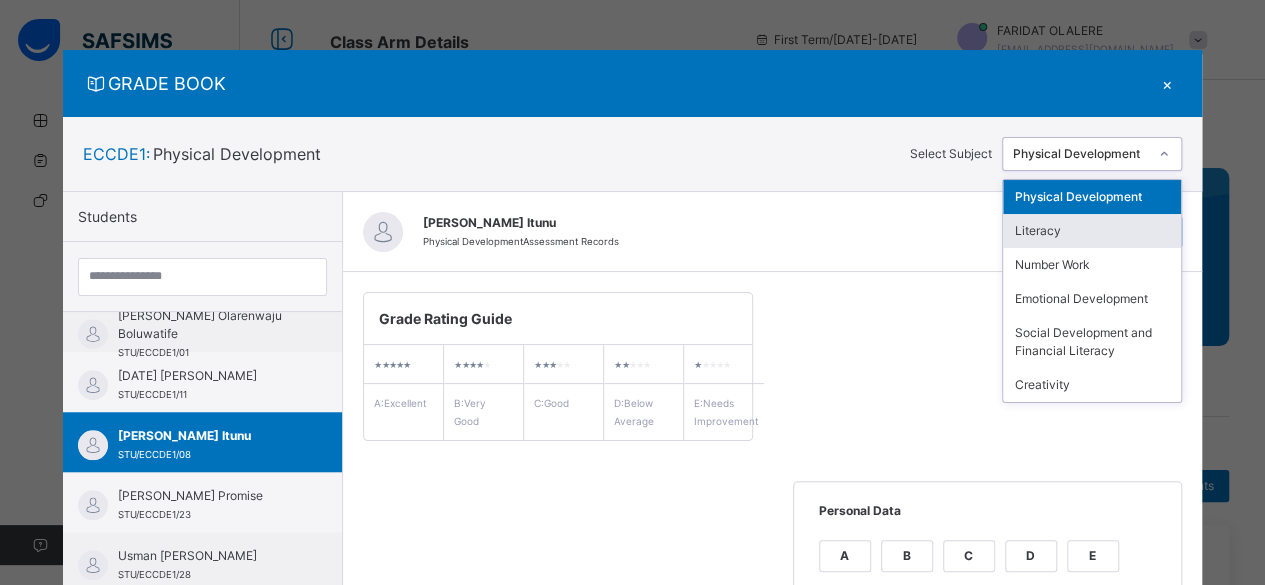 click on "Literacy" at bounding box center [1092, 231] 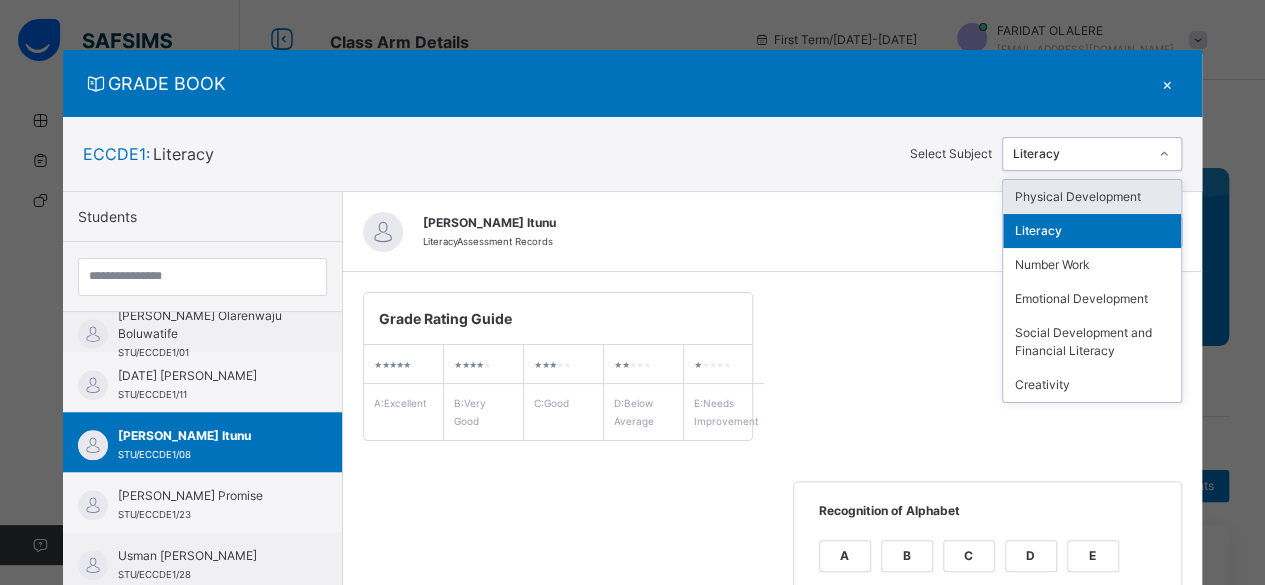 click on "Literacy" at bounding box center [1081, 154] 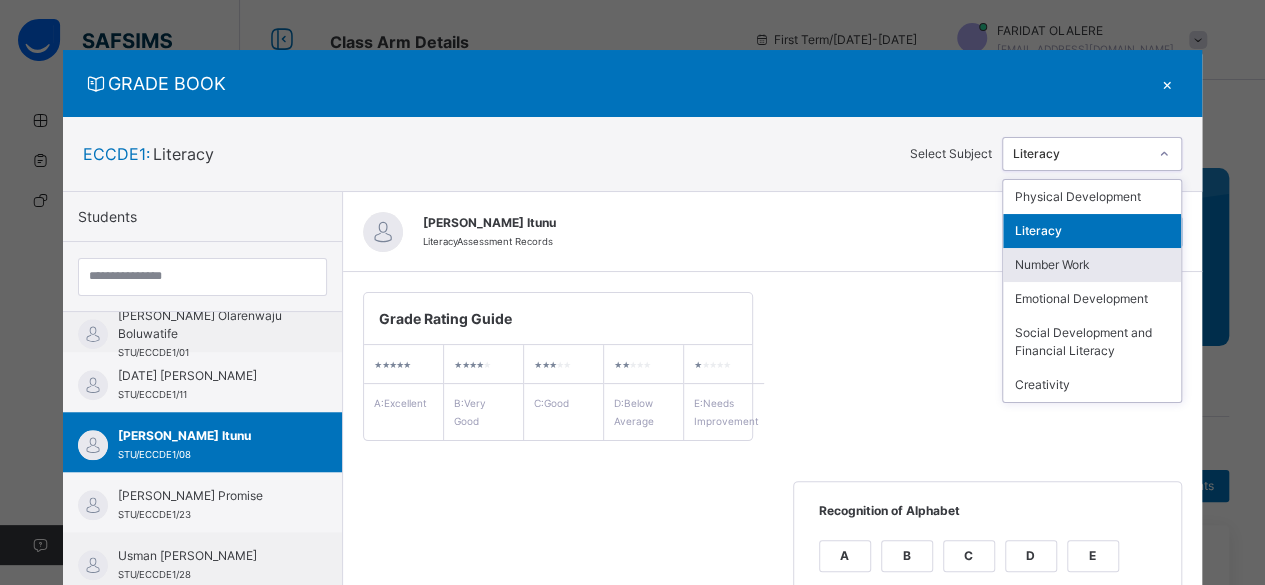 click on "Number Work" at bounding box center [1092, 265] 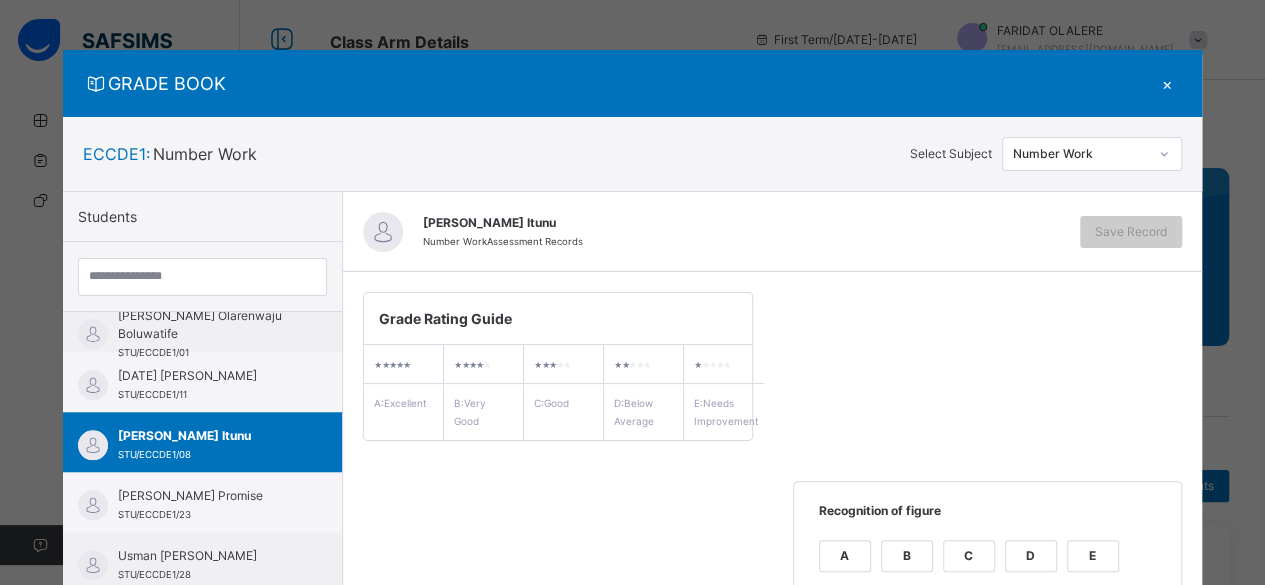 click on "Grade Rating Guide   ★ ★ ★ ★ ★ A  :  Excellent ★ ★ ★ ★ ★ B  :  Very Good ★ ★ ★ ★ ★ C  :  Good ★ ★ ★ ★ ★ D  :  Below Average ★ ★ ★ ★ ★ E  :  Needs Improvement Recognition of figure   A B C D E  Add Comment Tracing of Numbers   A B C D E  Add Comment Writing of numbers 1-10   A B C D E  Add Comment" at bounding box center [772, 589] 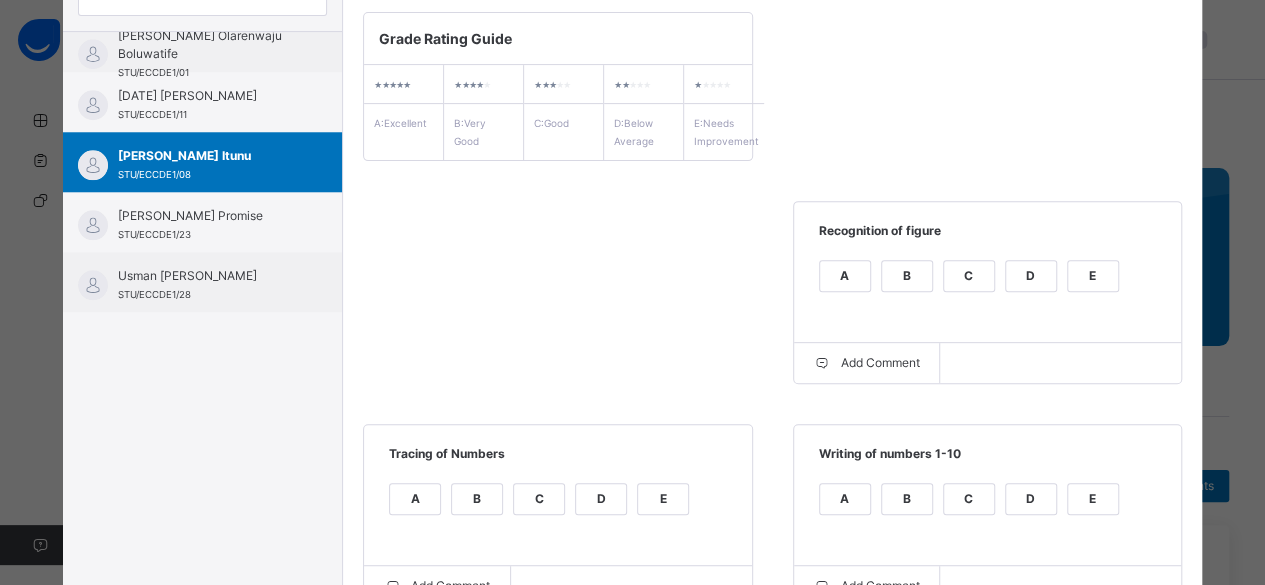 scroll, scrollTop: 320, scrollLeft: 0, axis: vertical 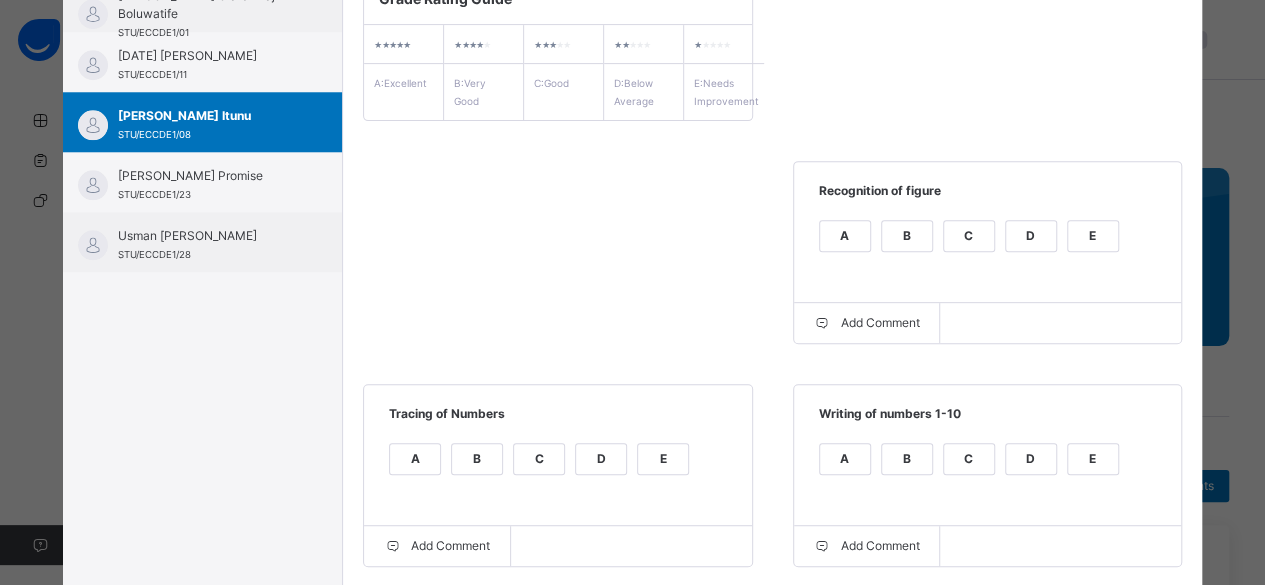 click on "D" at bounding box center [1031, 236] 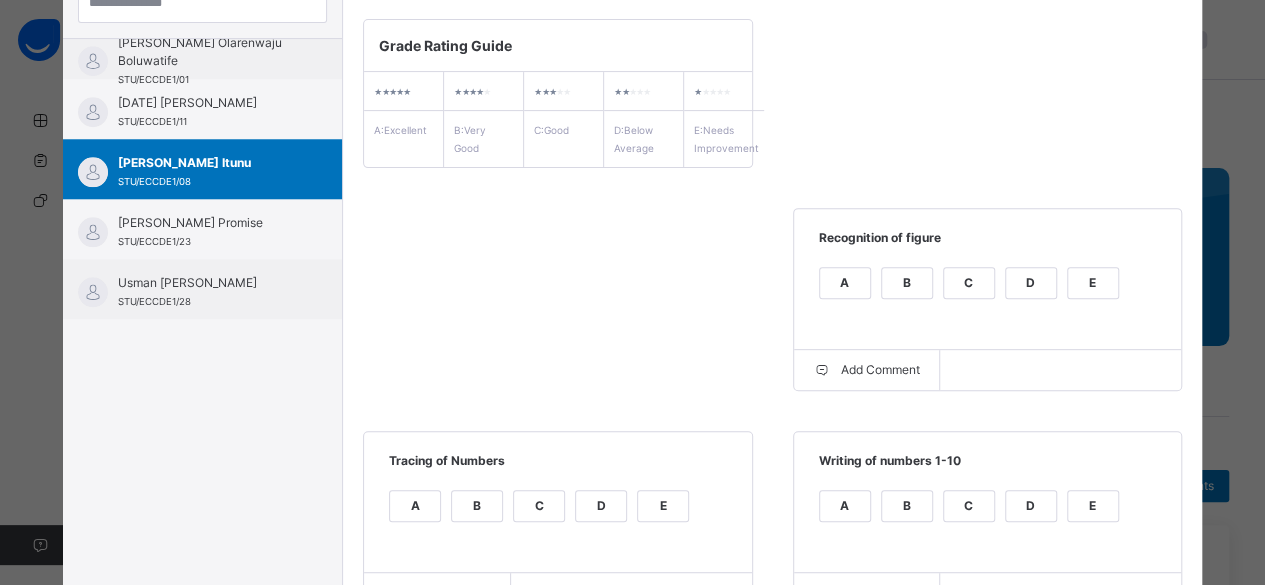 scroll, scrollTop: 269, scrollLeft: 0, axis: vertical 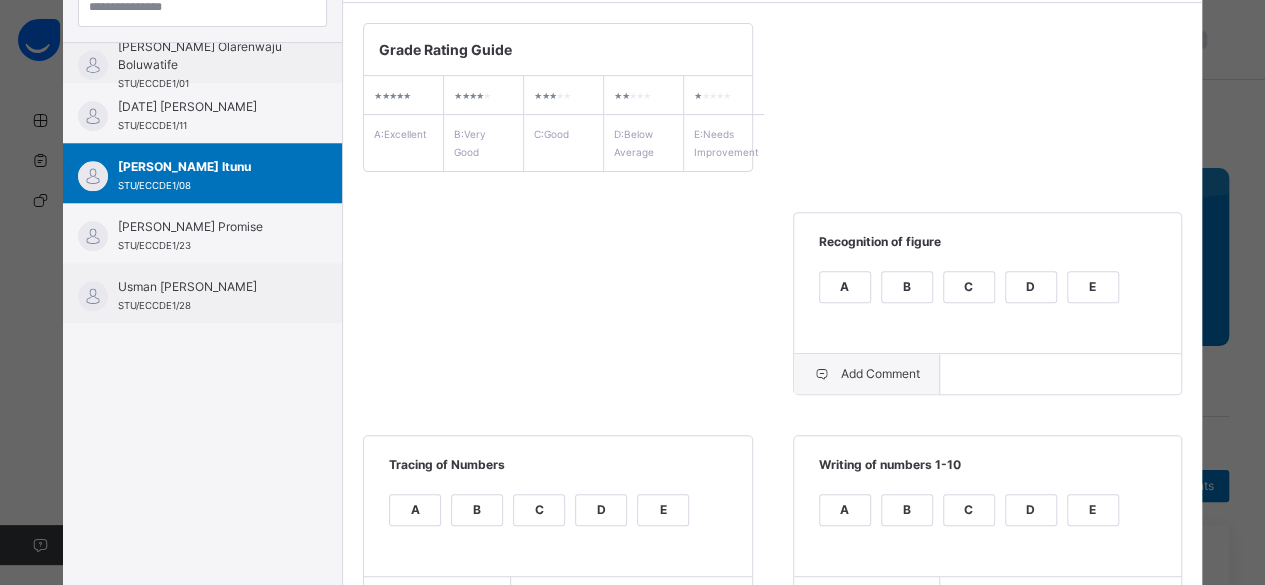 click on "Add Comment" at bounding box center [867, 374] 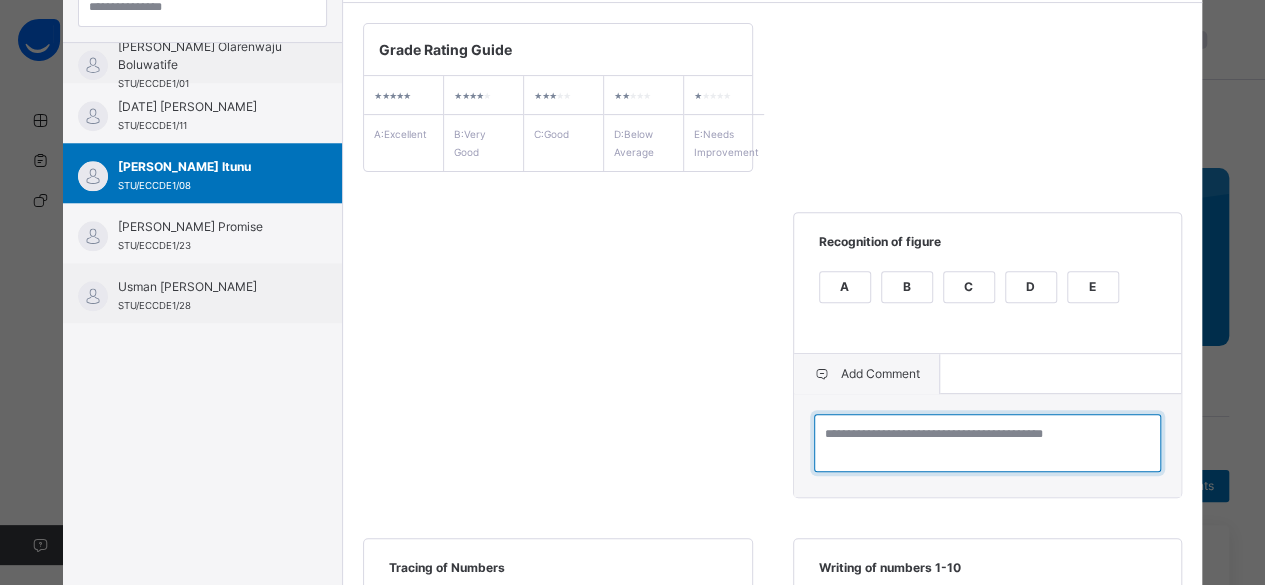 click at bounding box center [987, 443] 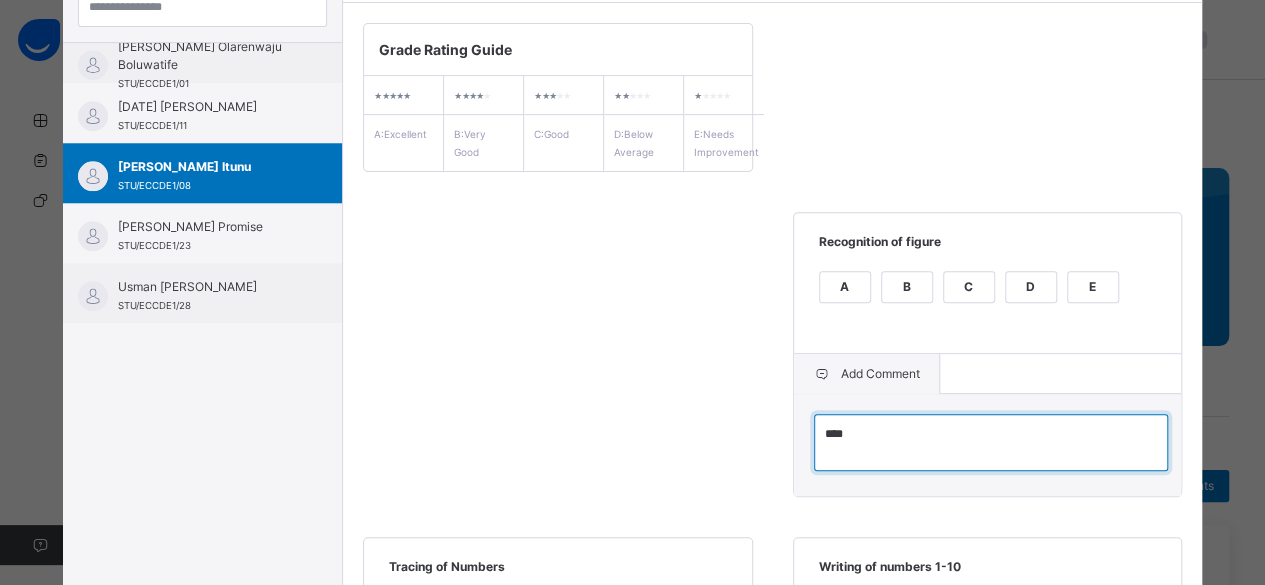 click on "****" at bounding box center (991, 442) 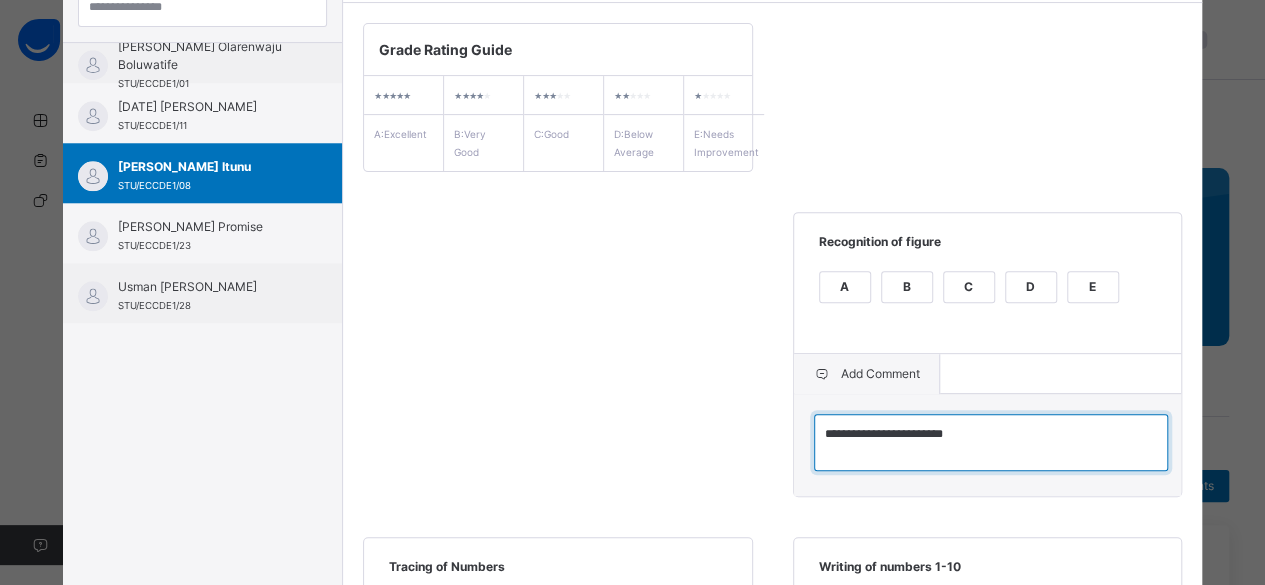 click on "**********" at bounding box center (991, 442) 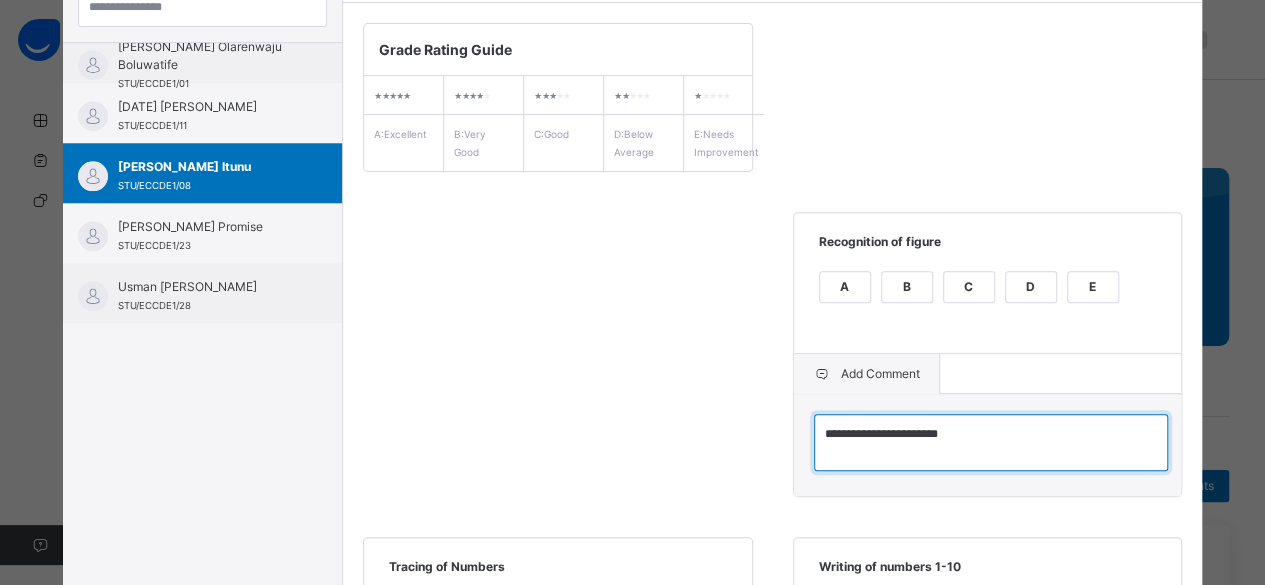 click on "**********" at bounding box center (991, 442) 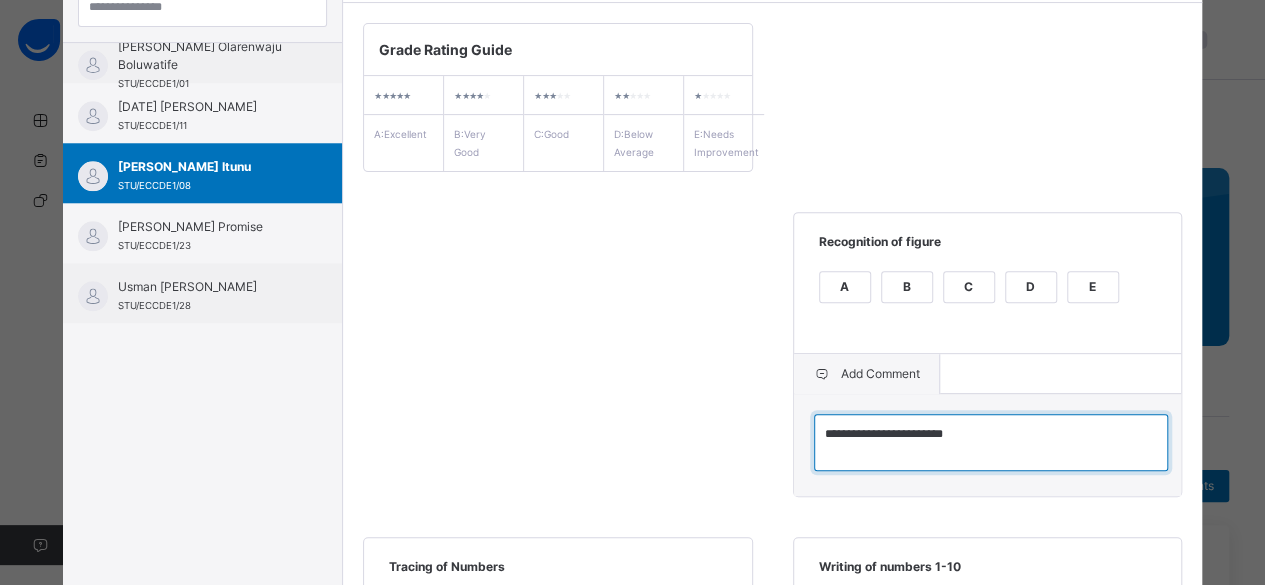 click on "**********" at bounding box center (991, 442) 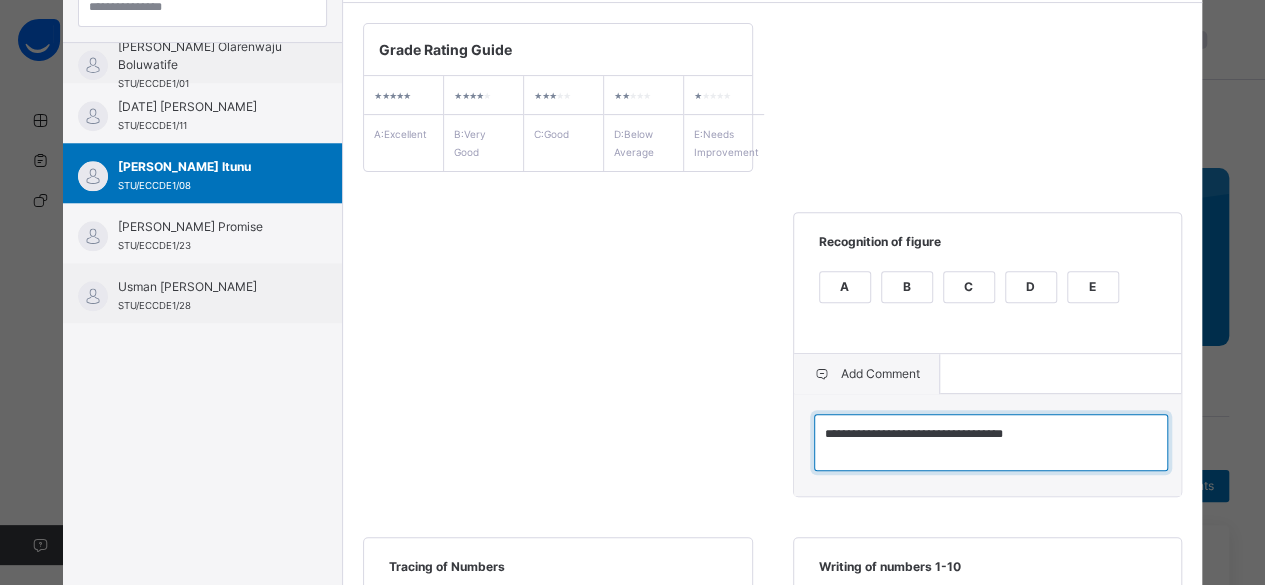 type on "**********" 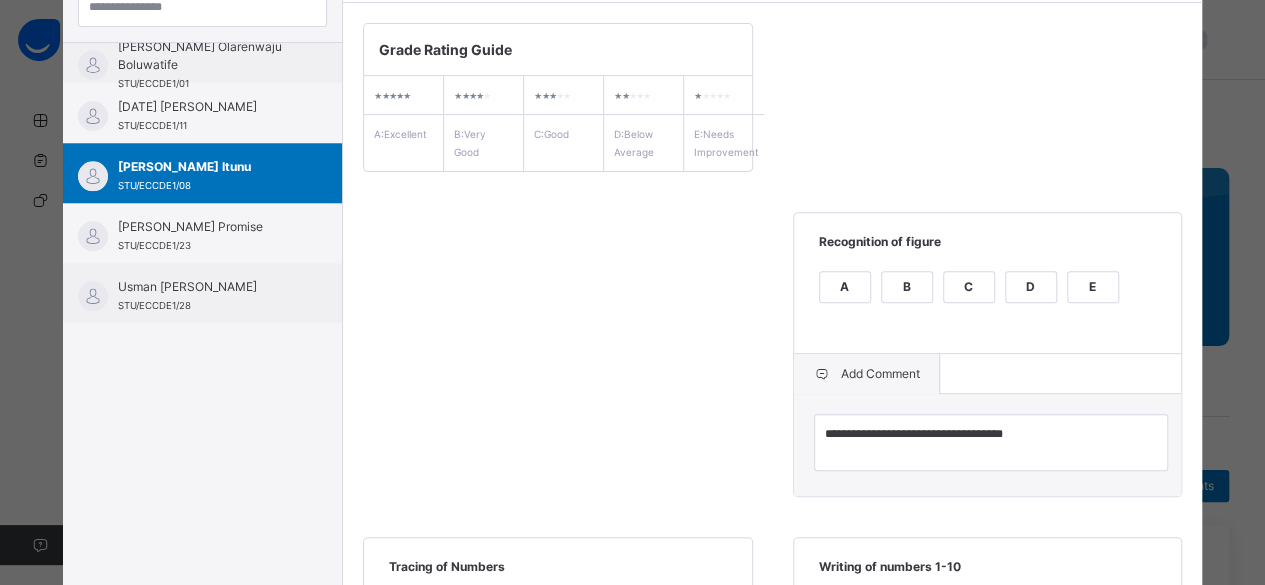 click on "**********" at bounding box center [772, 371] 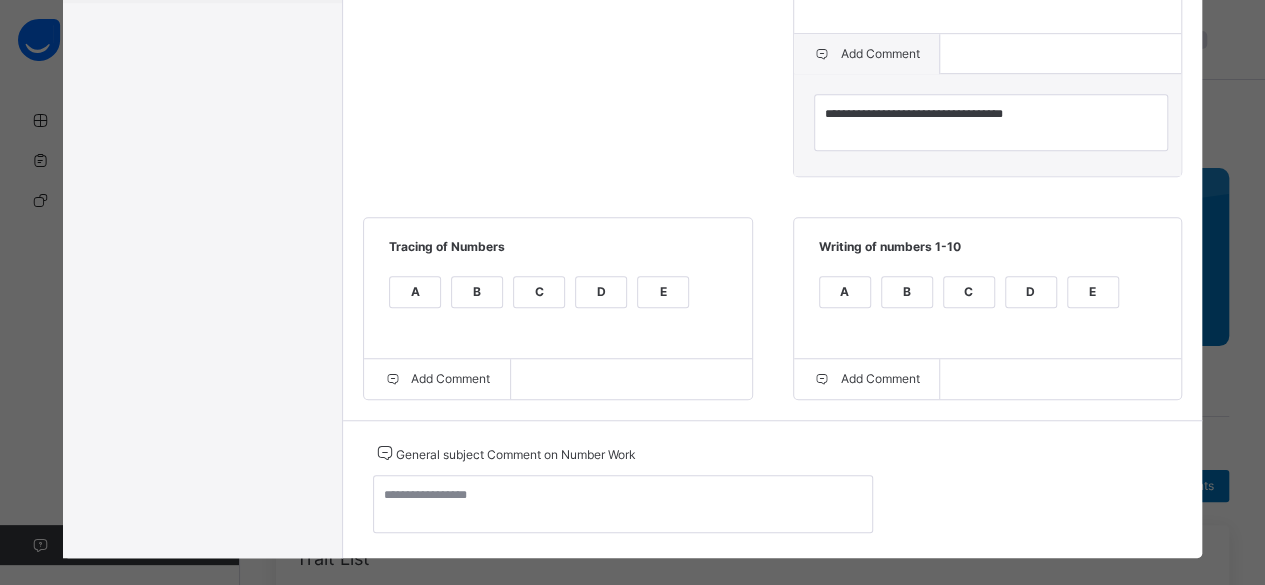 scroll, scrollTop: 611, scrollLeft: 0, axis: vertical 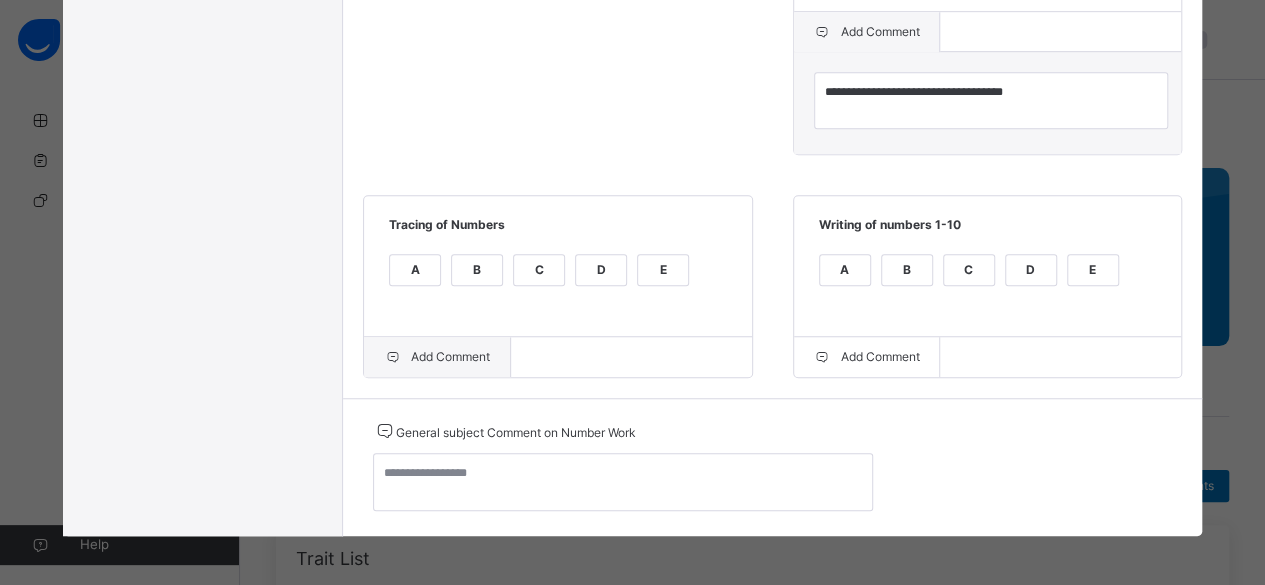 click on "Add Comment" at bounding box center (437, 357) 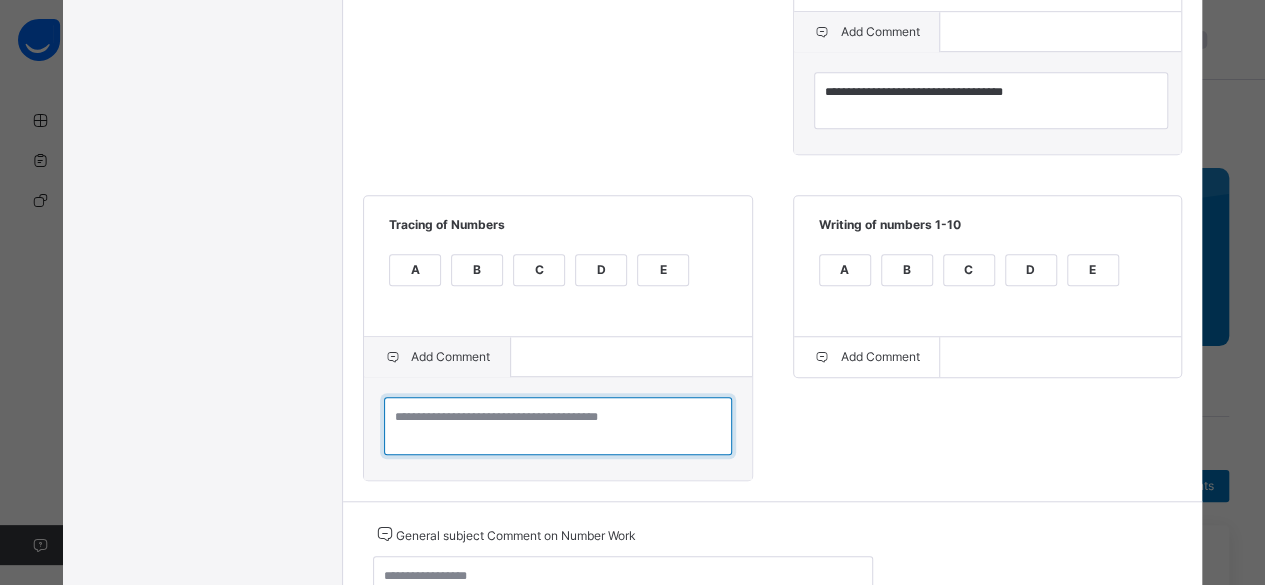 click at bounding box center (557, 426) 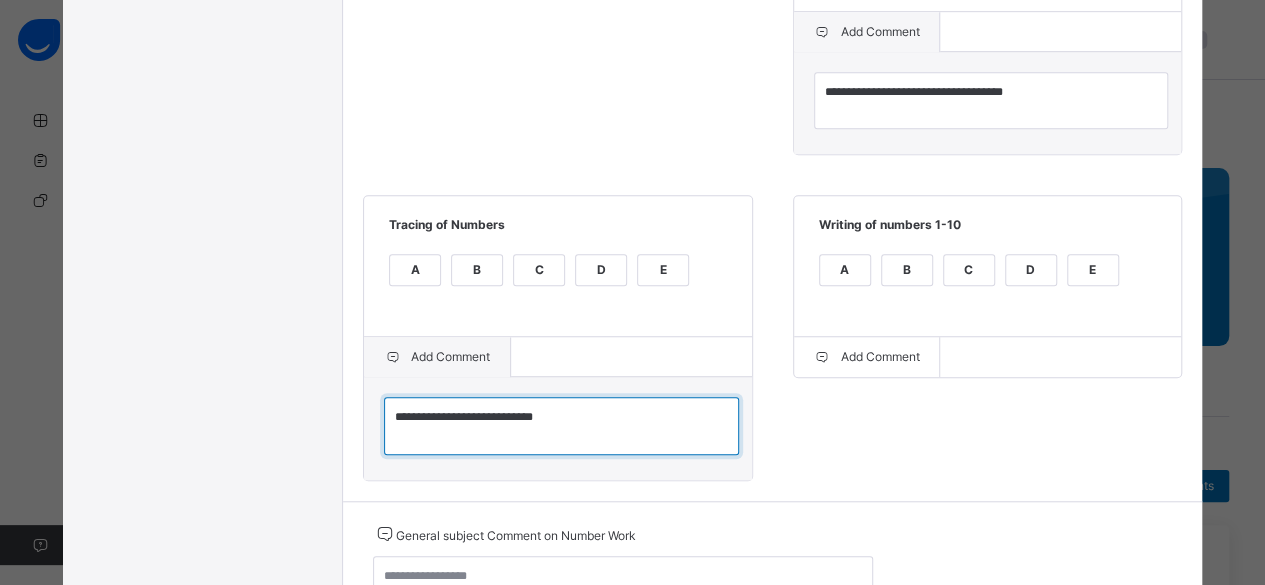 type on "**********" 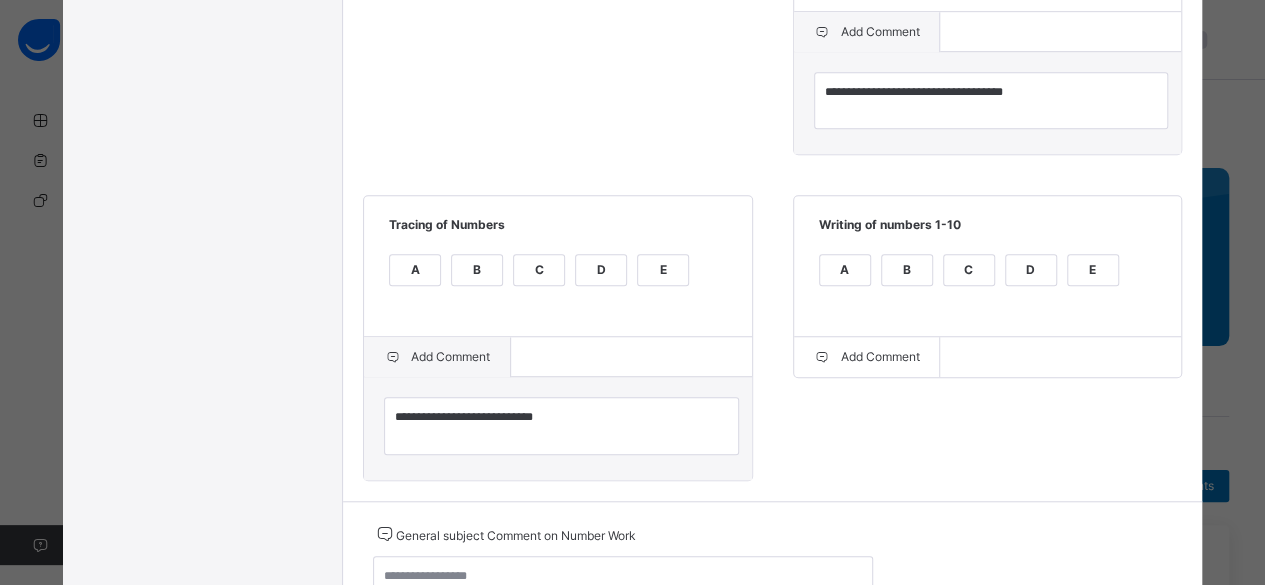click on "**********" at bounding box center (772, 81) 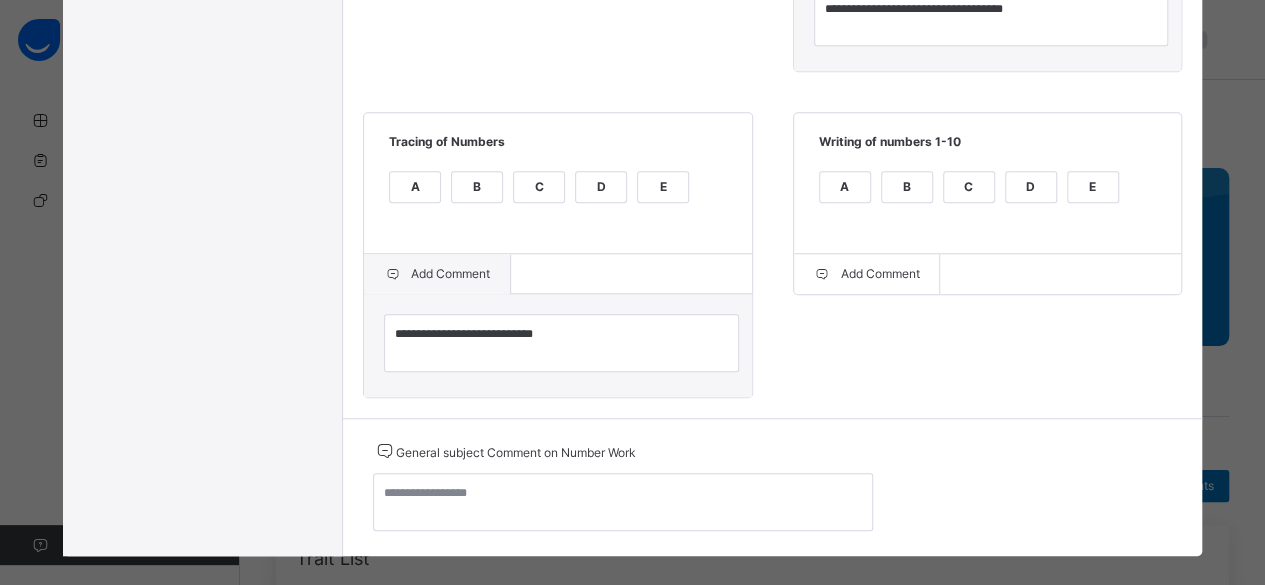 scroll, scrollTop: 712, scrollLeft: 0, axis: vertical 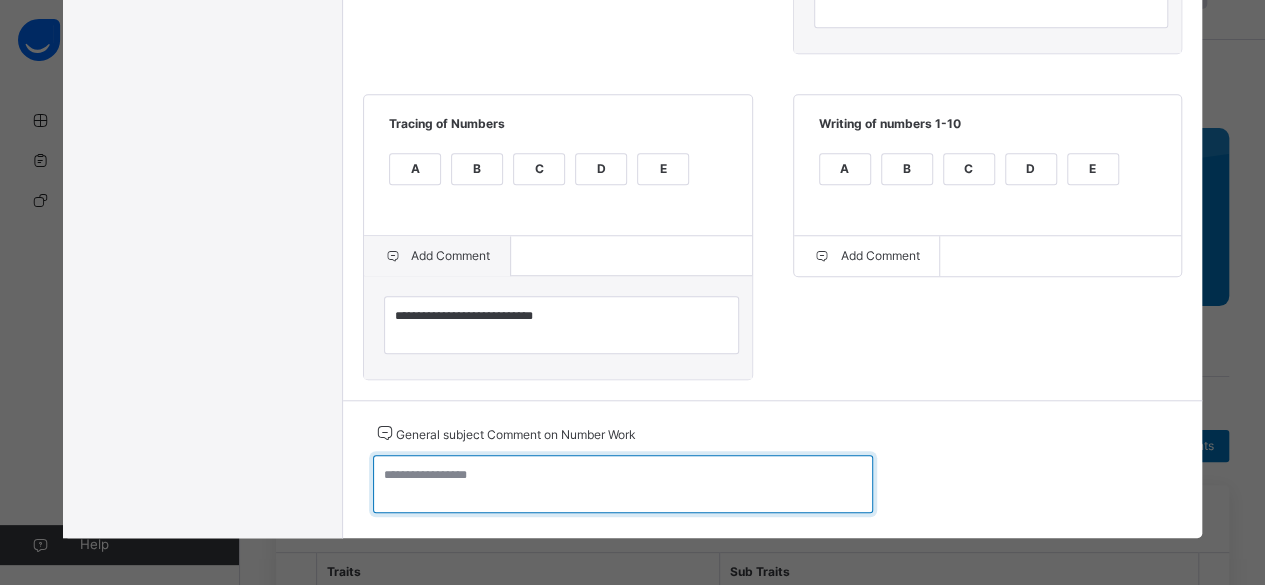 click at bounding box center (623, 484) 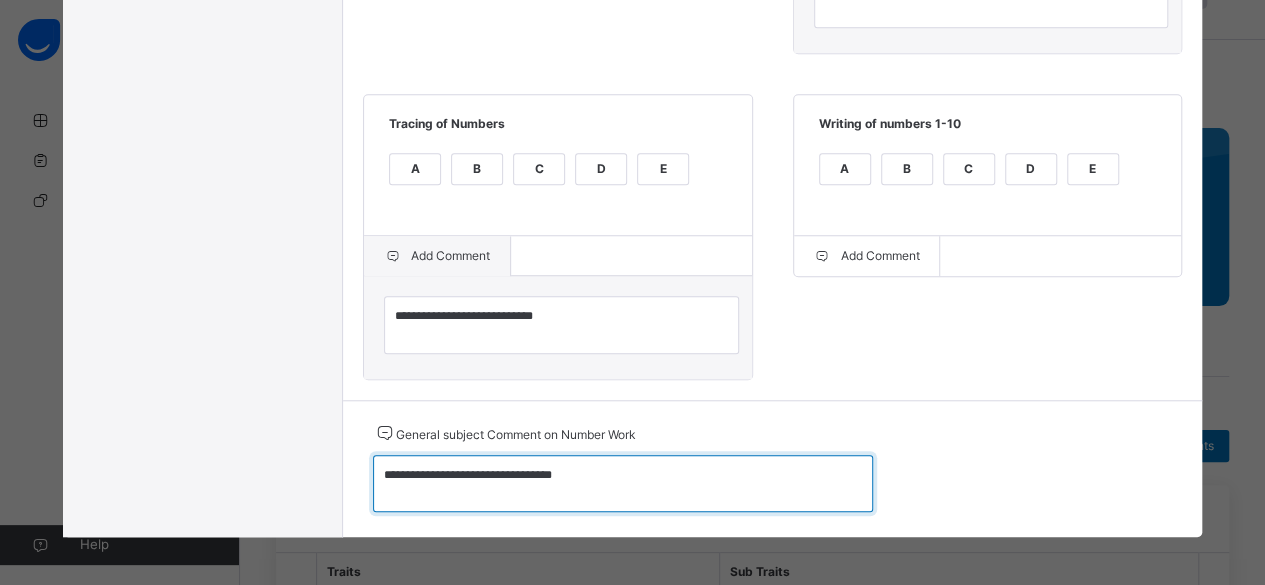 type on "**********" 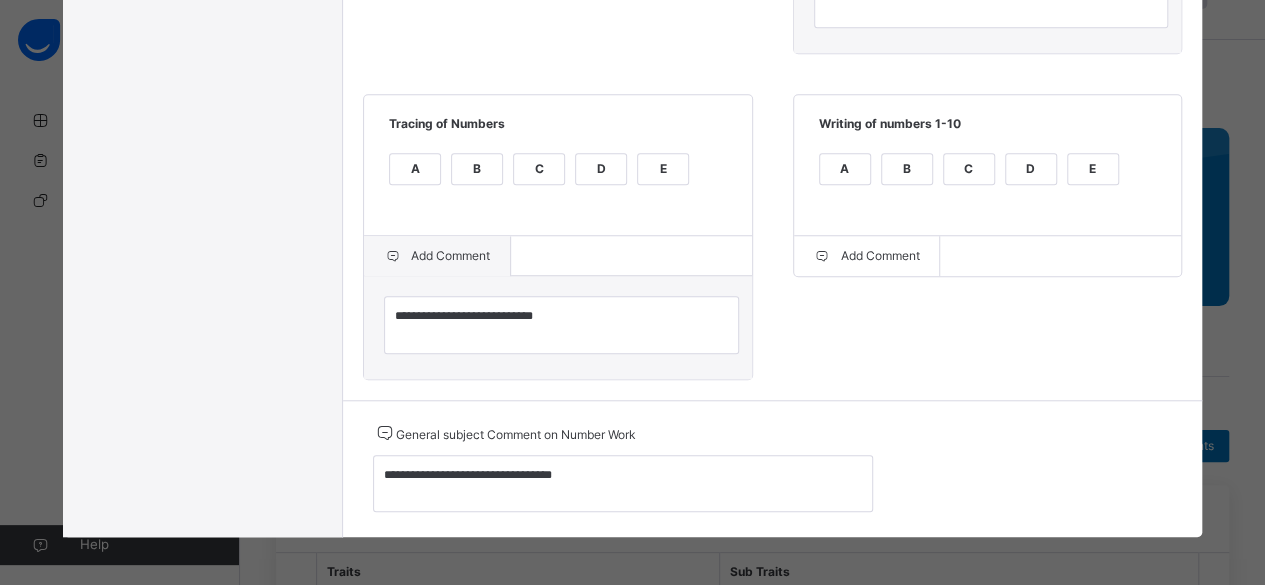 click on "**********" at bounding box center (772, -20) 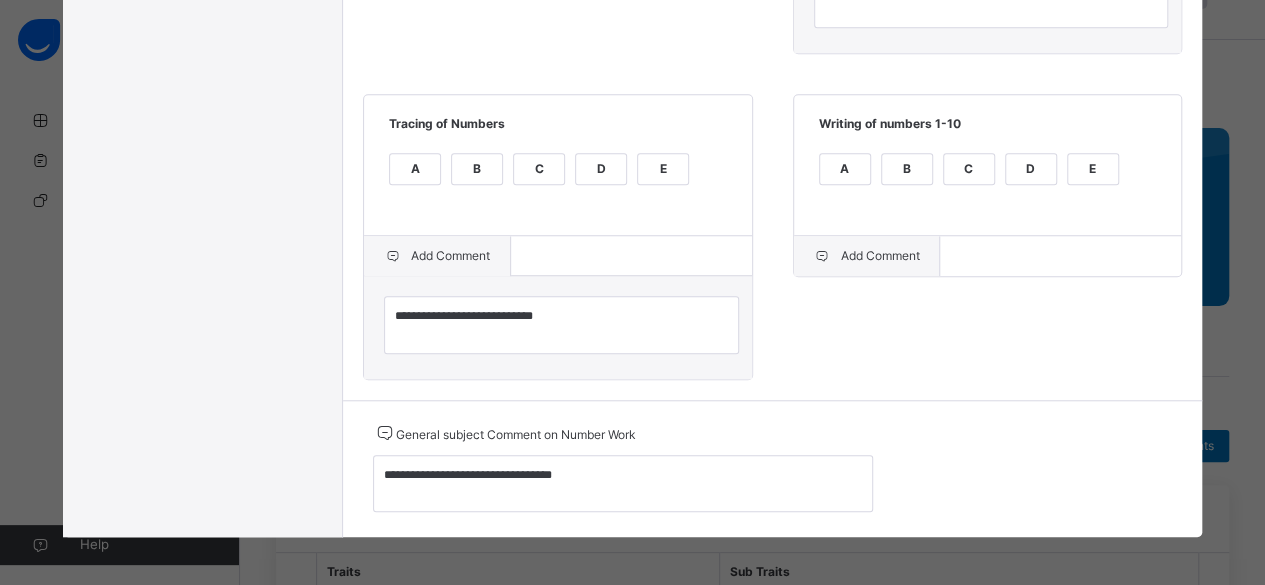 click on "Add Comment" at bounding box center [867, 256] 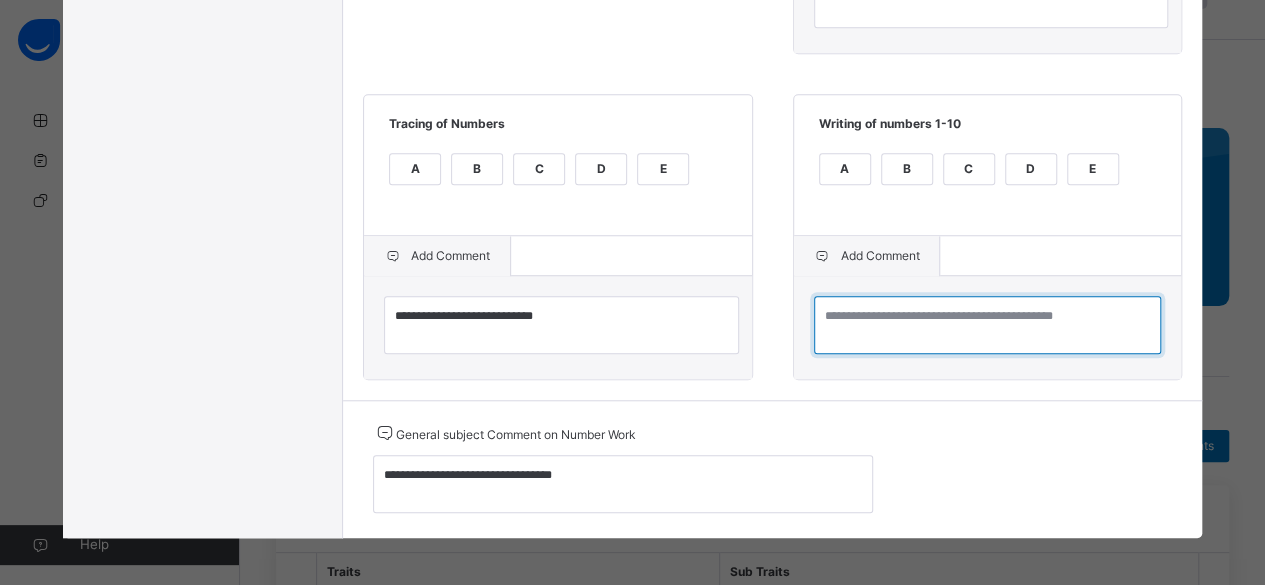 click at bounding box center (987, 325) 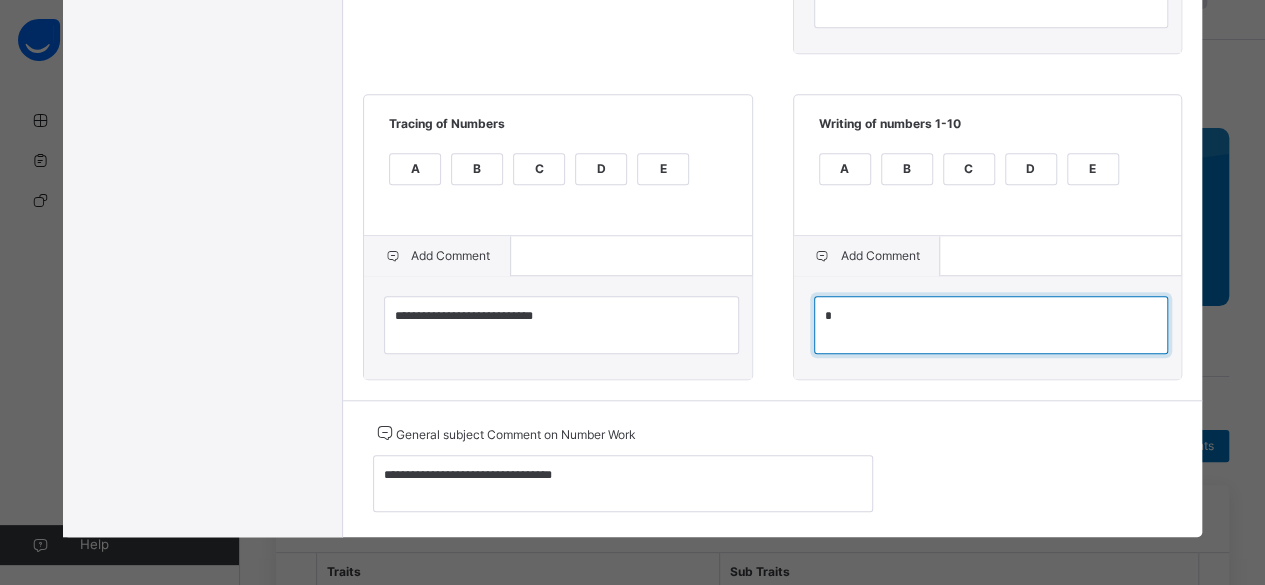 type 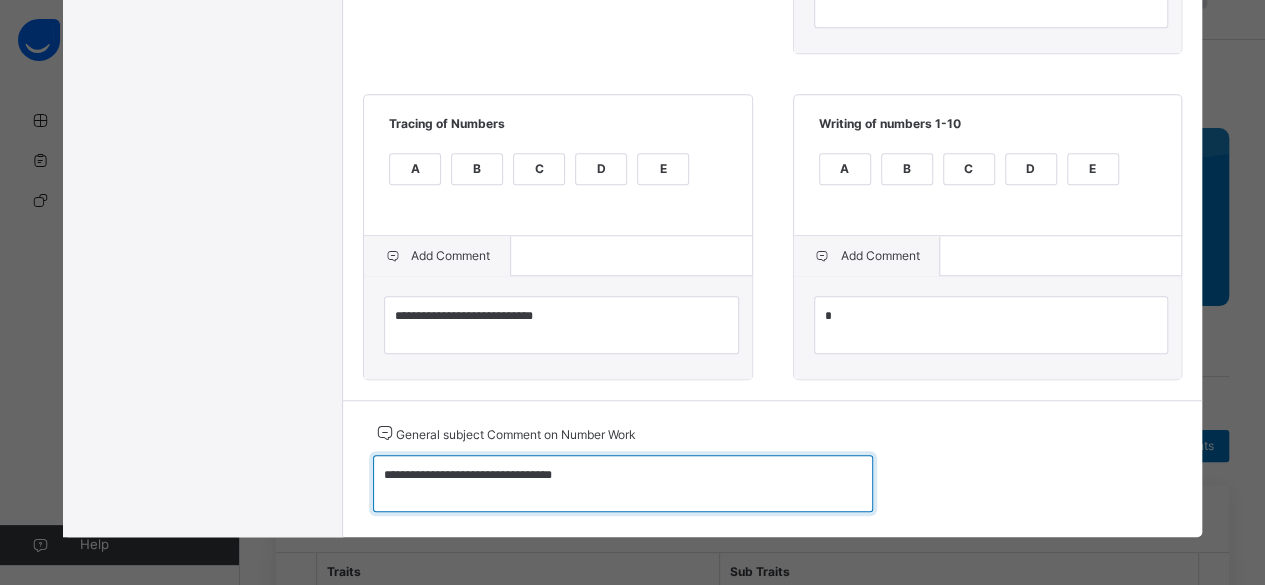 click on "**********" at bounding box center (623, 483) 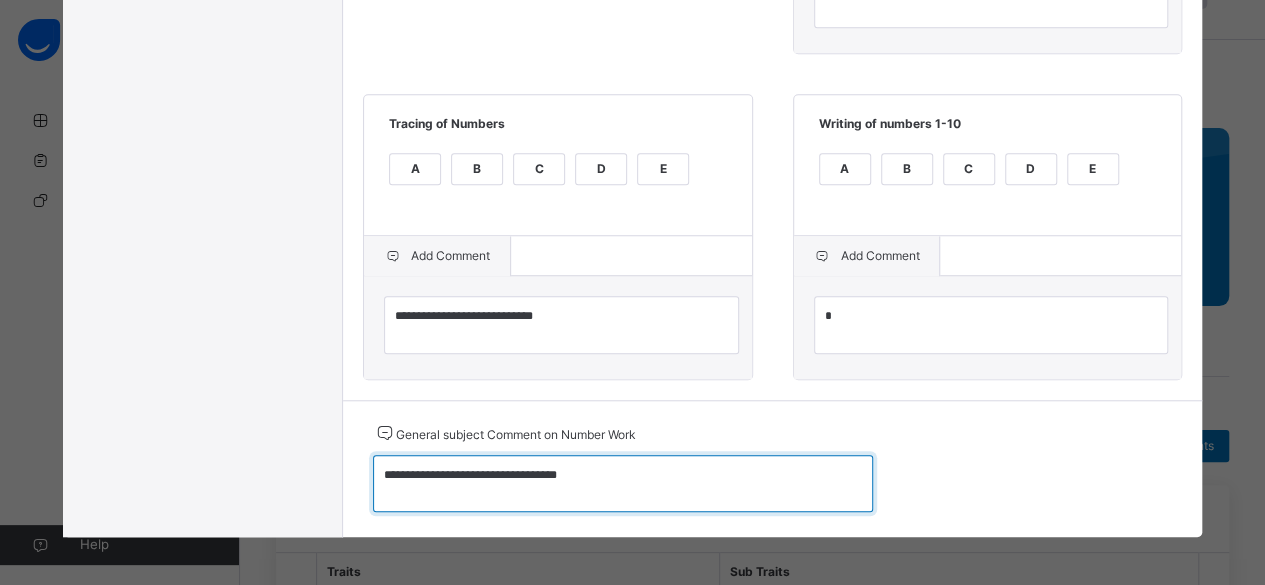 type on "**********" 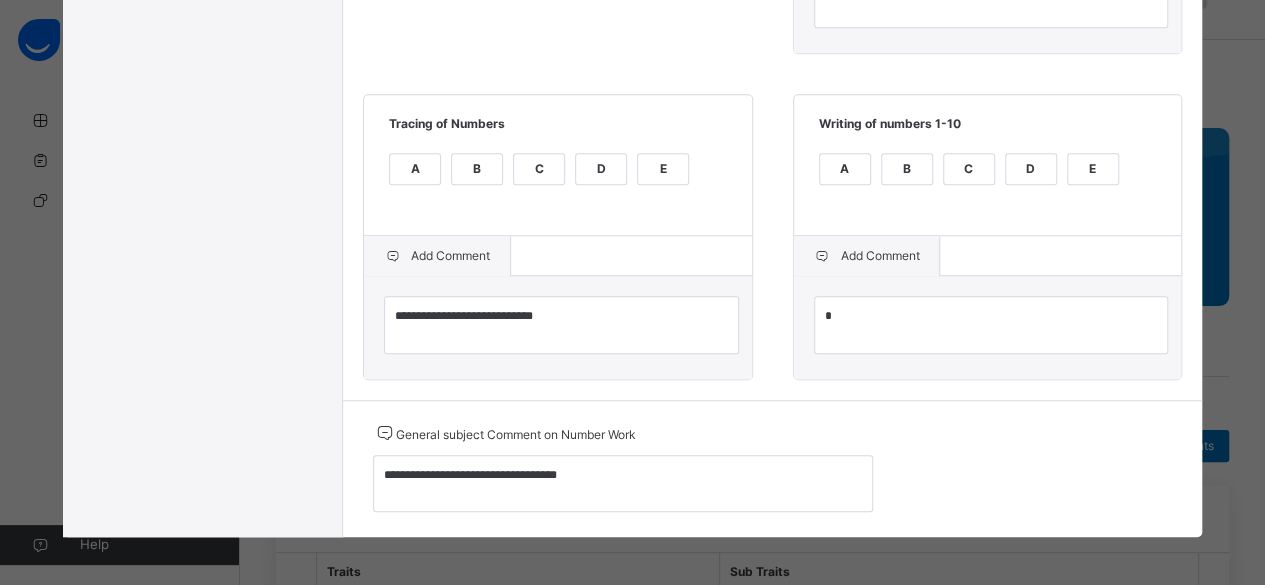 click on "Add Comment" at bounding box center (867, 256) 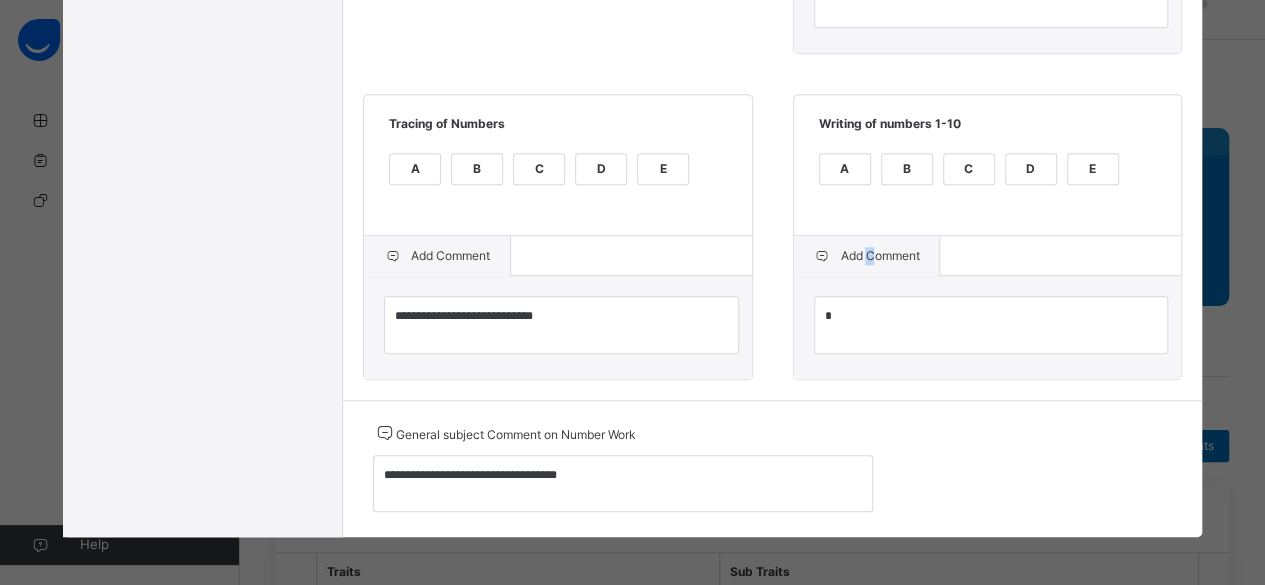 click on "Add Comment" at bounding box center [867, 256] 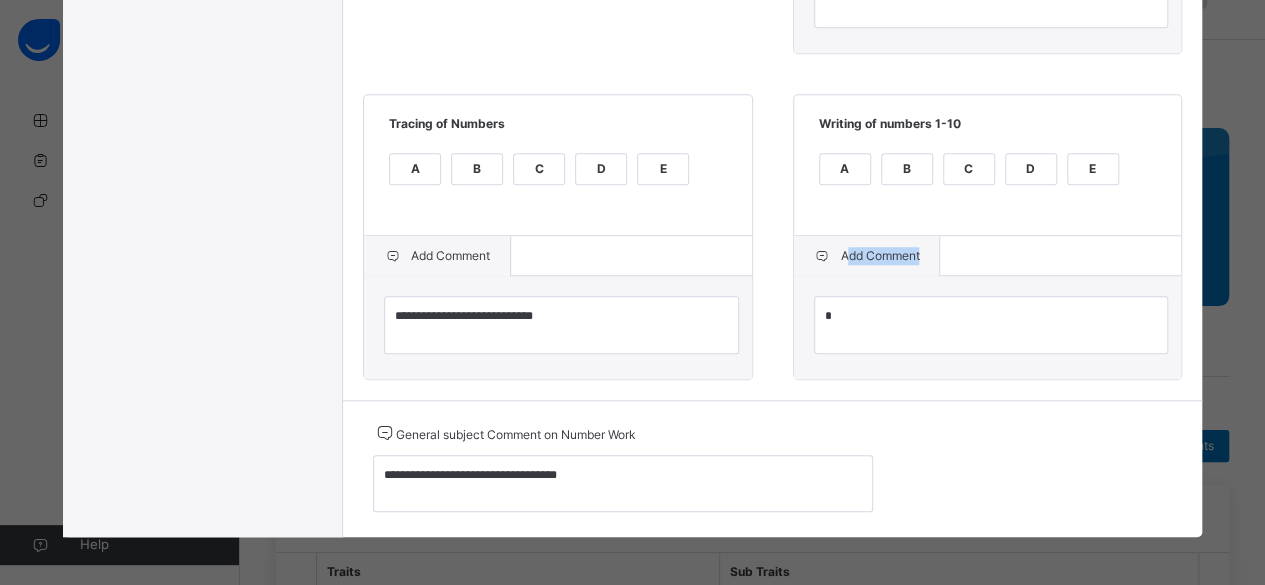 click on "Add Comment" at bounding box center [867, 256] 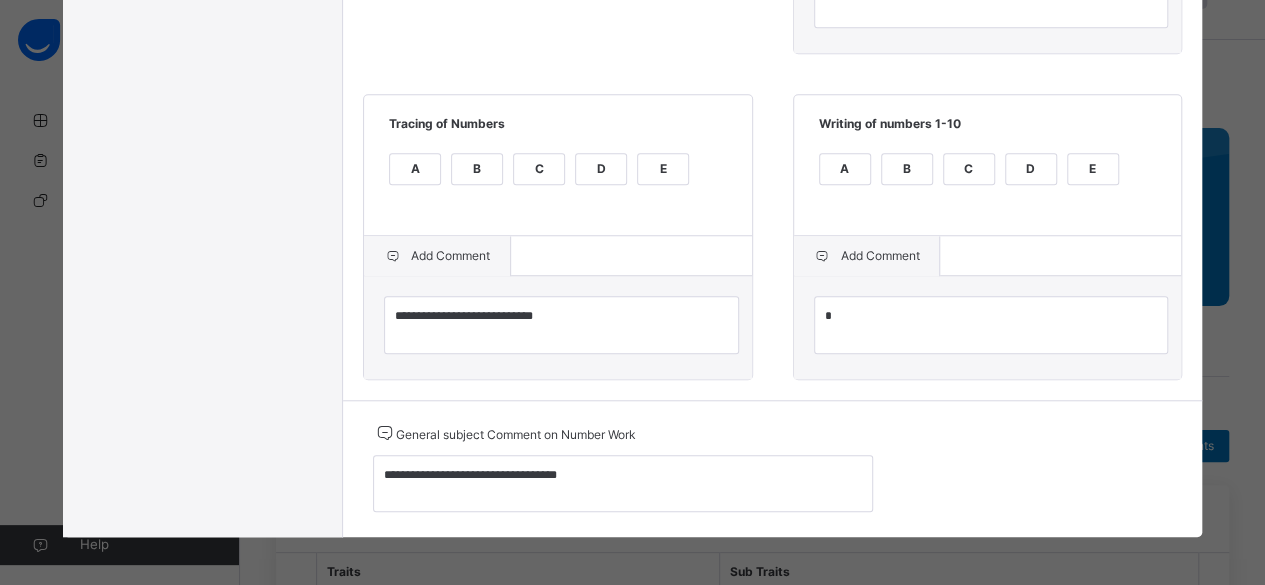 click on "Add Comment" at bounding box center (867, 256) 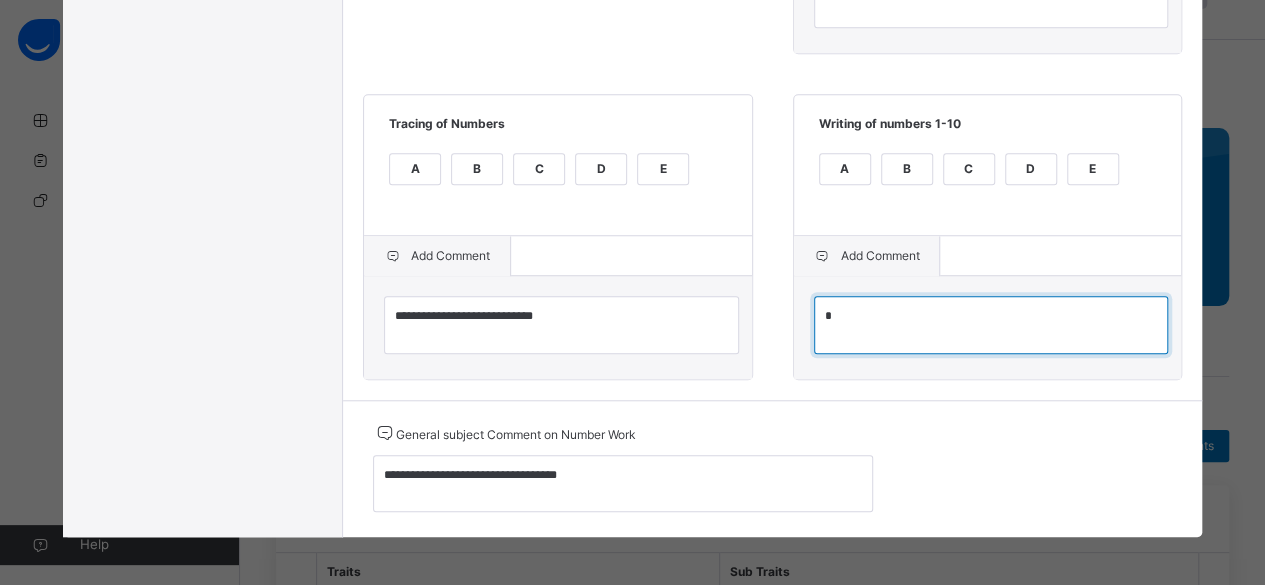 click at bounding box center (991, 324) 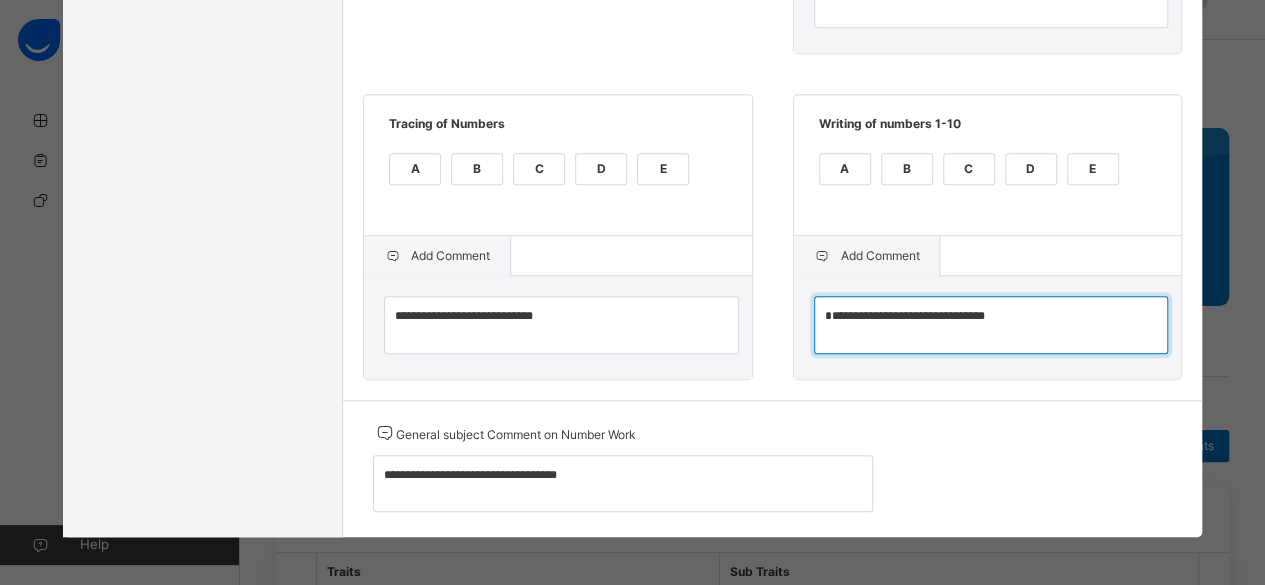 type on "**********" 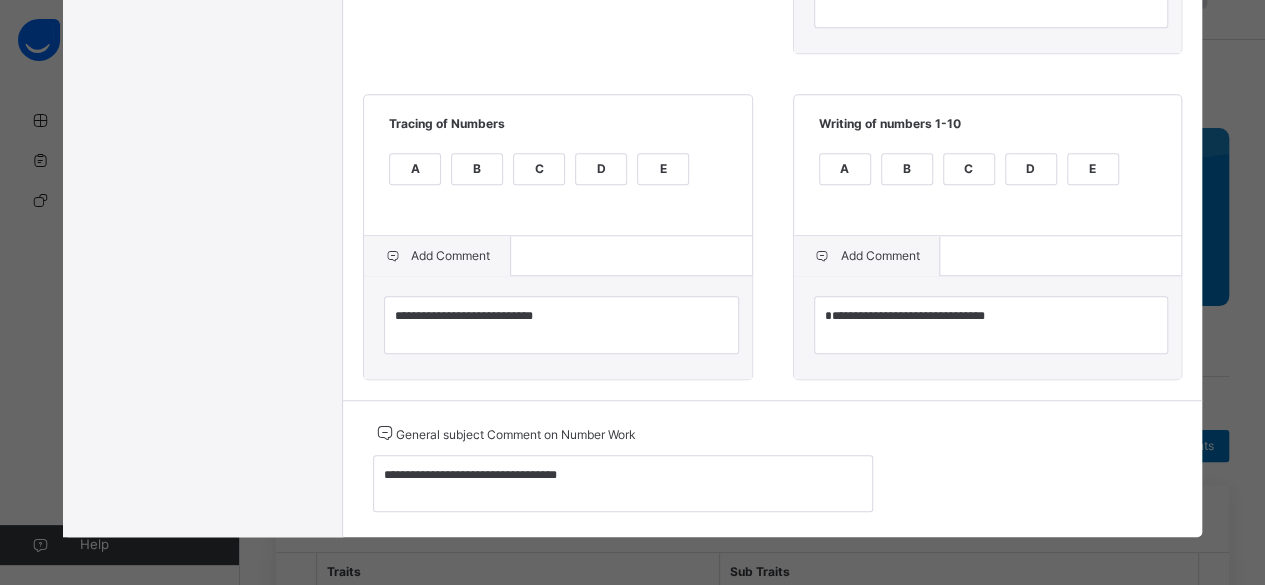 click on "**********" at bounding box center [772, 468] 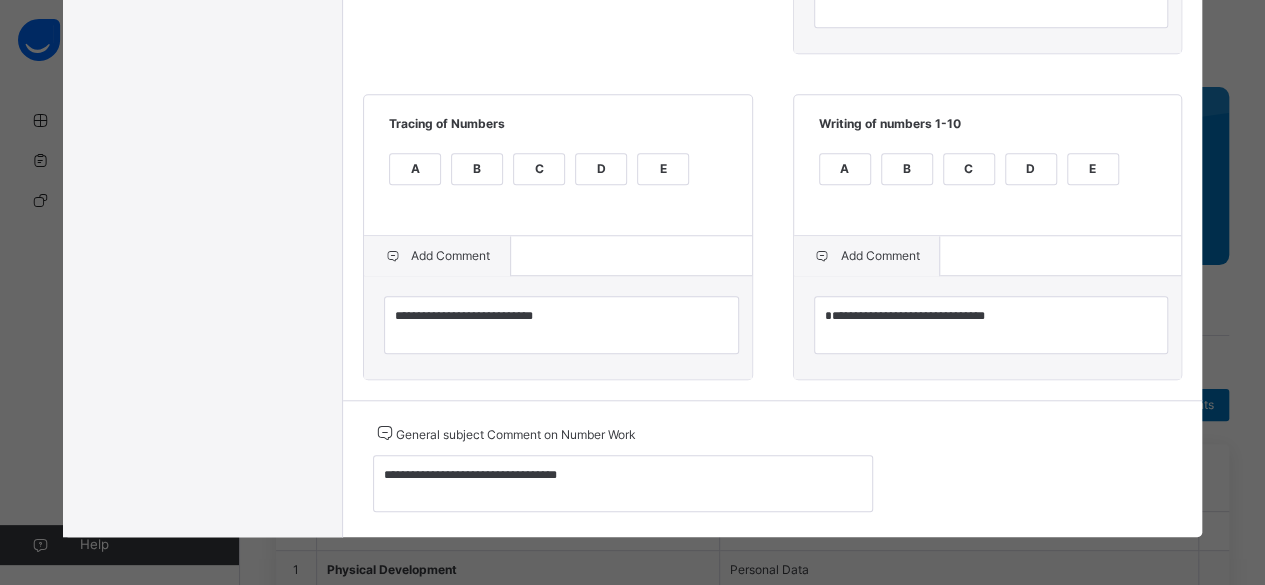 scroll, scrollTop: 120, scrollLeft: 0, axis: vertical 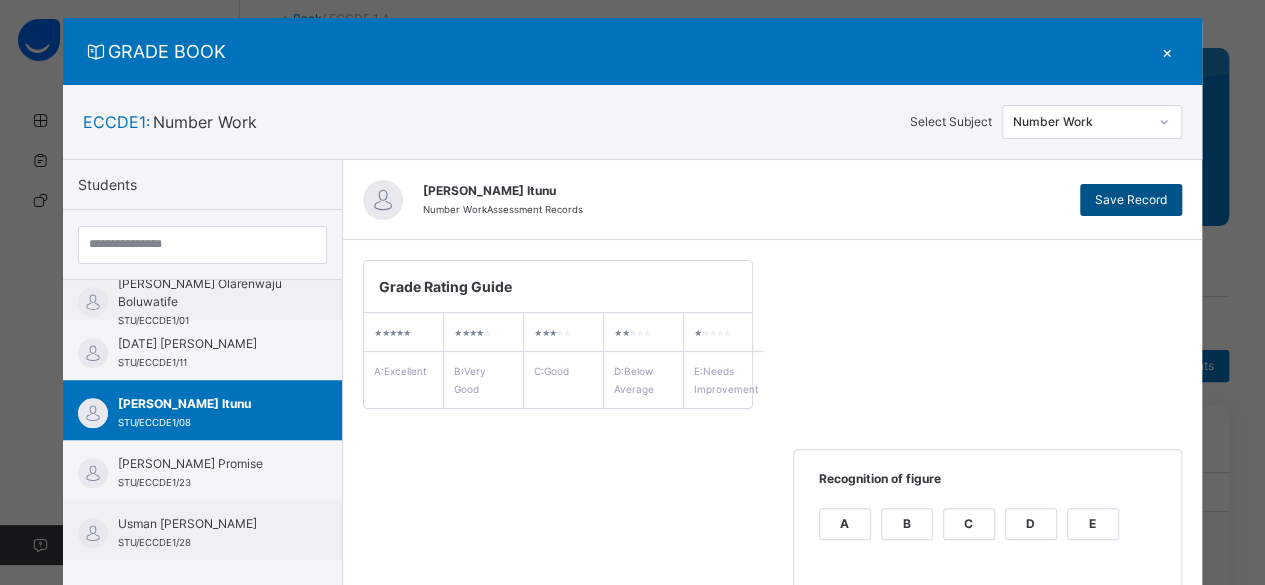 click on "Save Record" at bounding box center [1131, 200] 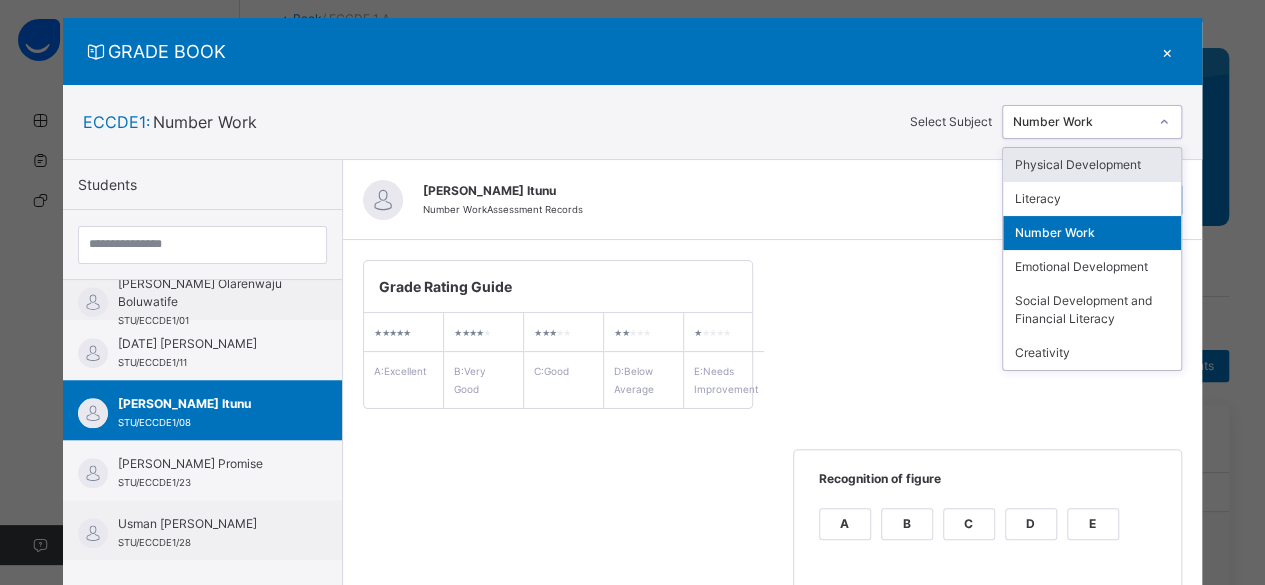 click on "Number Work" at bounding box center [1081, 122] 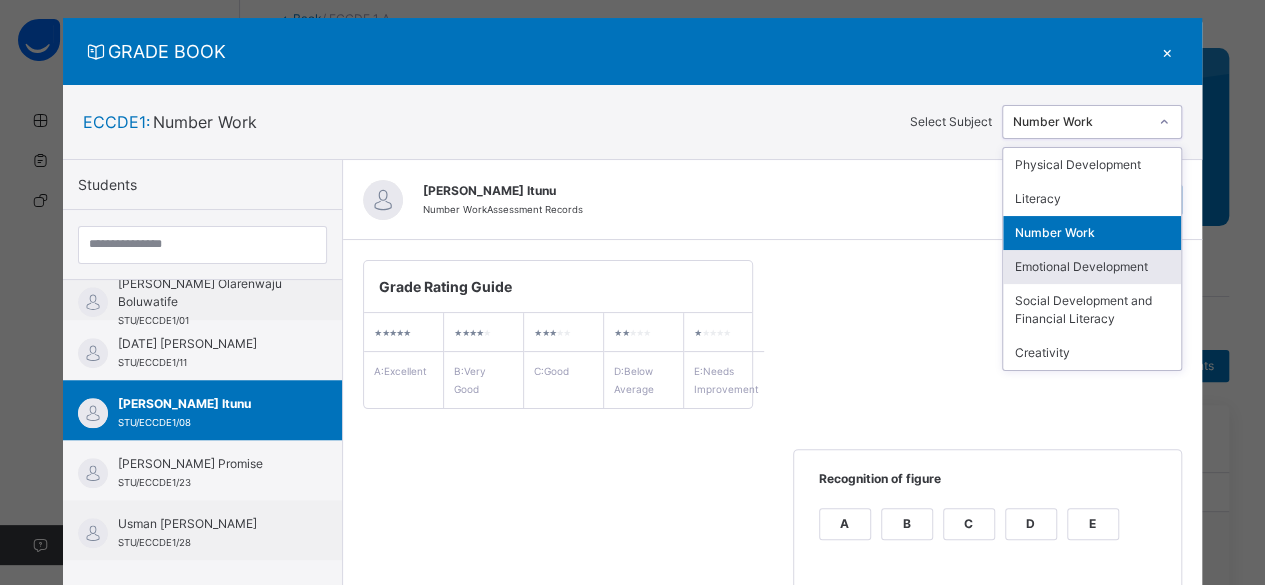 click on "Emotional Development" at bounding box center (1092, 267) 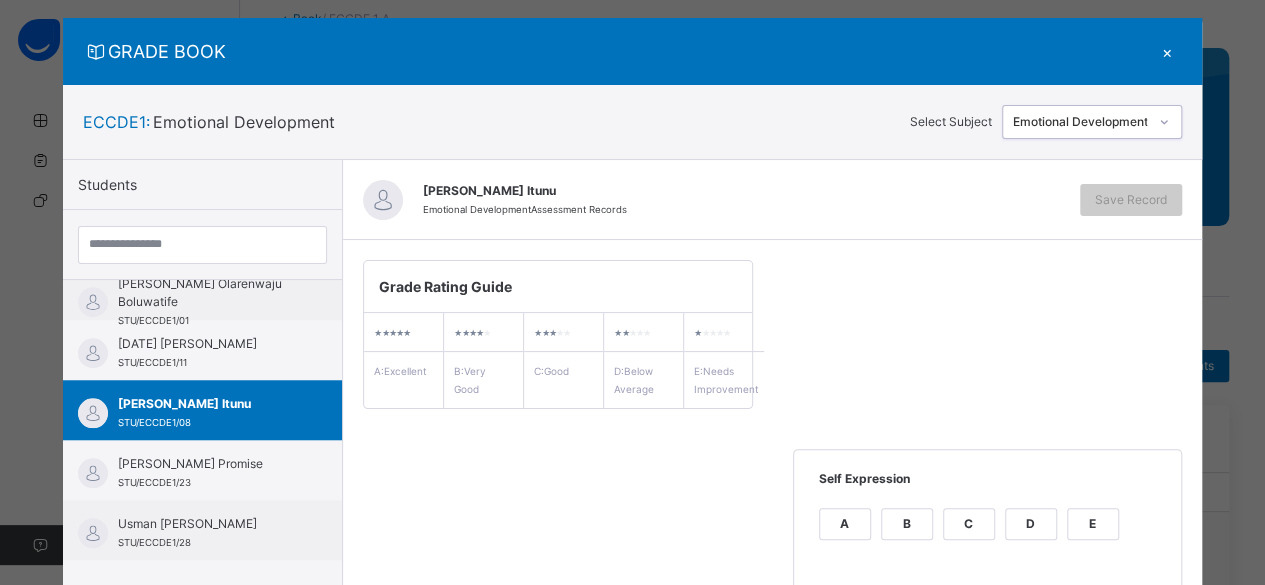 click on "B" at bounding box center (907, 524) 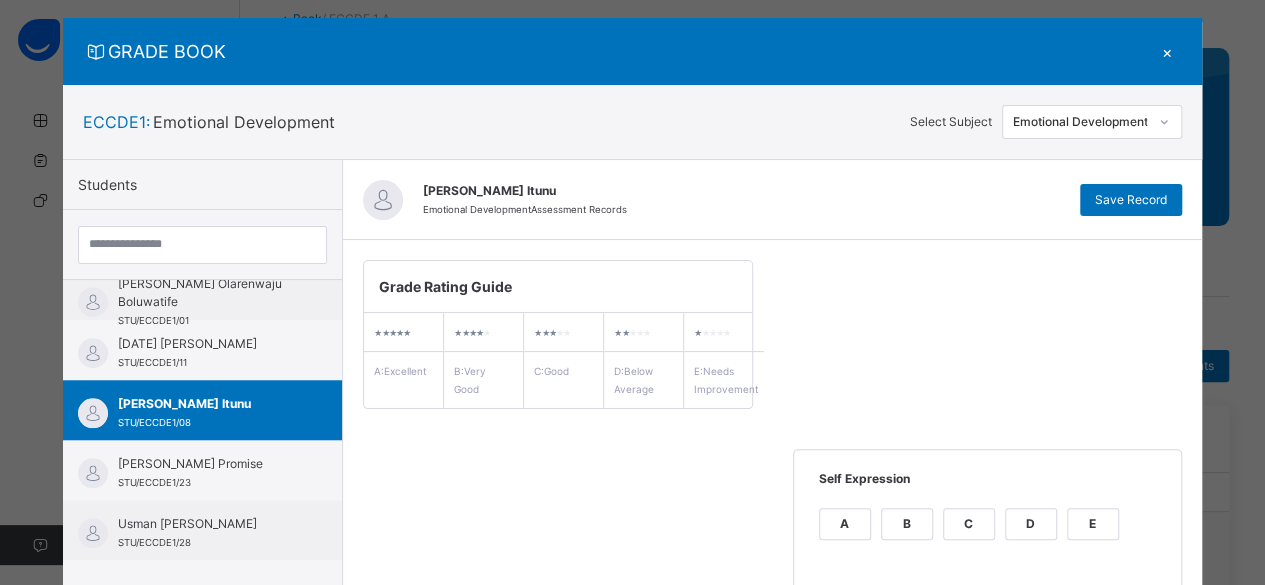 scroll, scrollTop: 0, scrollLeft: 0, axis: both 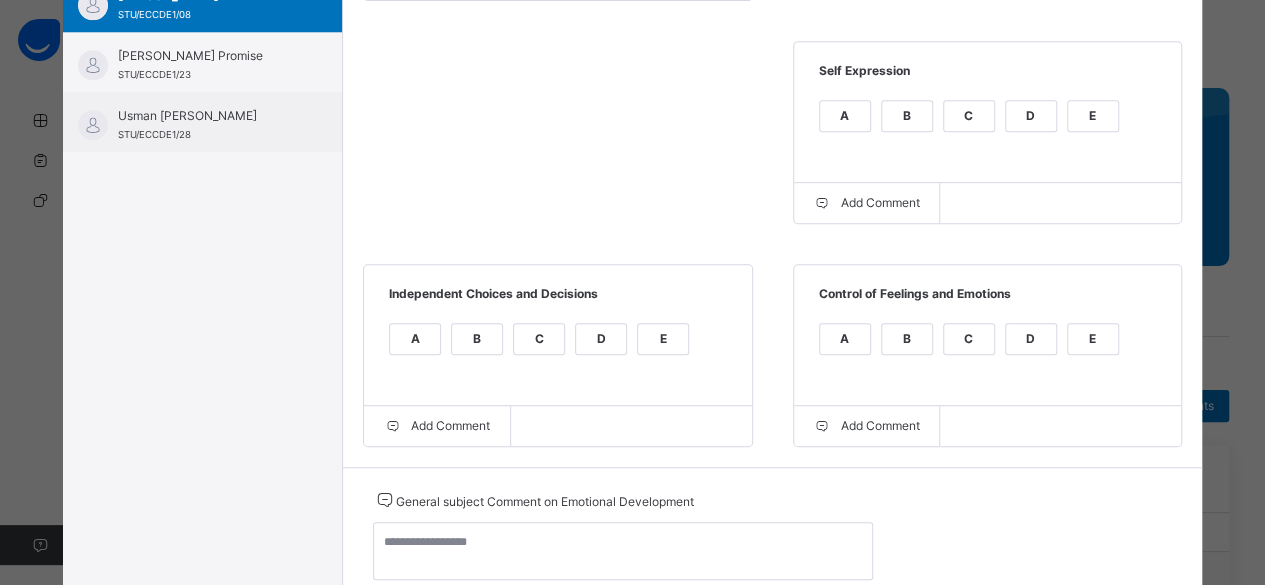 click on "B" at bounding box center (907, 339) 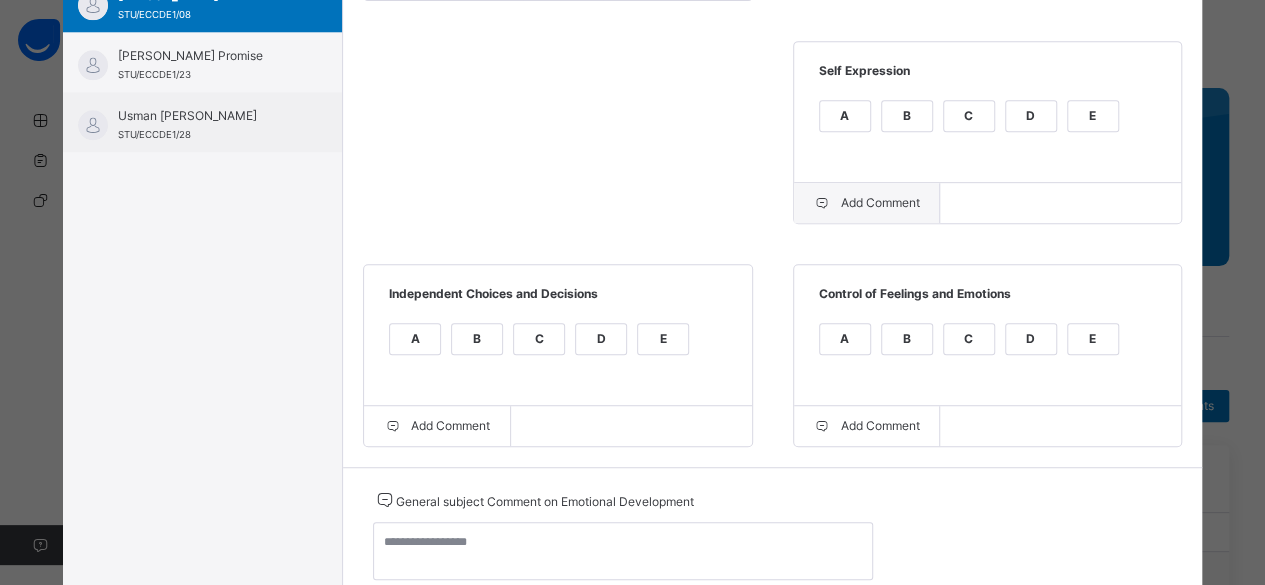 click on "Add Comment" at bounding box center [867, 203] 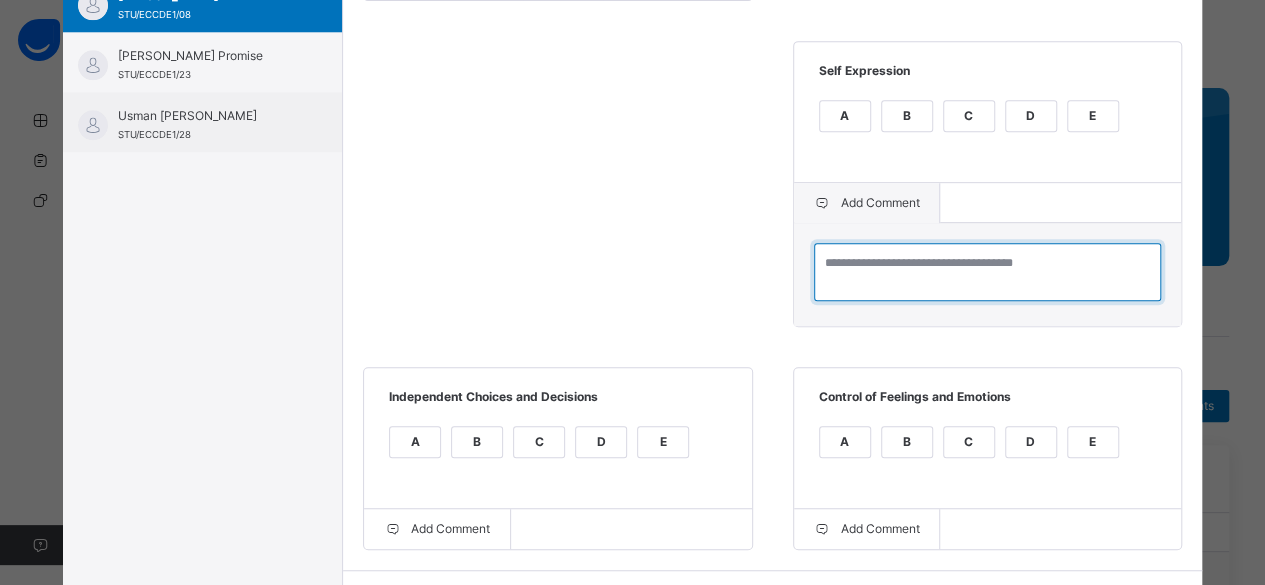 click at bounding box center (987, 272) 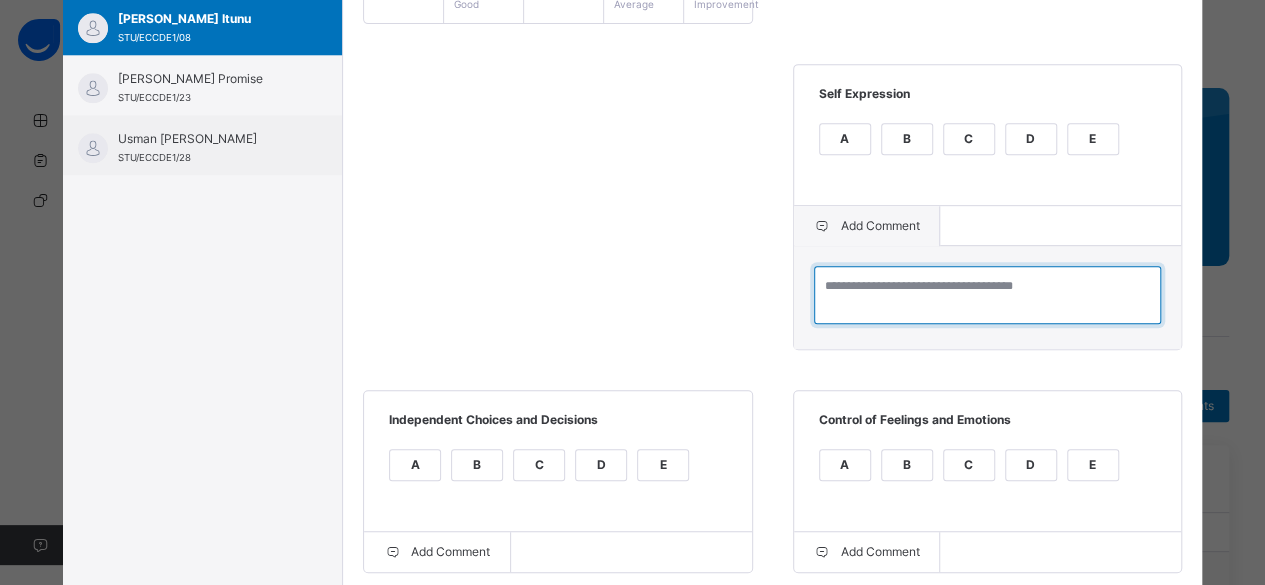 scroll, scrollTop: 417, scrollLeft: 0, axis: vertical 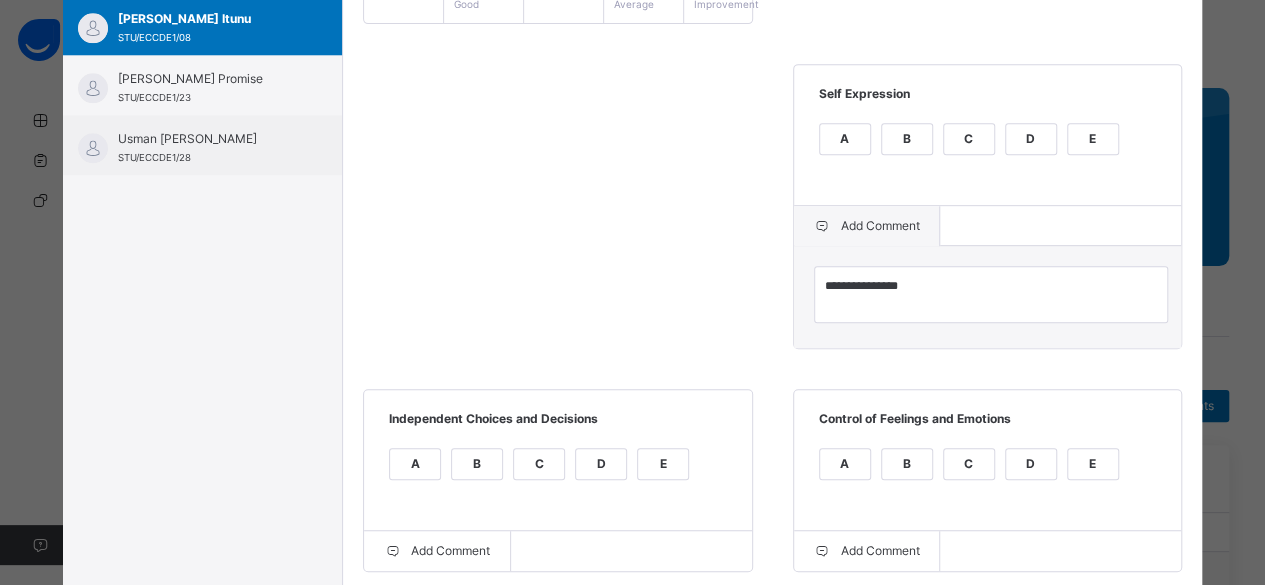 click on "**********" at bounding box center [772, 223] 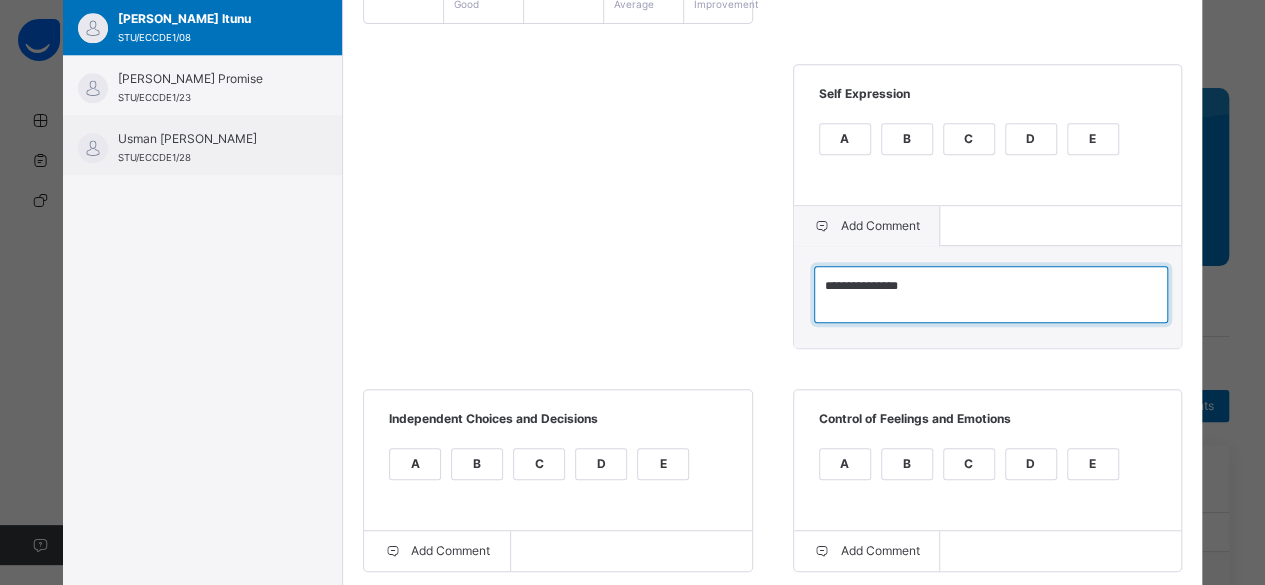 click on "**********" at bounding box center [991, 294] 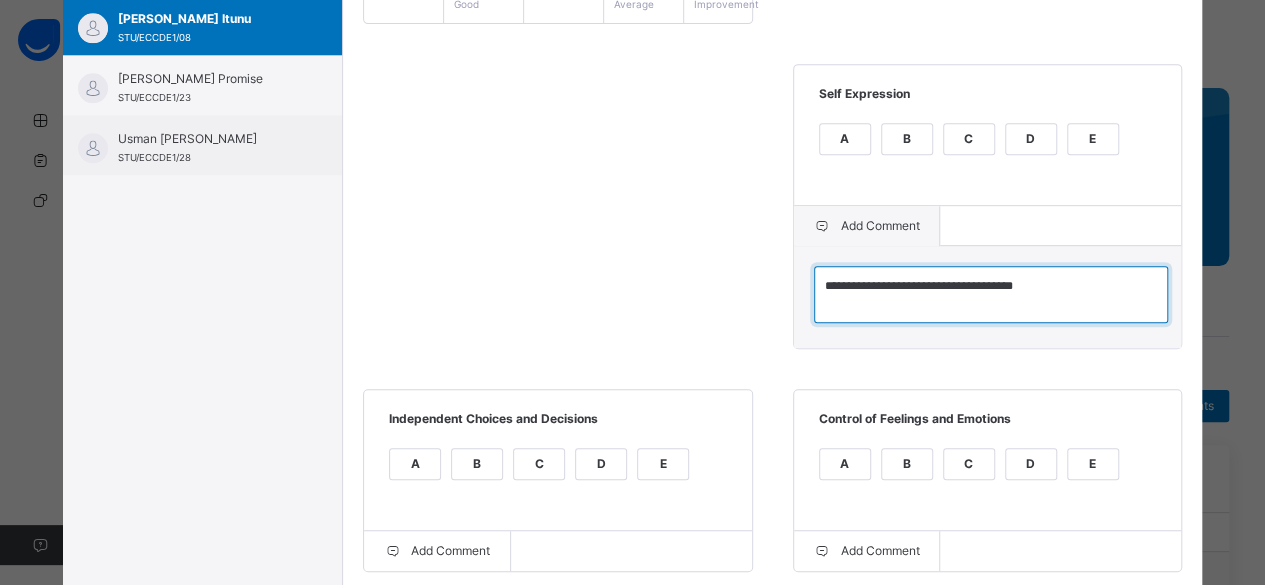 type on "**********" 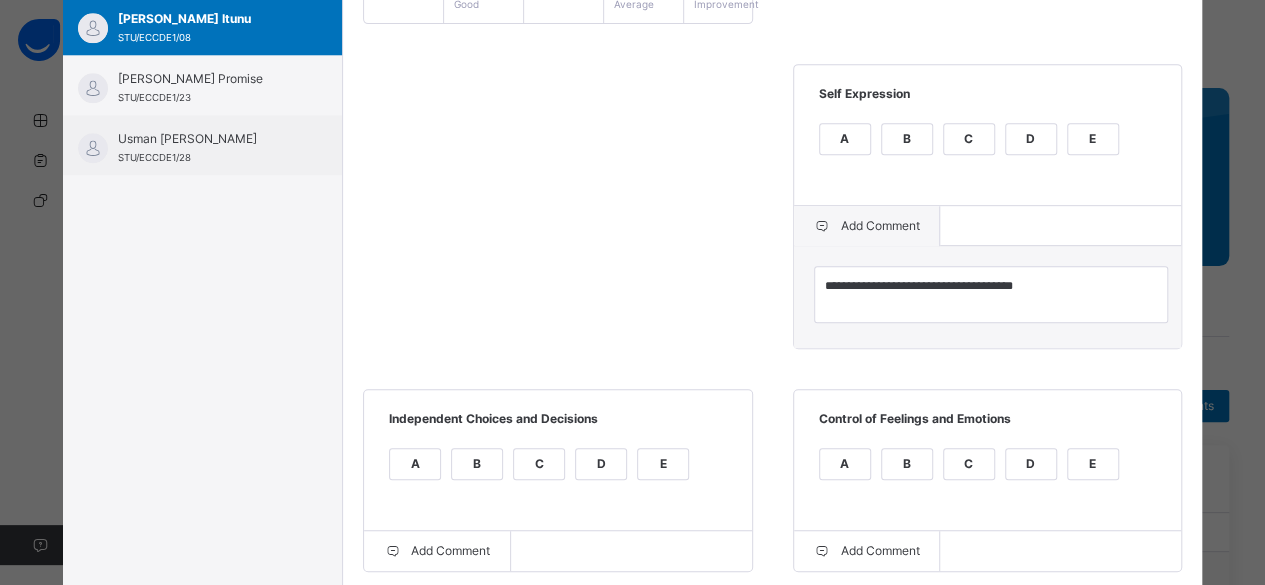 click on "**********" at bounding box center [772, 223] 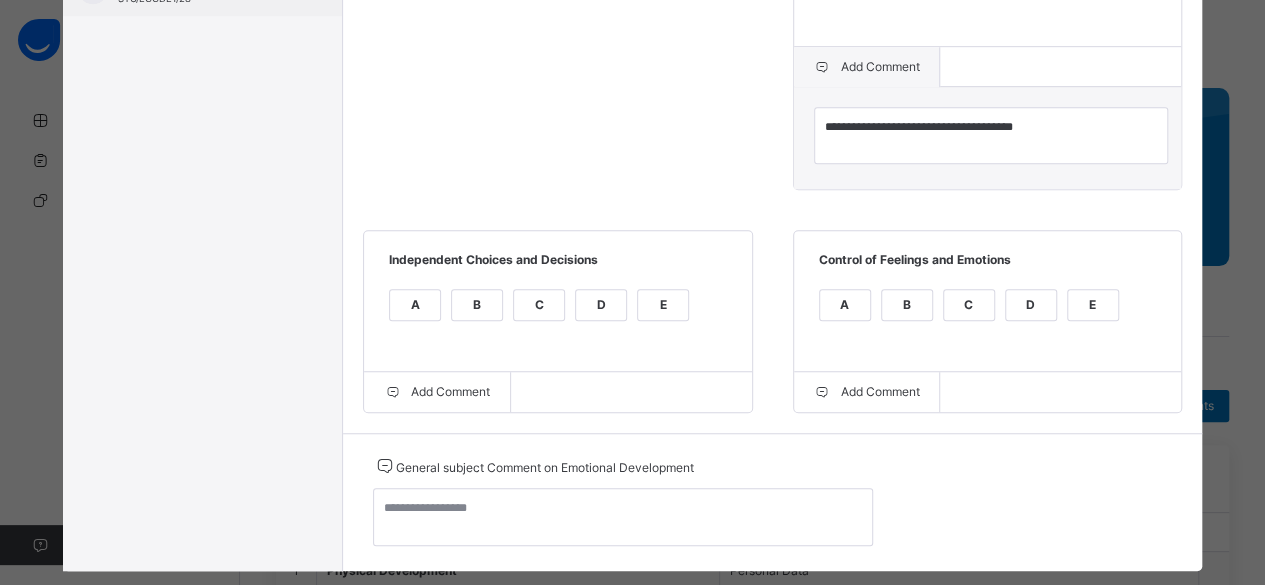scroll, scrollTop: 611, scrollLeft: 0, axis: vertical 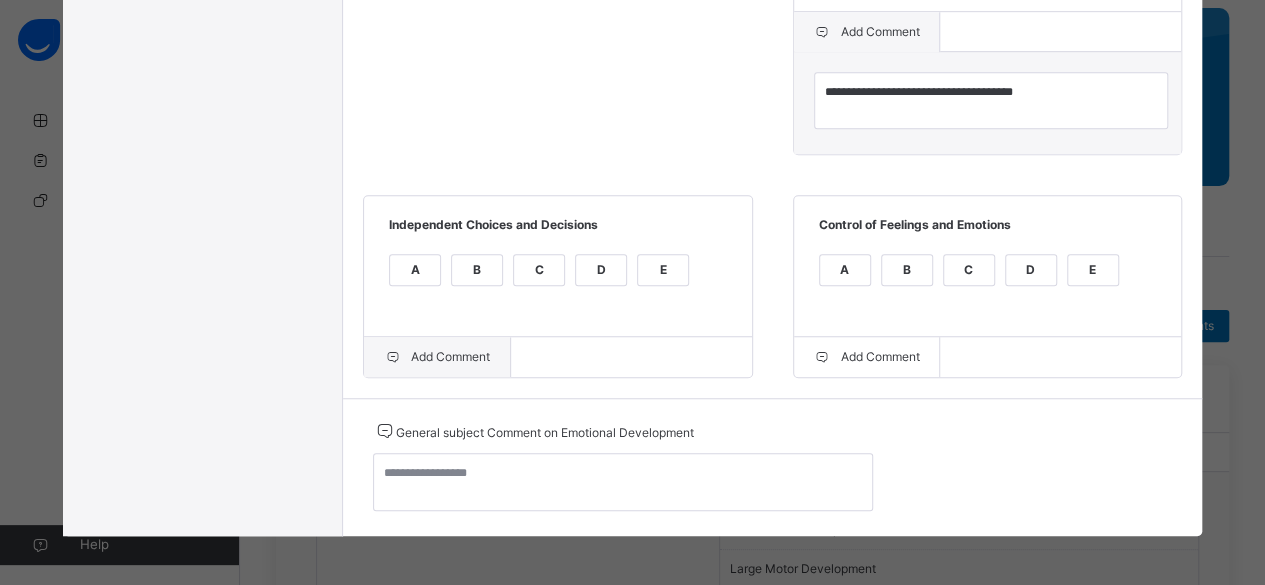 click on "Add Comment" at bounding box center [437, 357] 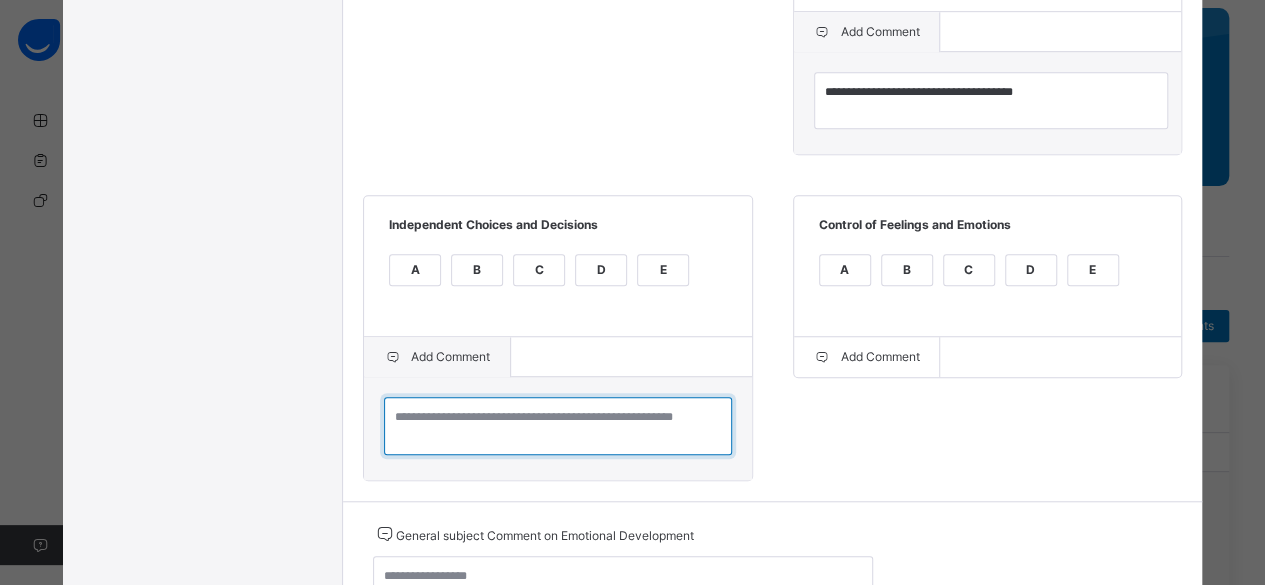 click at bounding box center [557, 426] 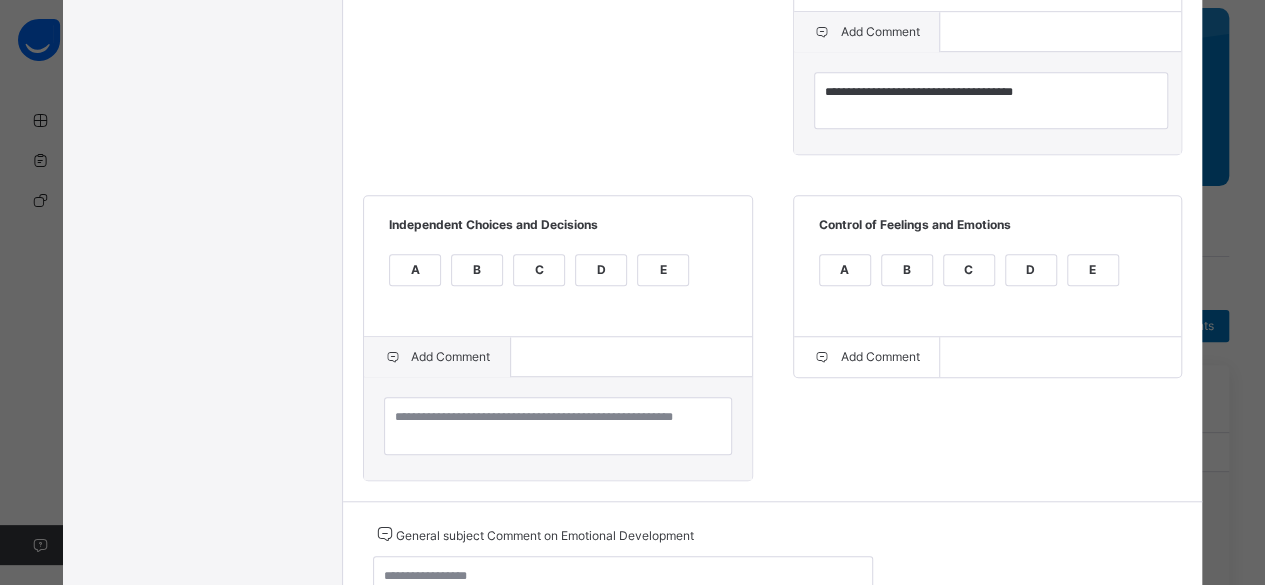 click on "**********" at bounding box center (772, 81) 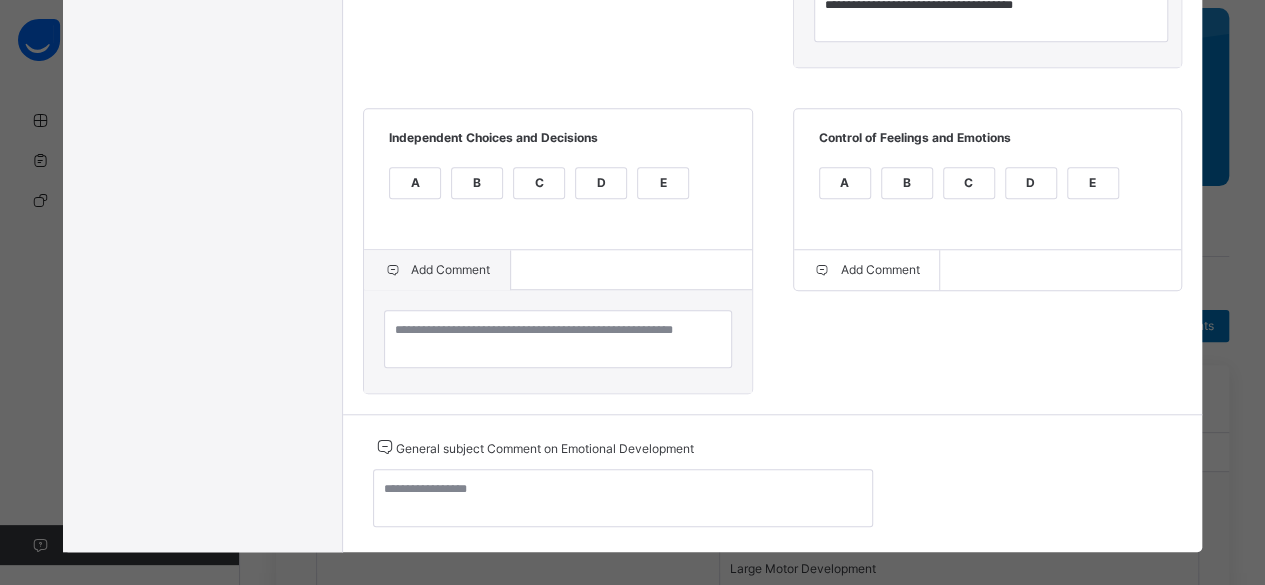 scroll, scrollTop: 712, scrollLeft: 0, axis: vertical 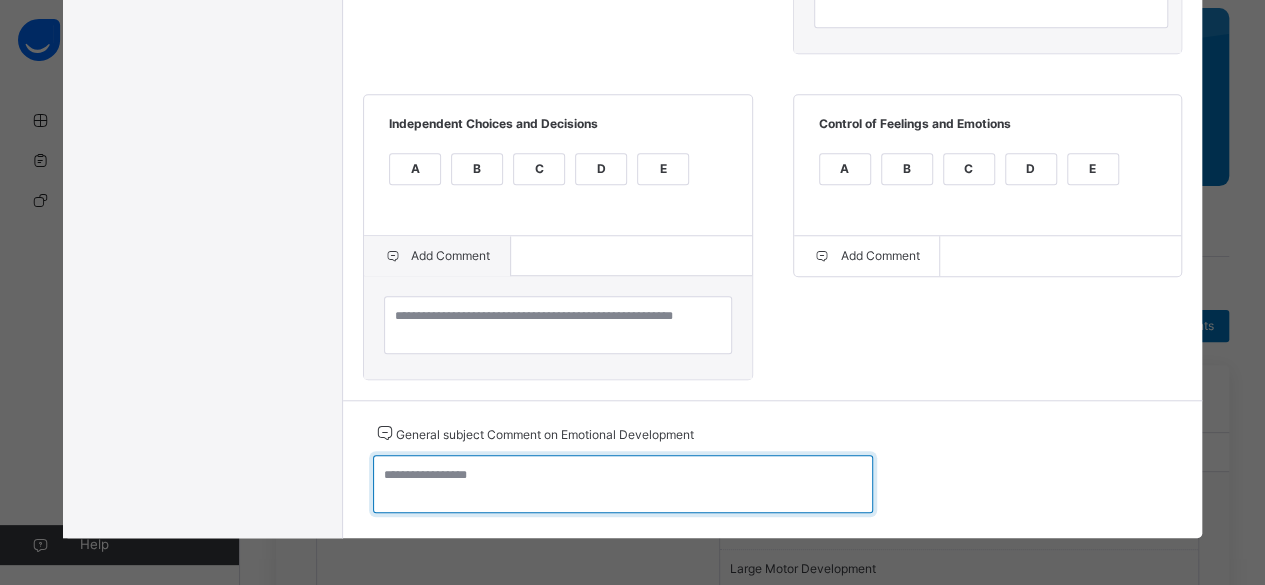 click at bounding box center (623, 484) 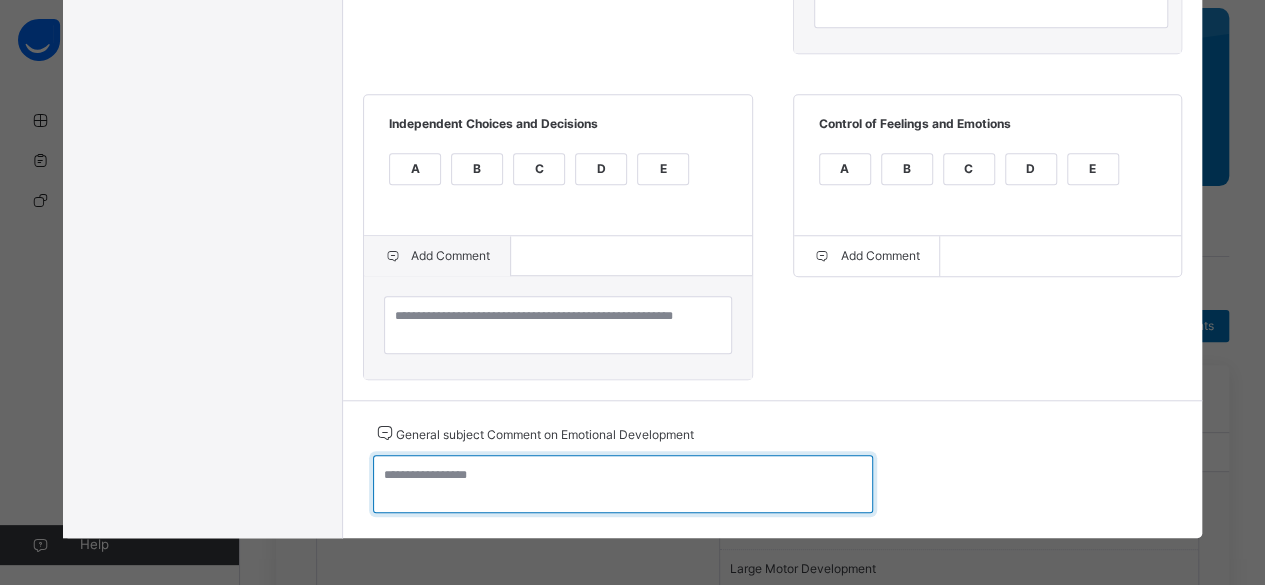 click at bounding box center (623, 484) 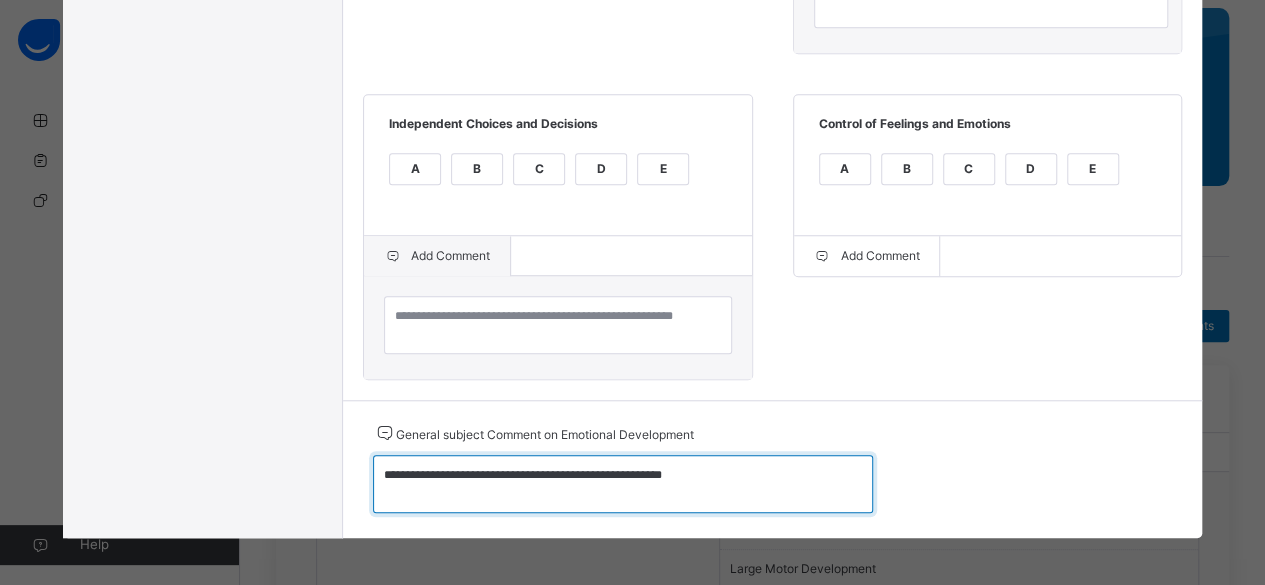 click on "**********" at bounding box center [623, 483] 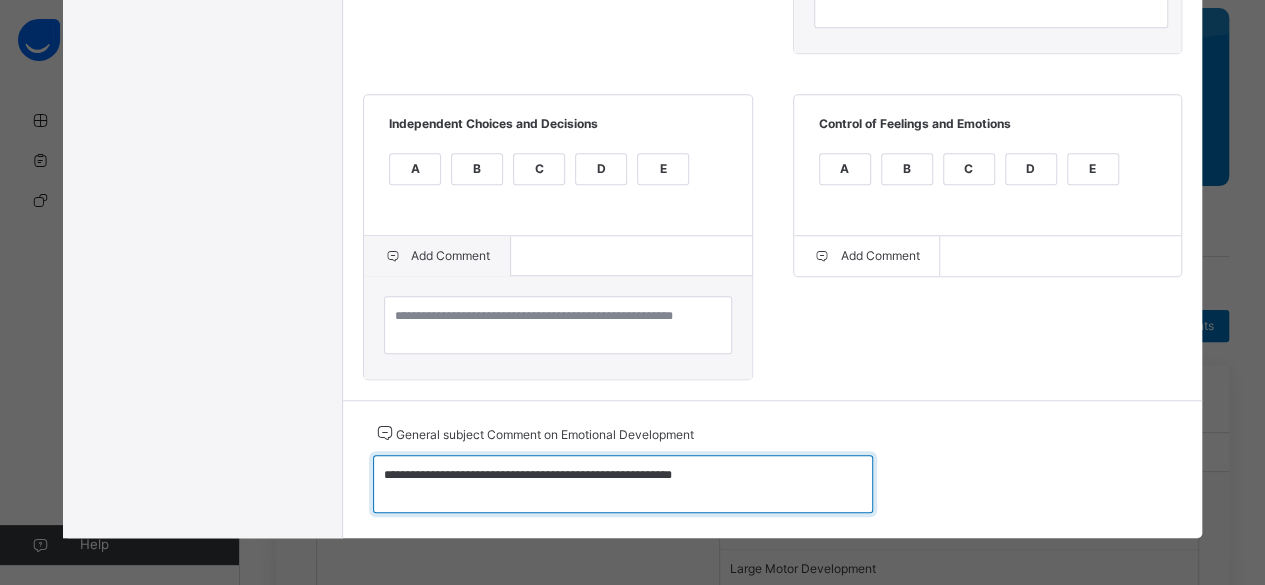 click on "**********" at bounding box center (623, 483) 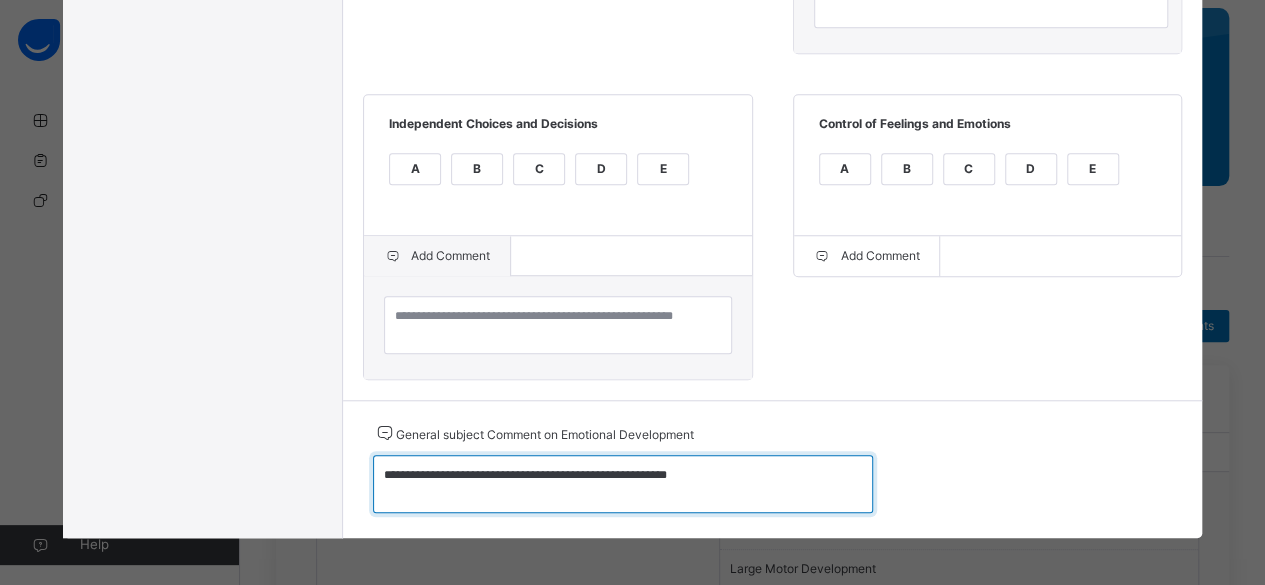 click on "**********" at bounding box center [623, 483] 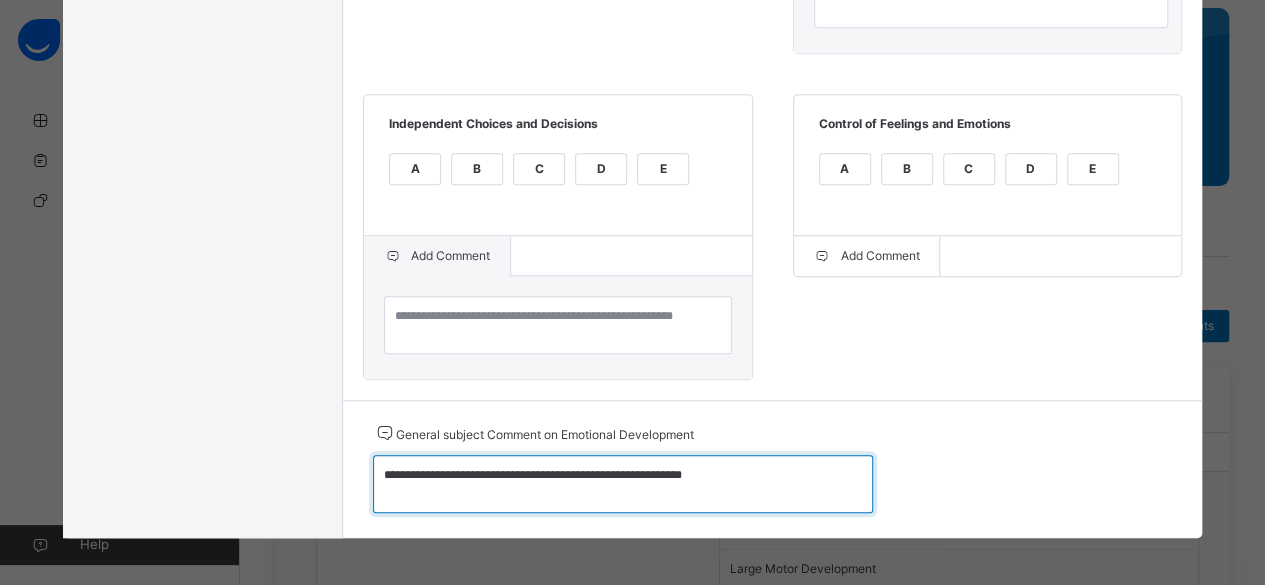 click on "**********" at bounding box center [623, 483] 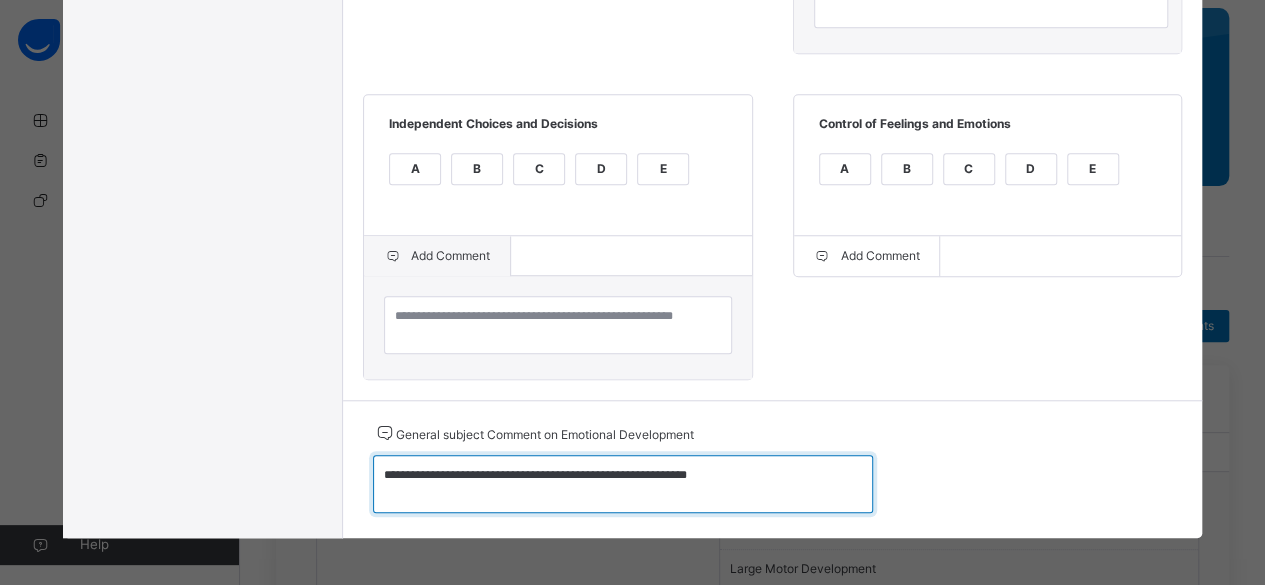 click on "**********" at bounding box center [623, 483] 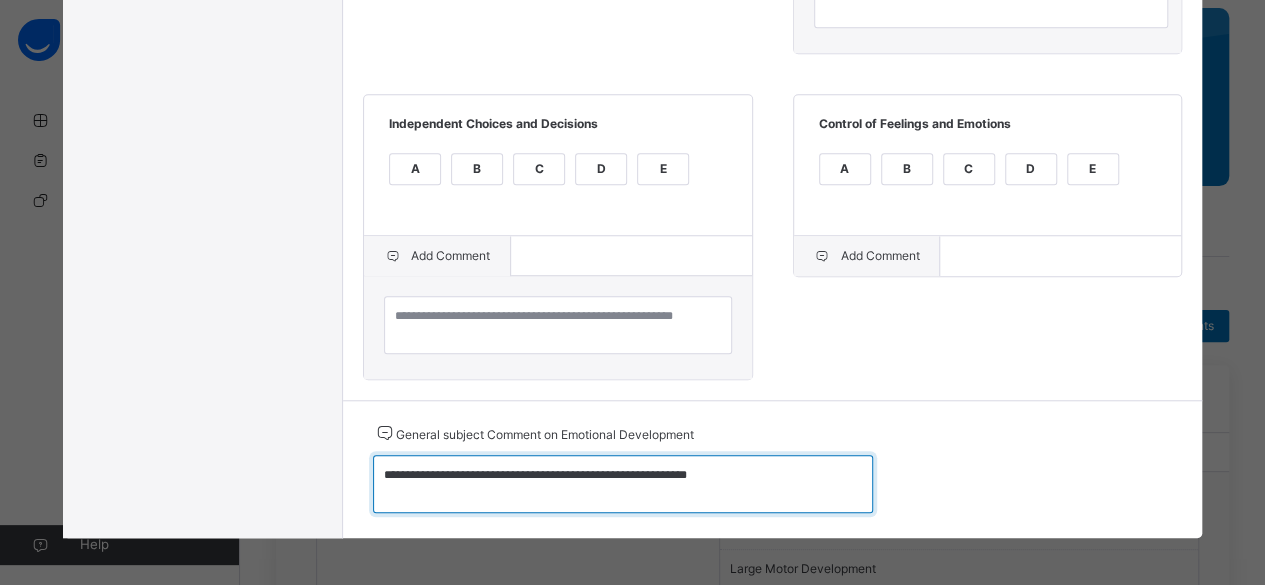 type on "**********" 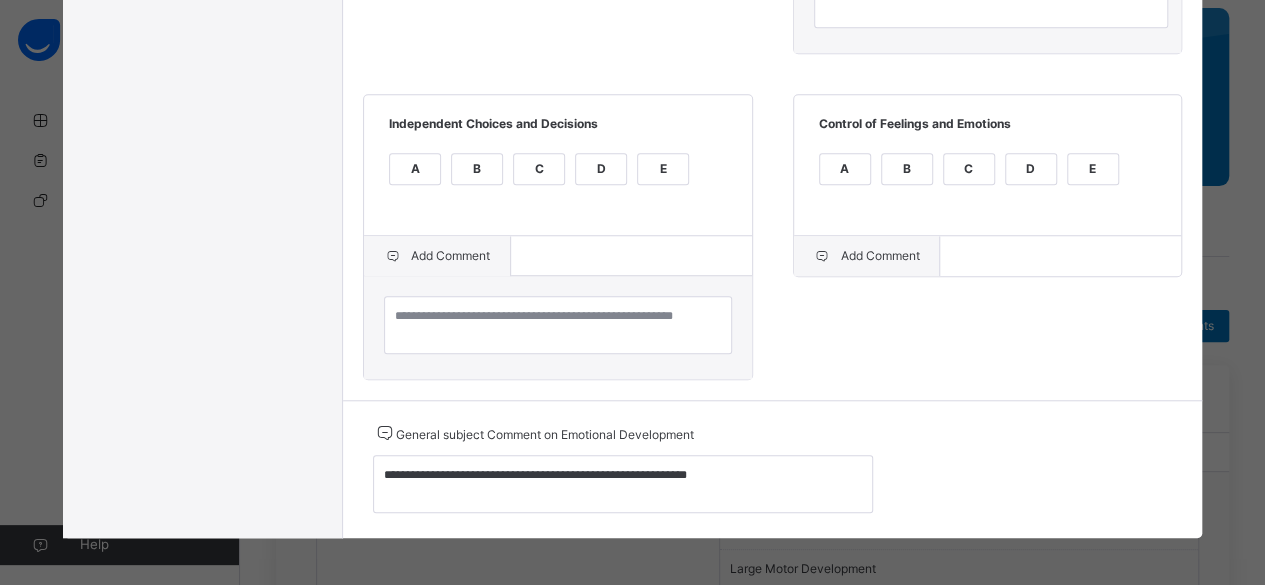 click on "Add Comment" at bounding box center [867, 256] 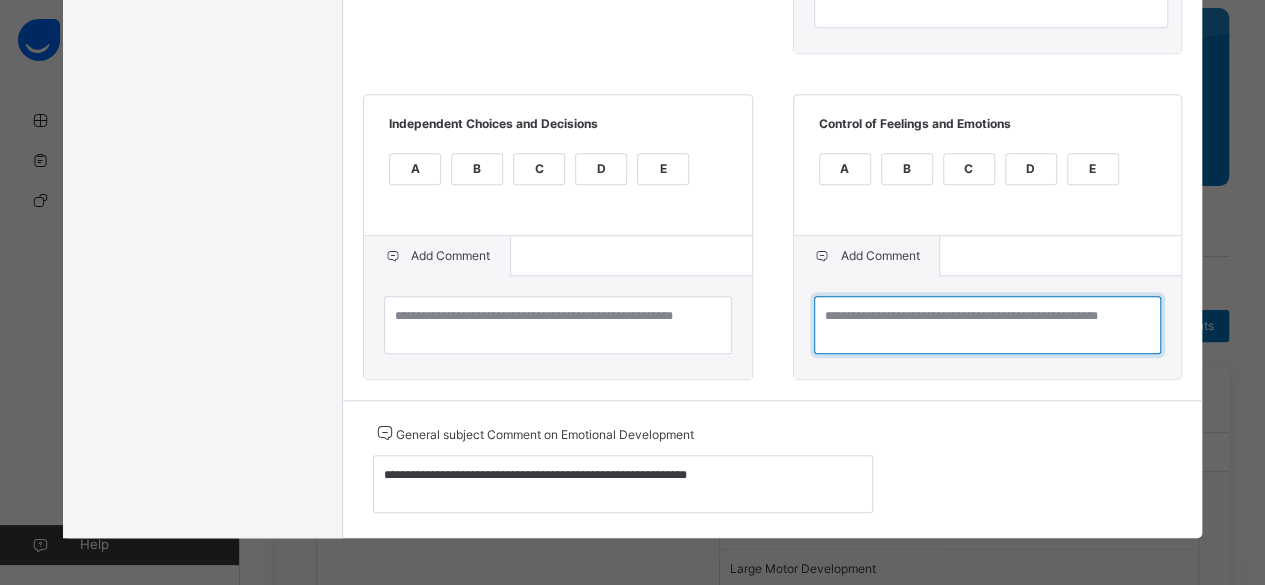 click at bounding box center [987, 325] 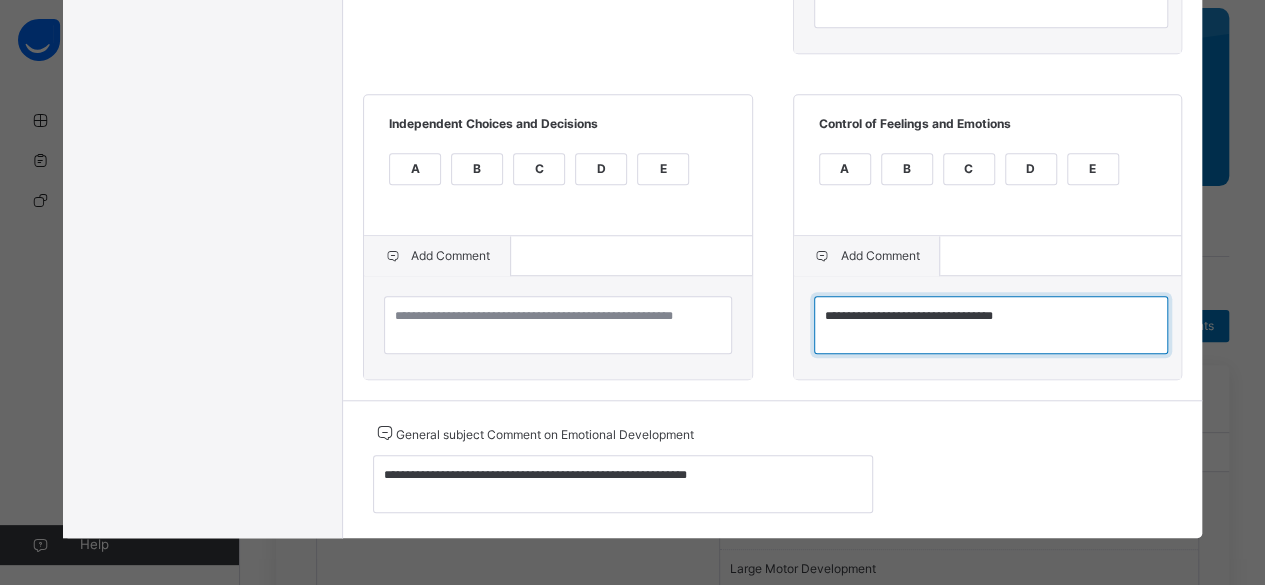 type on "**********" 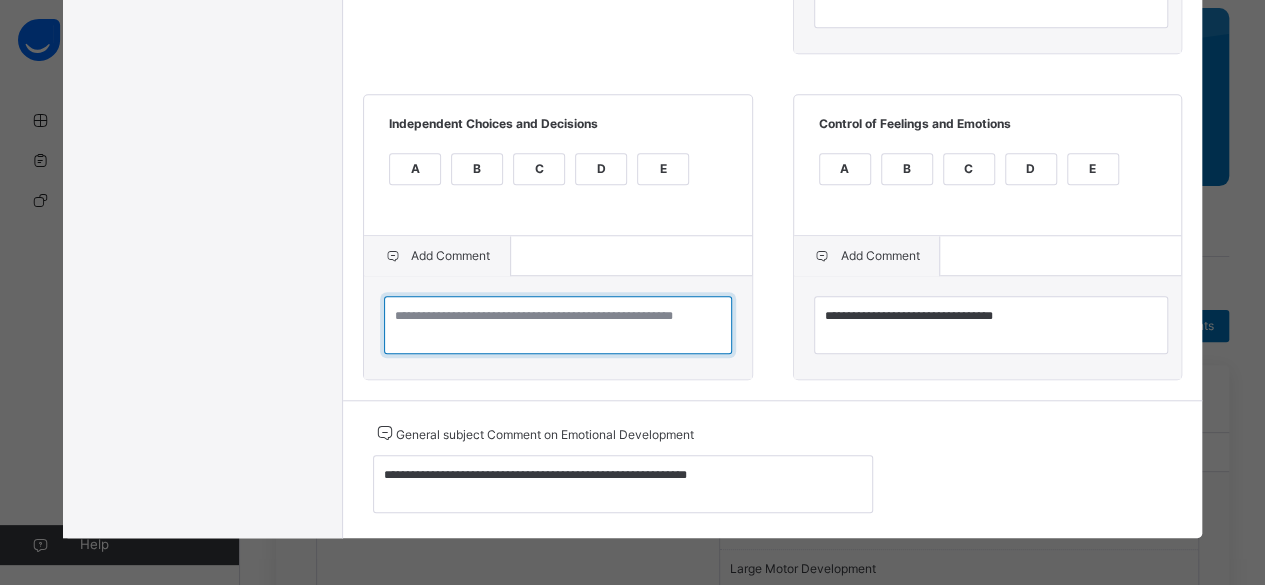 click at bounding box center [557, 325] 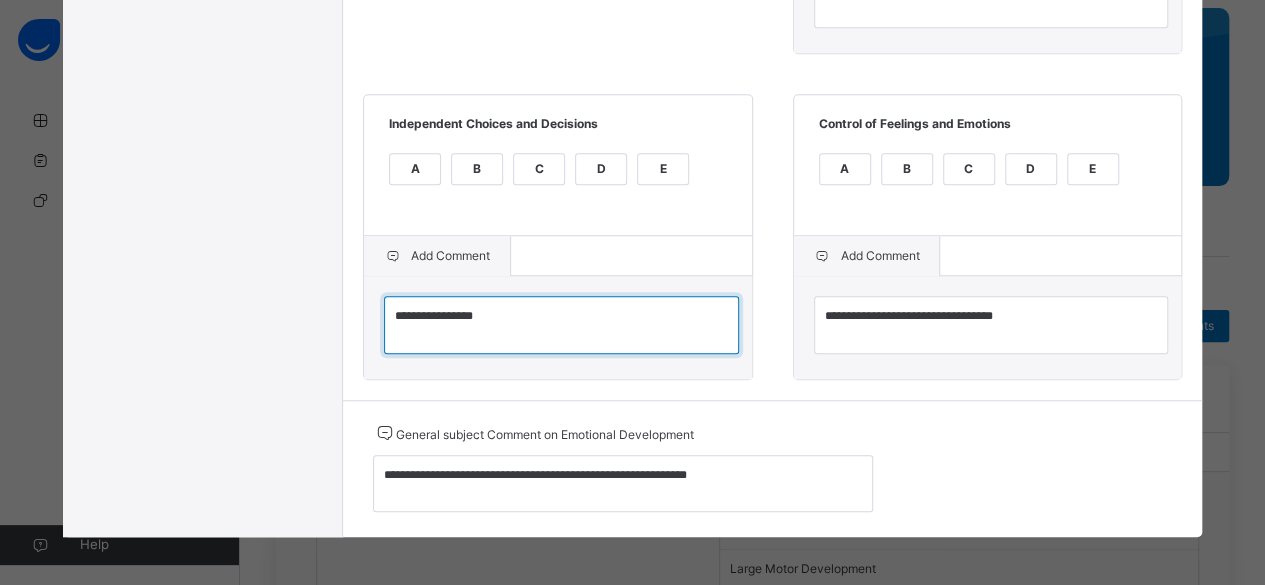 click on "**********" at bounding box center [561, 324] 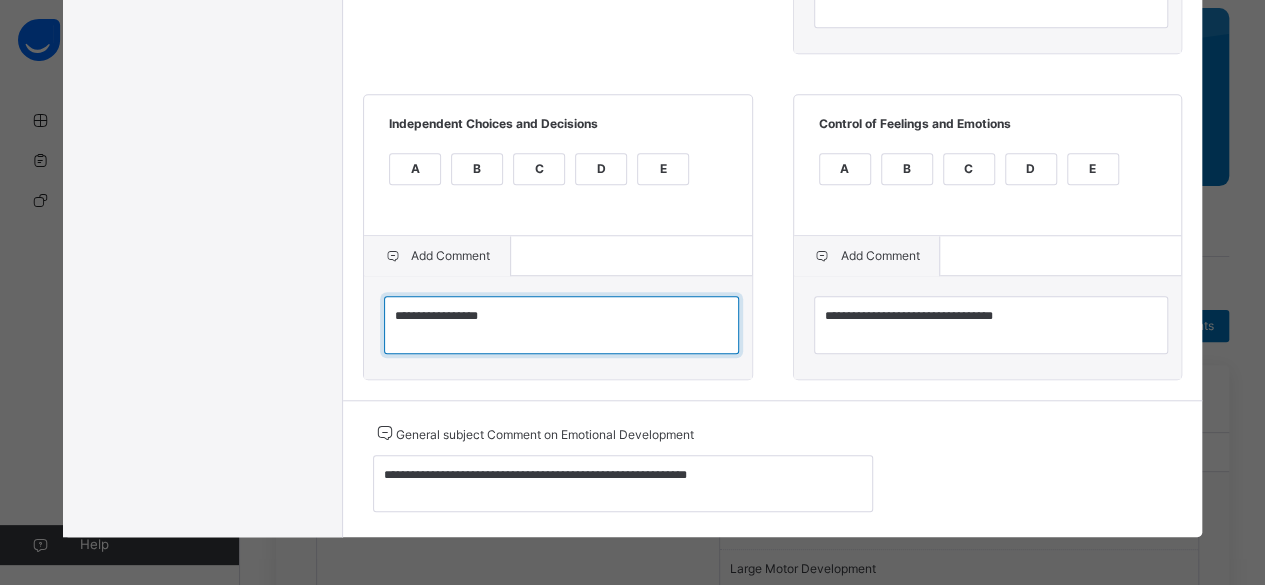 click on "**********" at bounding box center (561, 324) 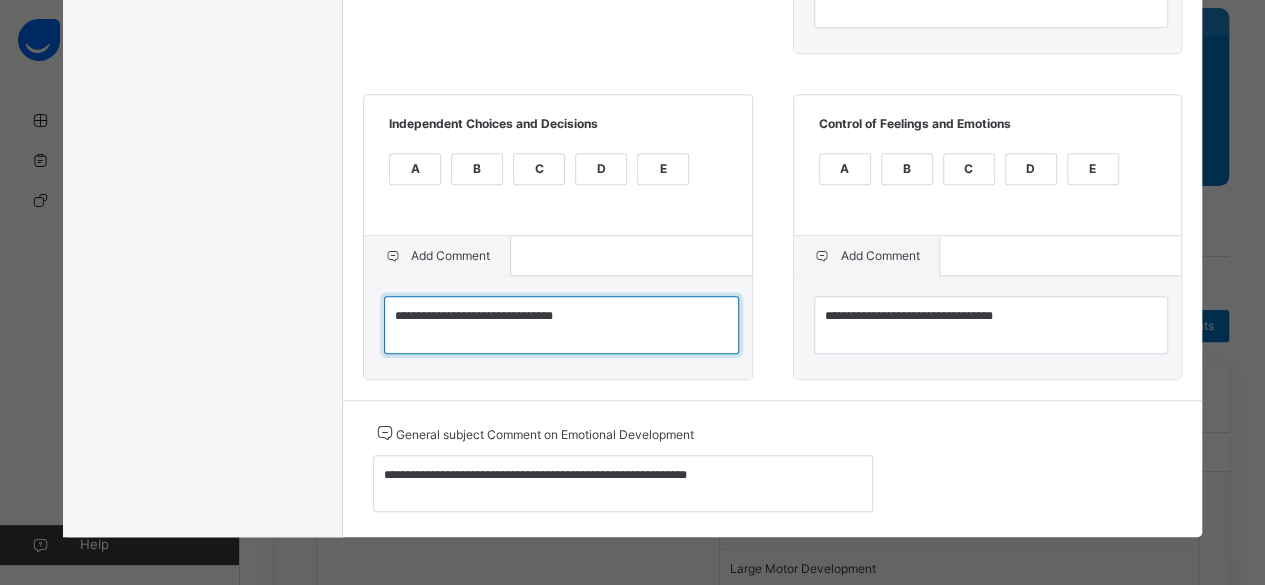 type on "**********" 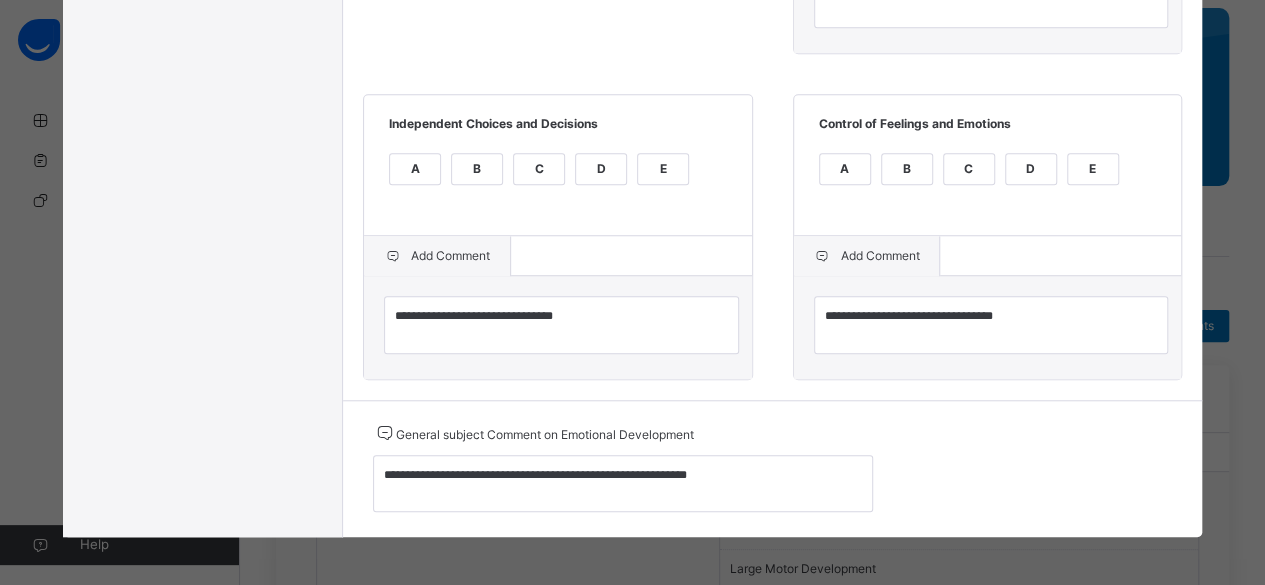 click on "**********" at bounding box center [772, 468] 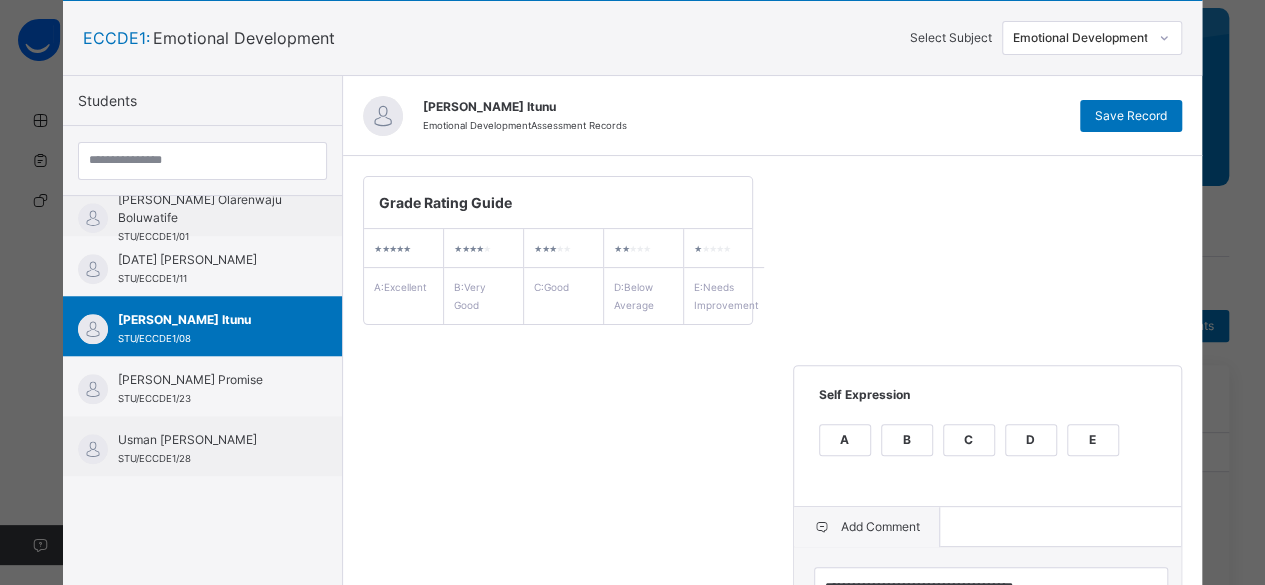 scroll, scrollTop: 112, scrollLeft: 0, axis: vertical 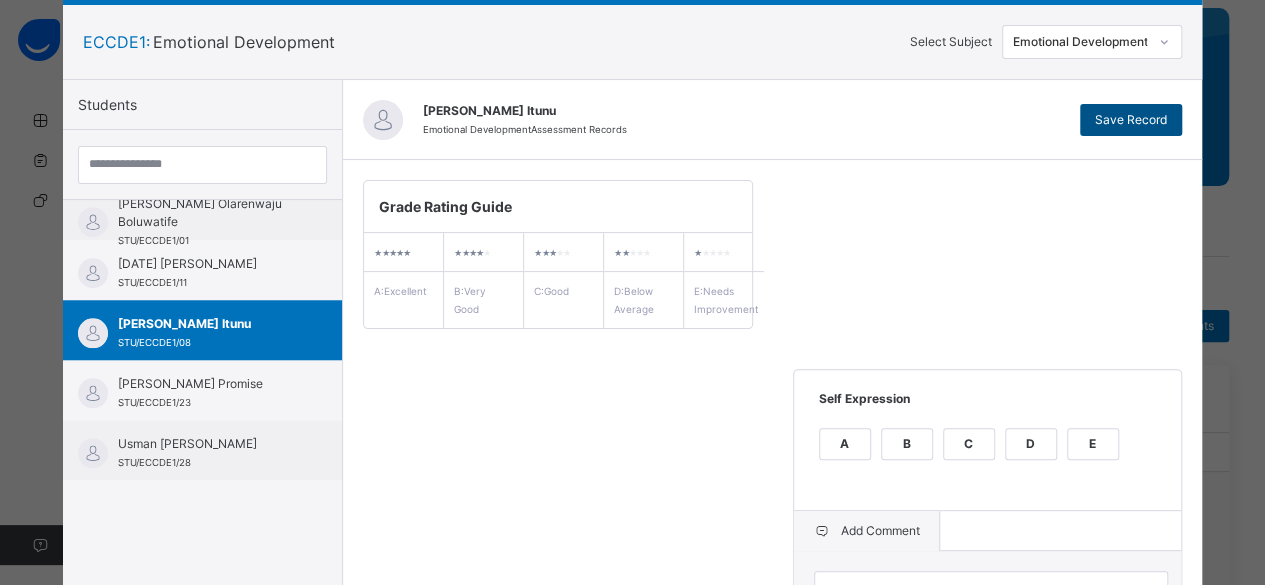 click on "Save Record" at bounding box center (1131, 120) 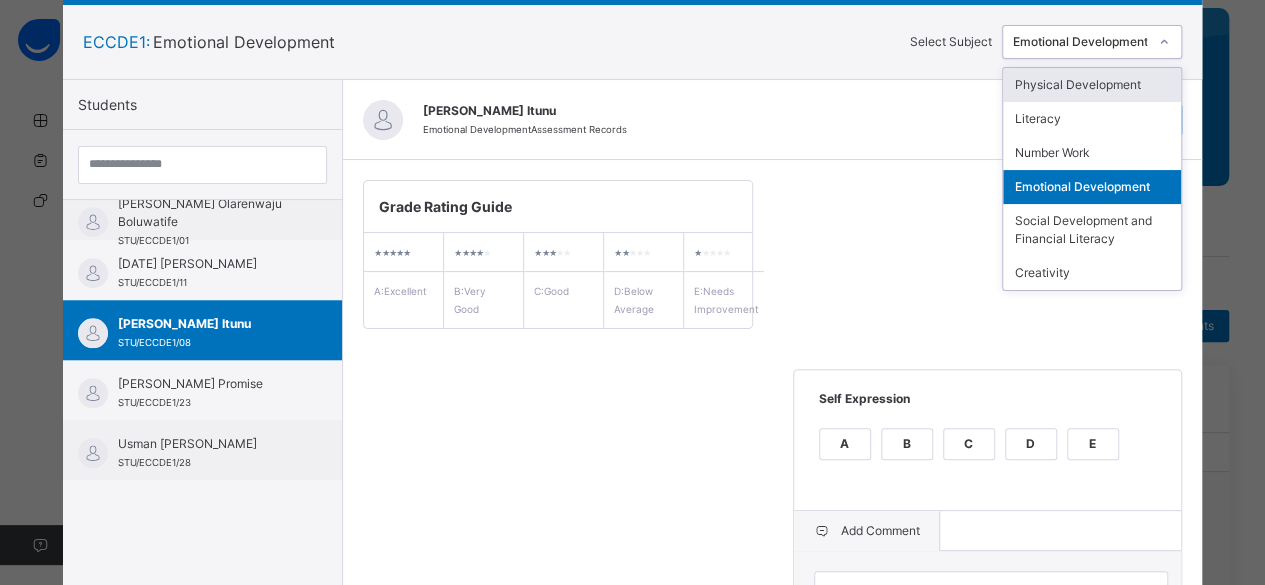 click on "Emotional Development" at bounding box center [1081, 42] 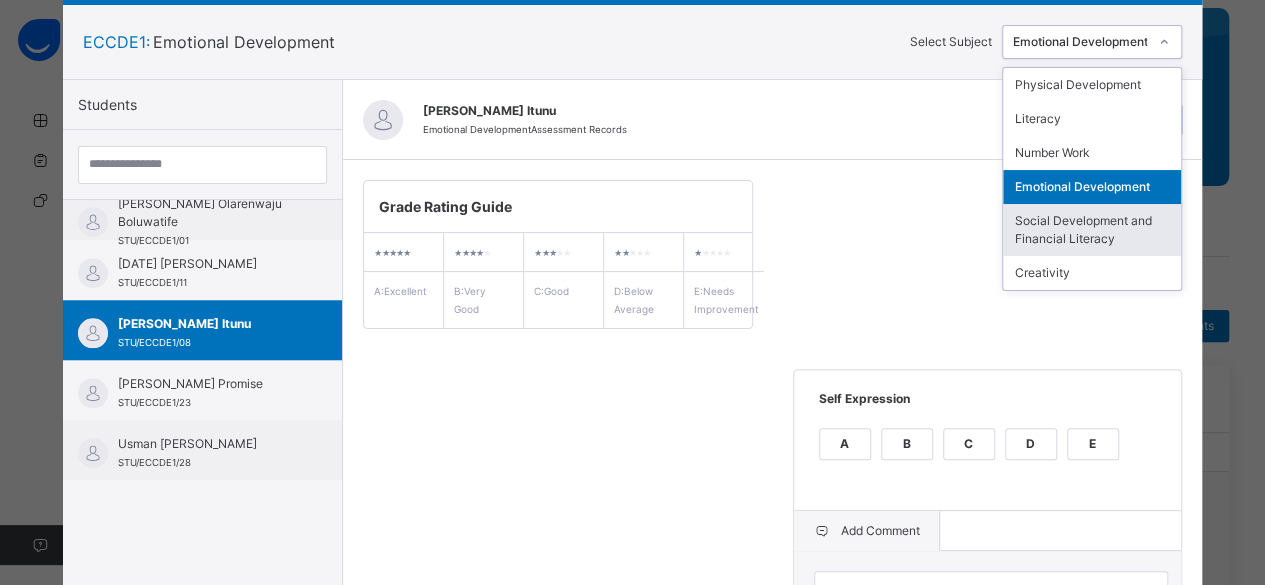 click on "Social Development and Financial Literacy" at bounding box center [1092, 230] 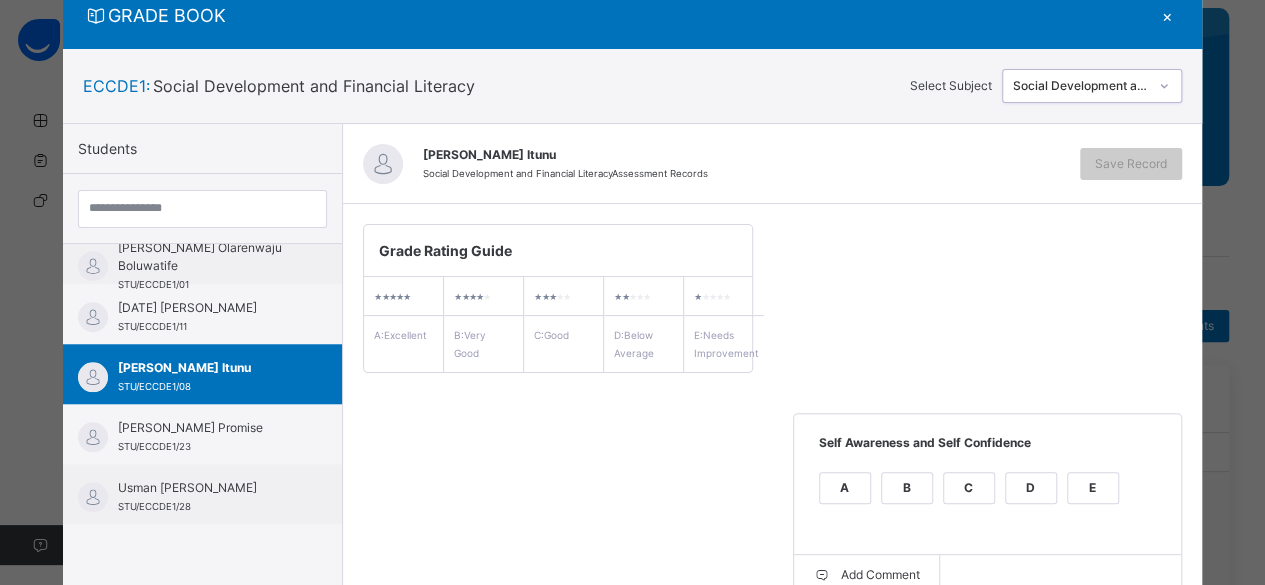 scroll, scrollTop: 112, scrollLeft: 0, axis: vertical 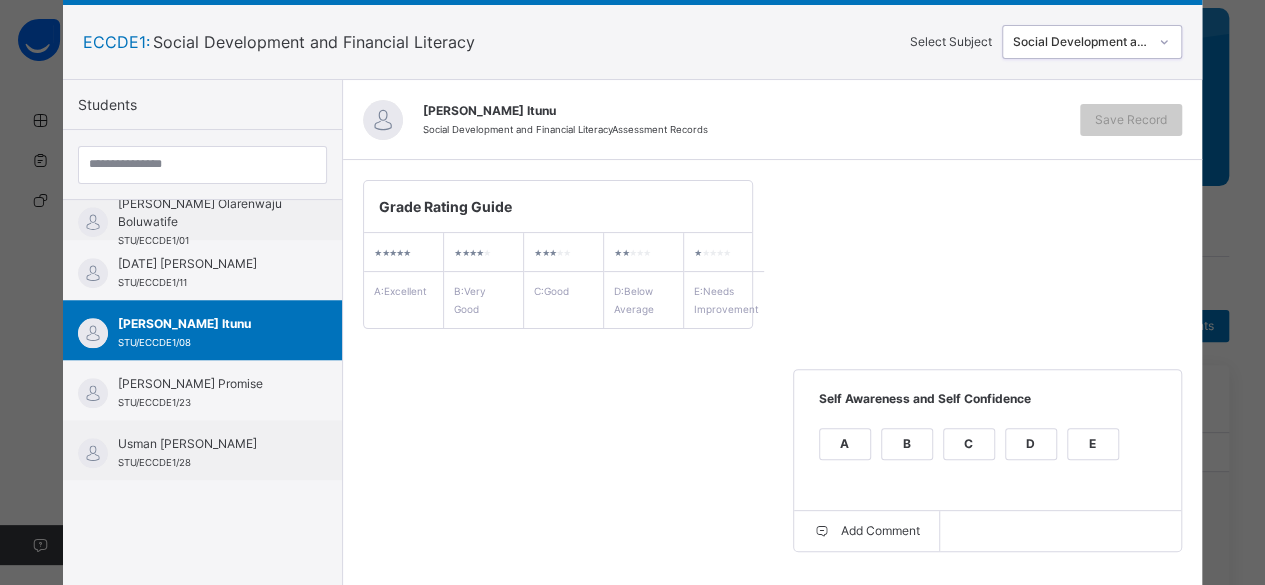 click on "C" at bounding box center [969, 444] 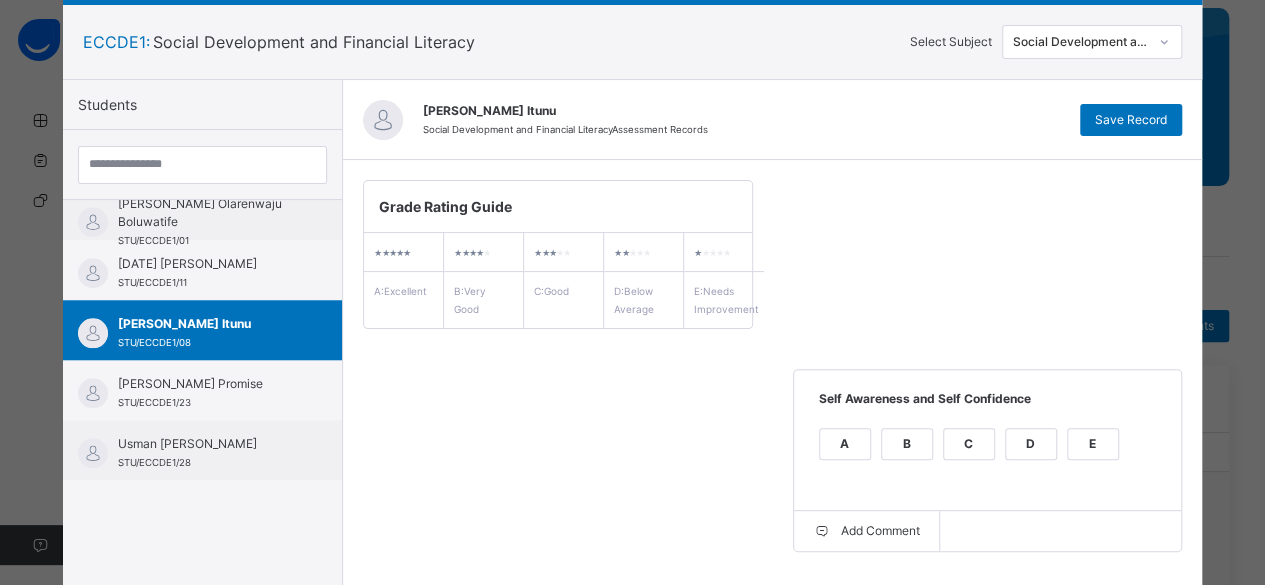click on "Grade Rating Guide   ★ ★ ★ ★ ★ A  :  Excellent ★ ★ ★ ★ ★ B  :  Very Good ★ ★ ★ ★ ★ C  :  Good ★ ★ ★ ★ ★ D  :  Below Average ★ ★ ★ ★ ★ E  :  Needs Improvement Self Awareness and Self Confidence   A B C D E  Add Comment Self-care and hygiene   A B C D E  Add Comment" at bounding box center [772, 477] 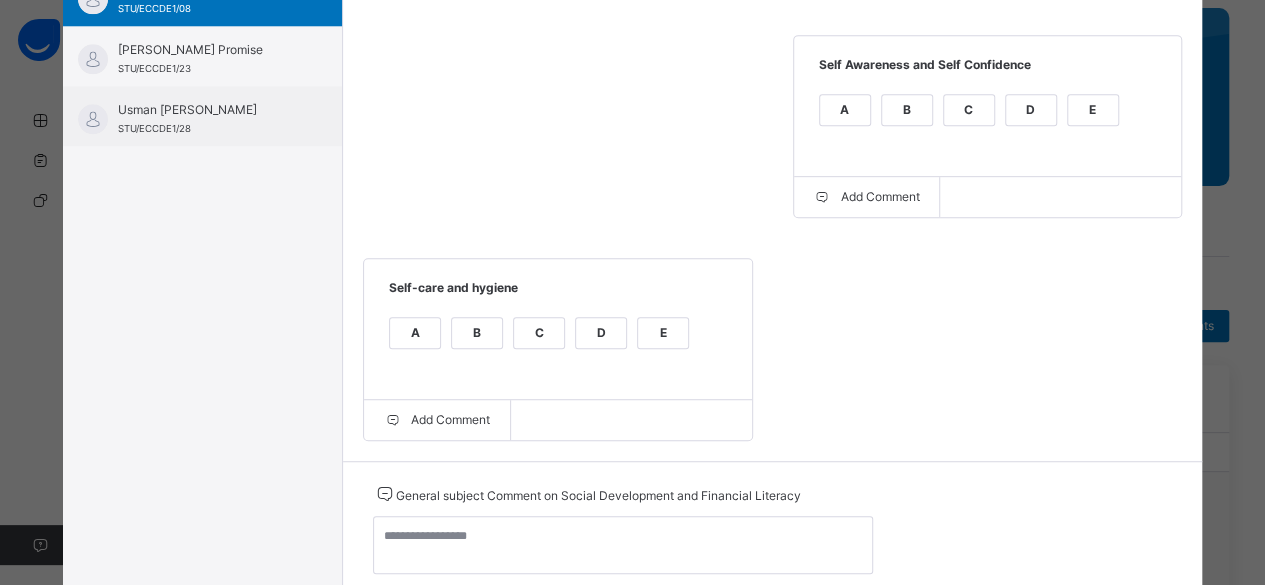 scroll, scrollTop: 506, scrollLeft: 0, axis: vertical 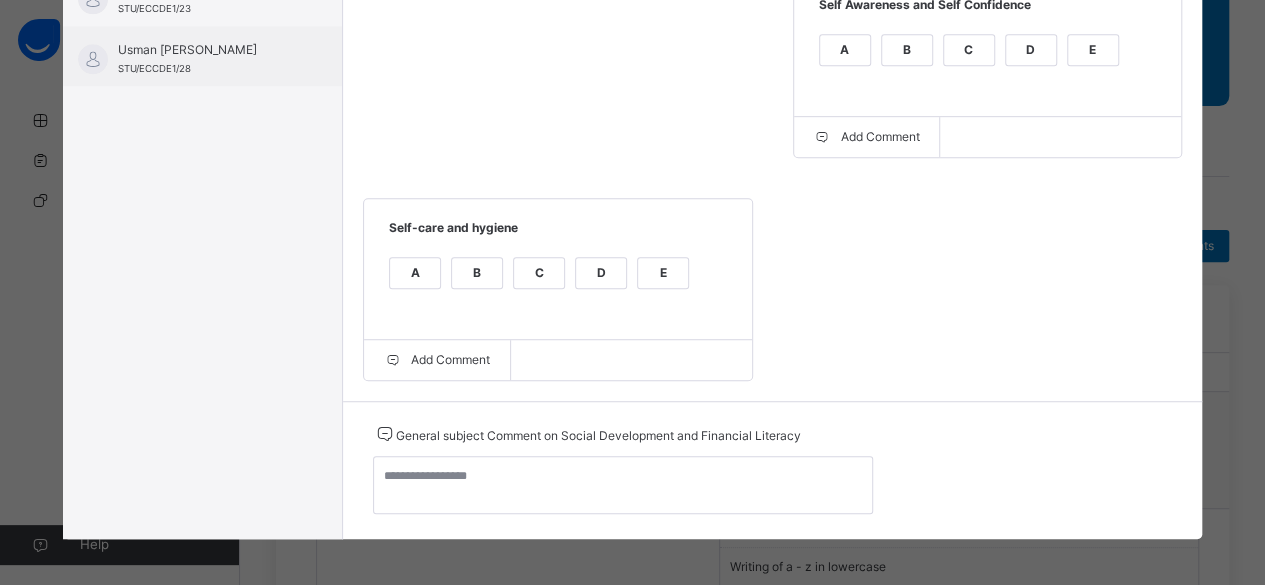 click on "C" at bounding box center (539, 273) 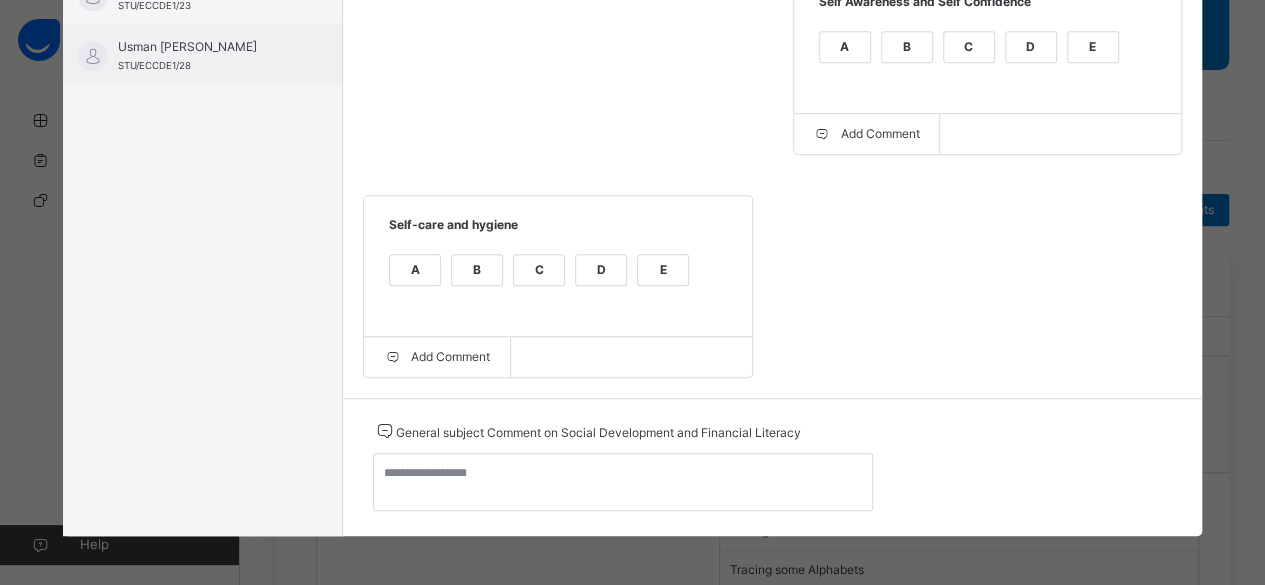 scroll, scrollTop: 280, scrollLeft: 0, axis: vertical 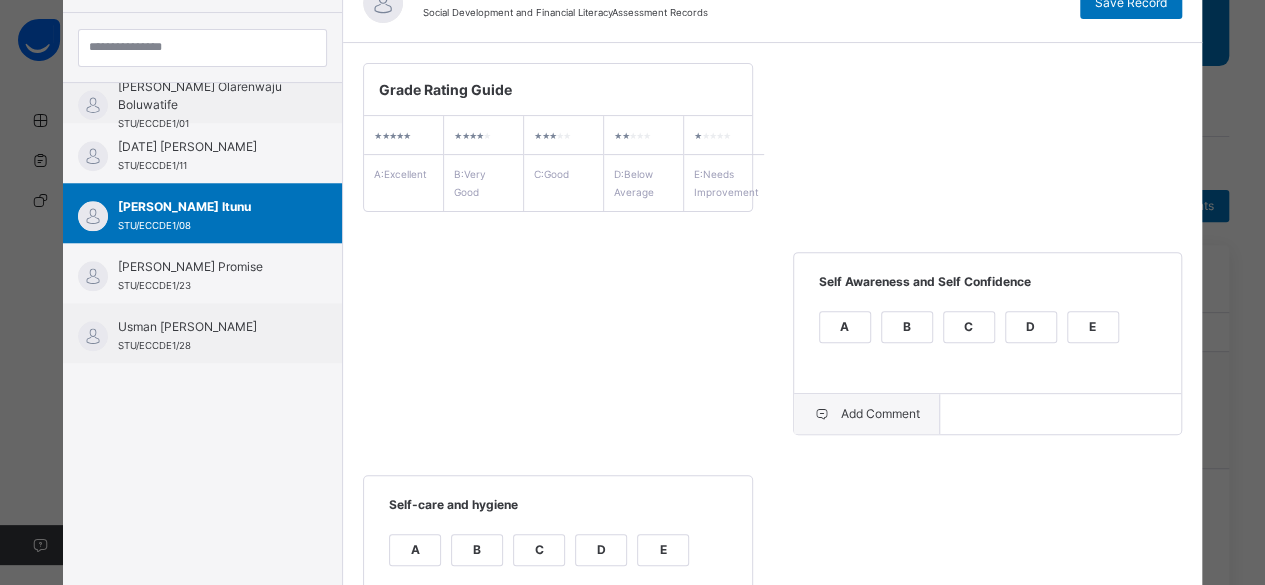 click on "Add Comment" at bounding box center (867, 414) 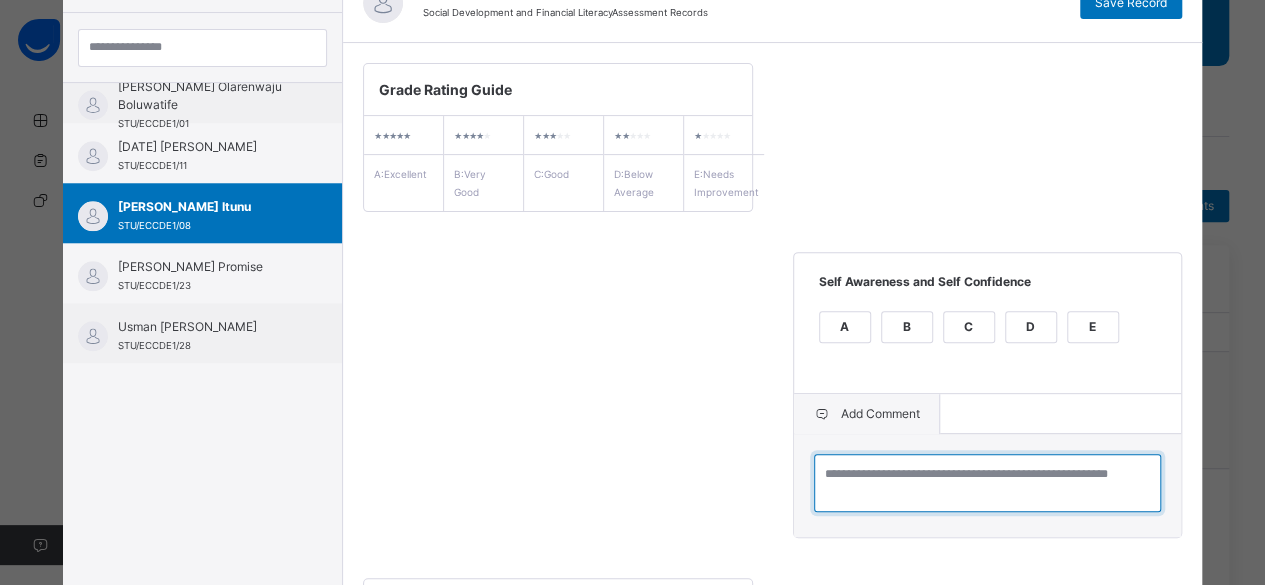 click at bounding box center [987, 483] 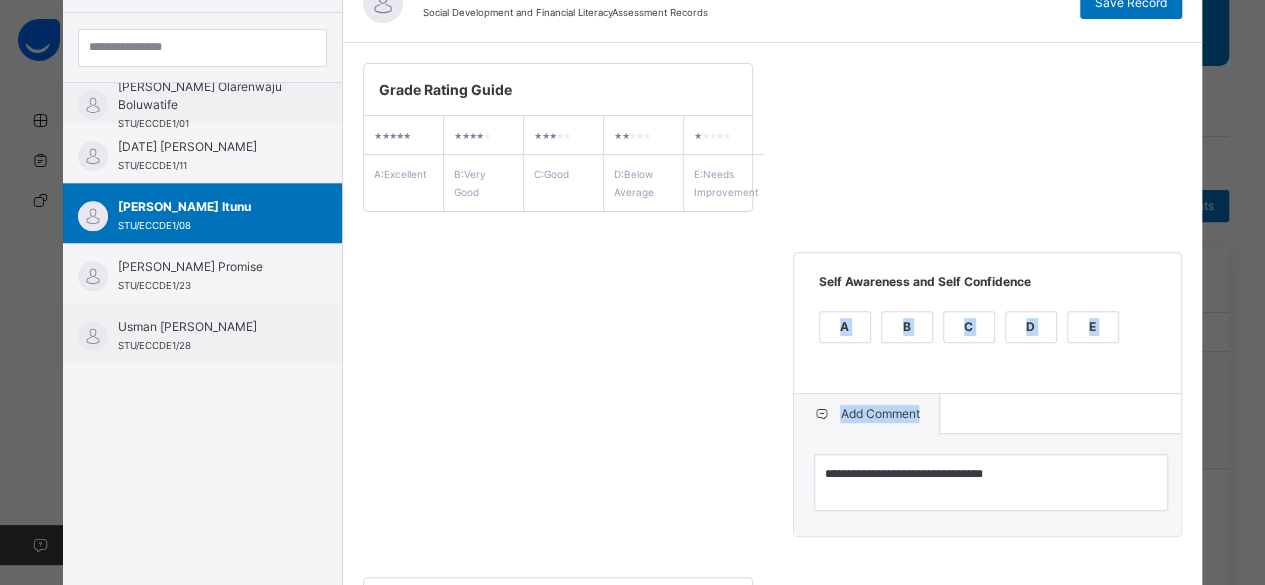 drag, startPoint x: 965, startPoint y: 517, endPoint x: 990, endPoint y: 519, distance: 25.079872 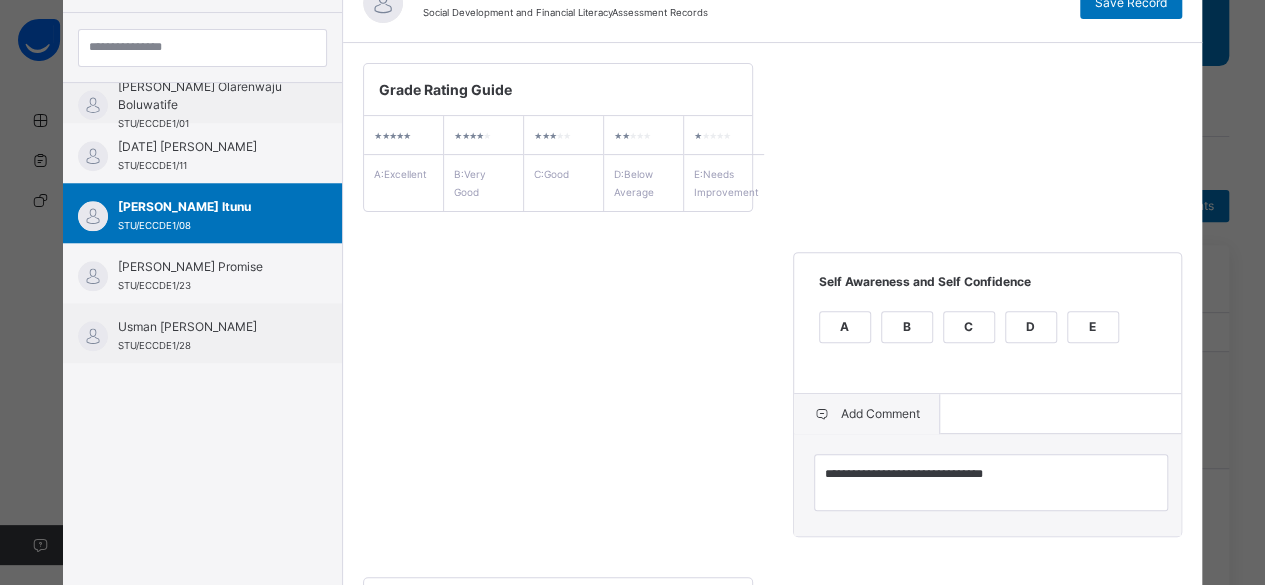 click on "**********" at bounding box center (772, 411) 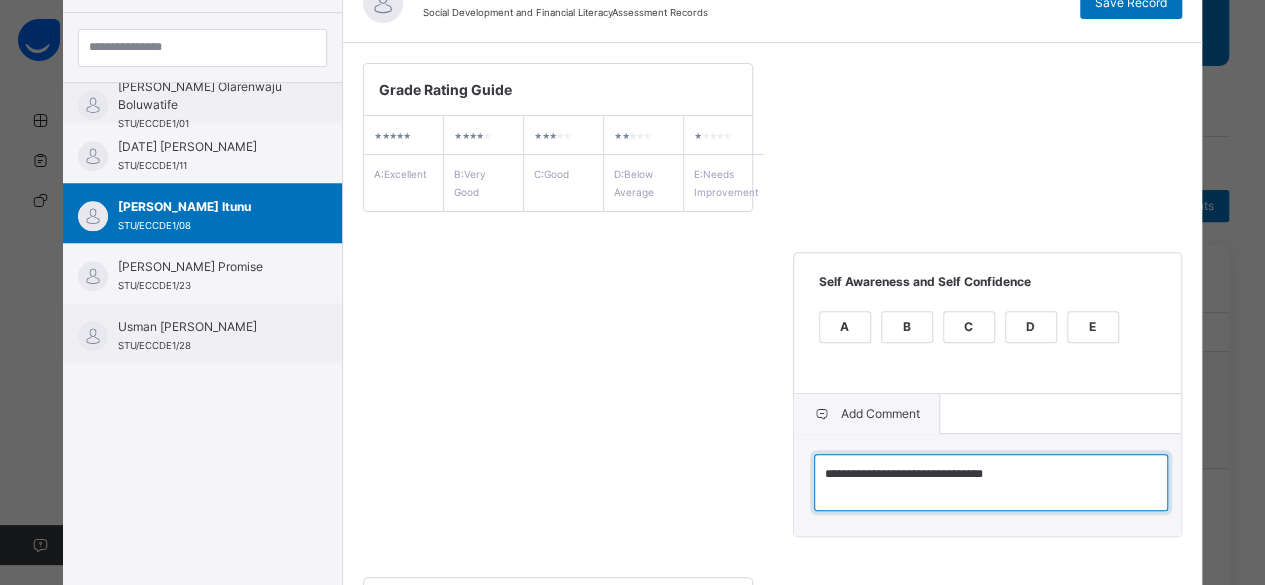 type on "**********" 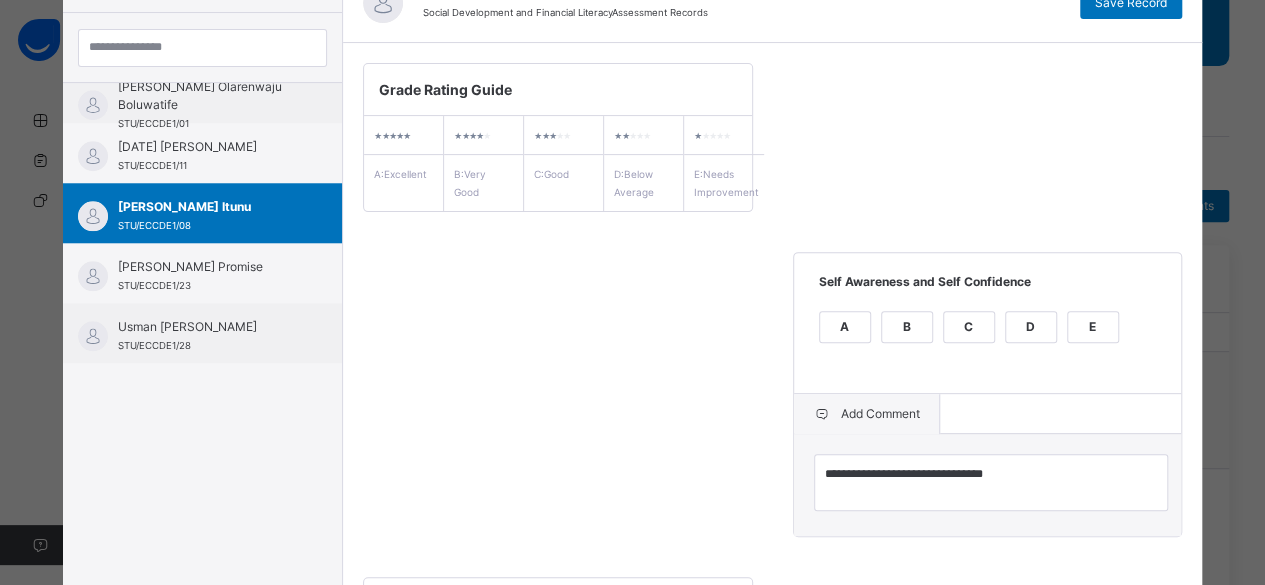 click on "**********" at bounding box center (772, 411) 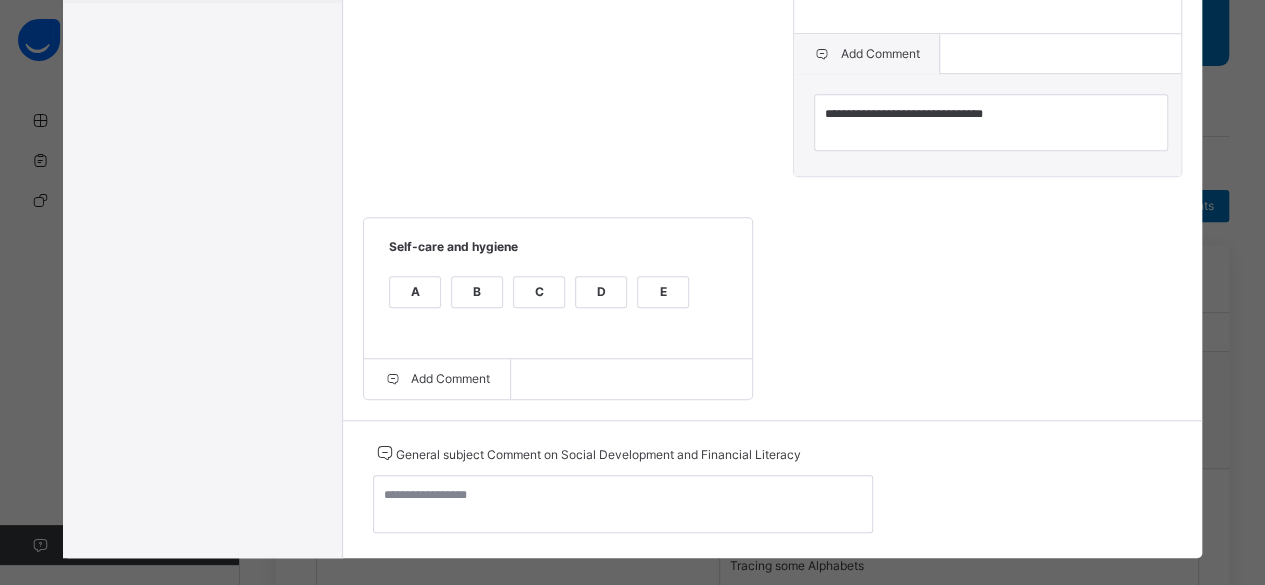 scroll, scrollTop: 611, scrollLeft: 0, axis: vertical 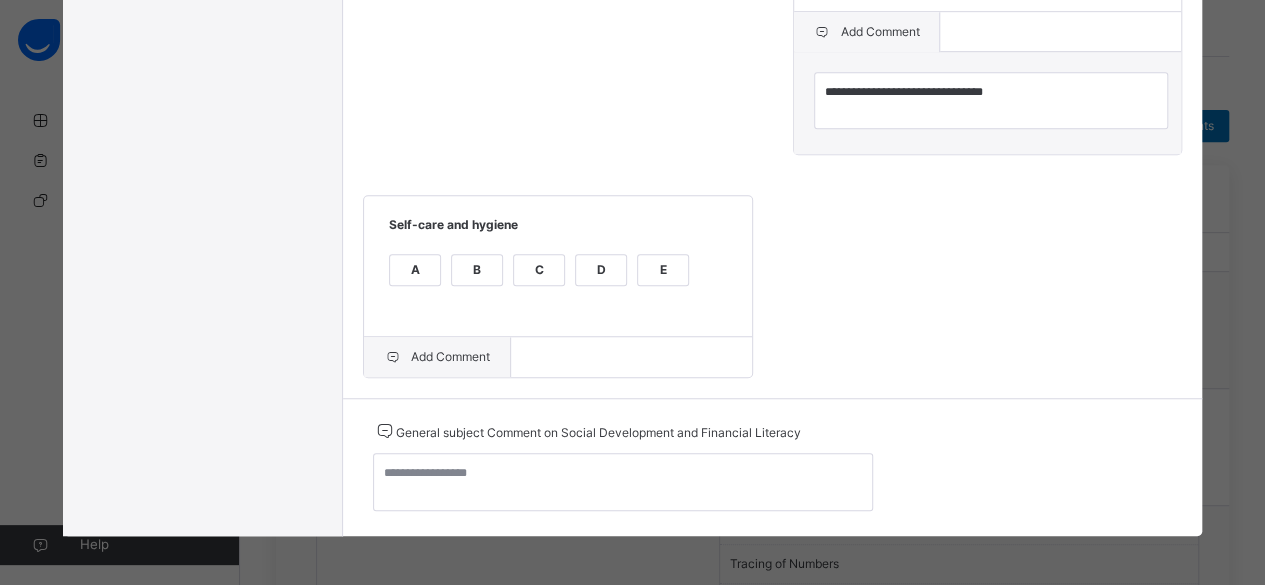 click on "Add Comment" at bounding box center (437, 357) 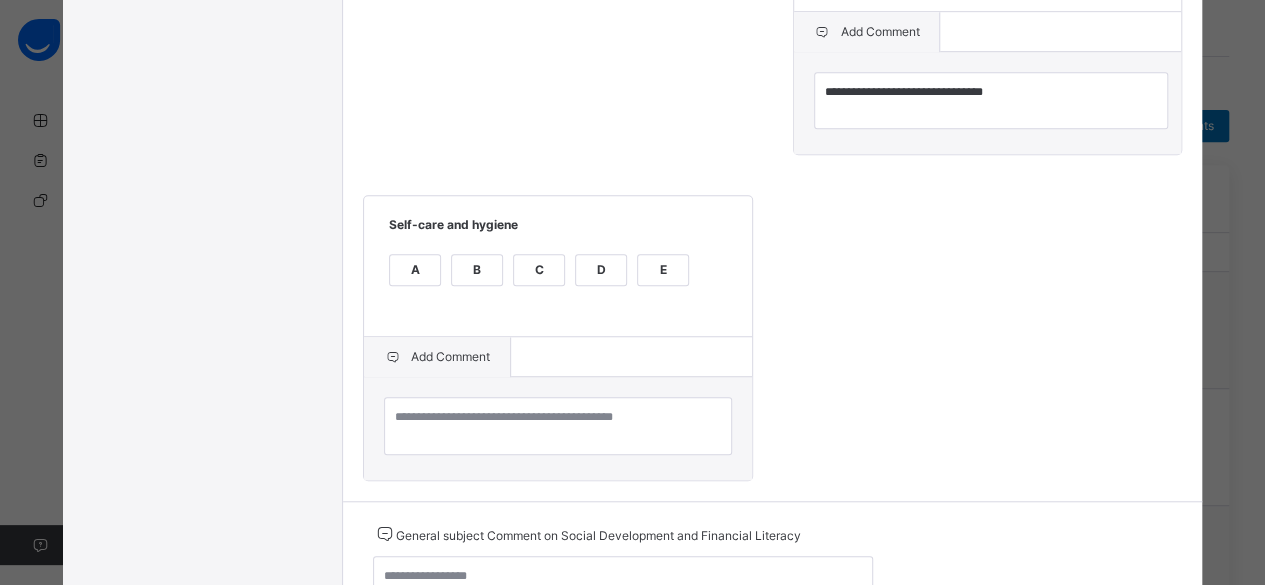 scroll, scrollTop: 712, scrollLeft: 0, axis: vertical 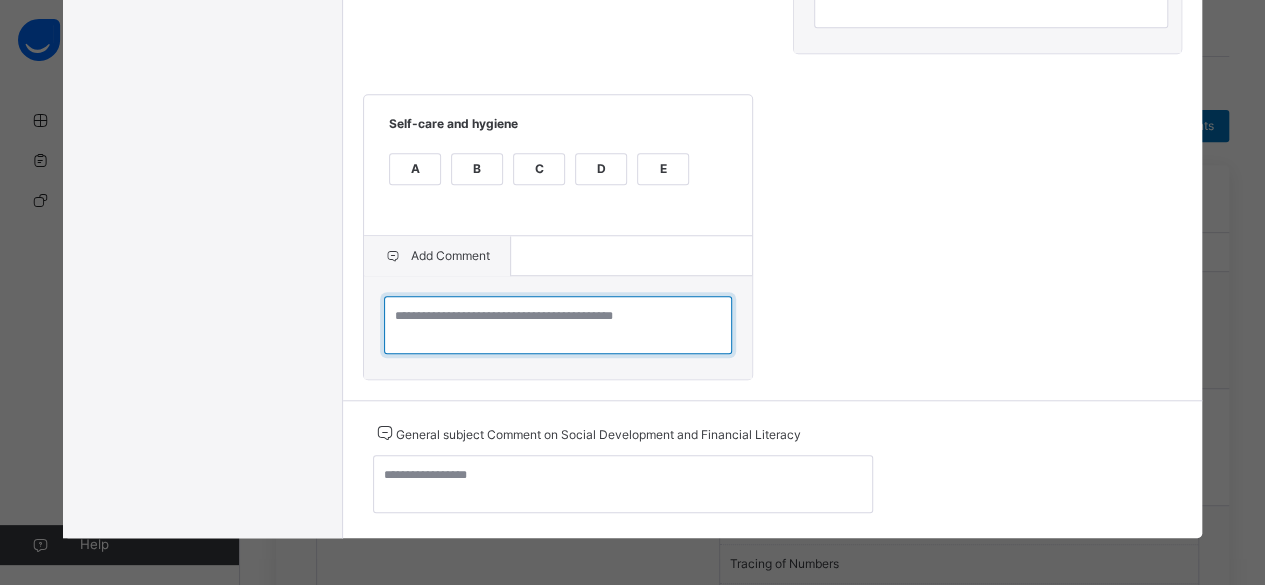 click at bounding box center [557, 325] 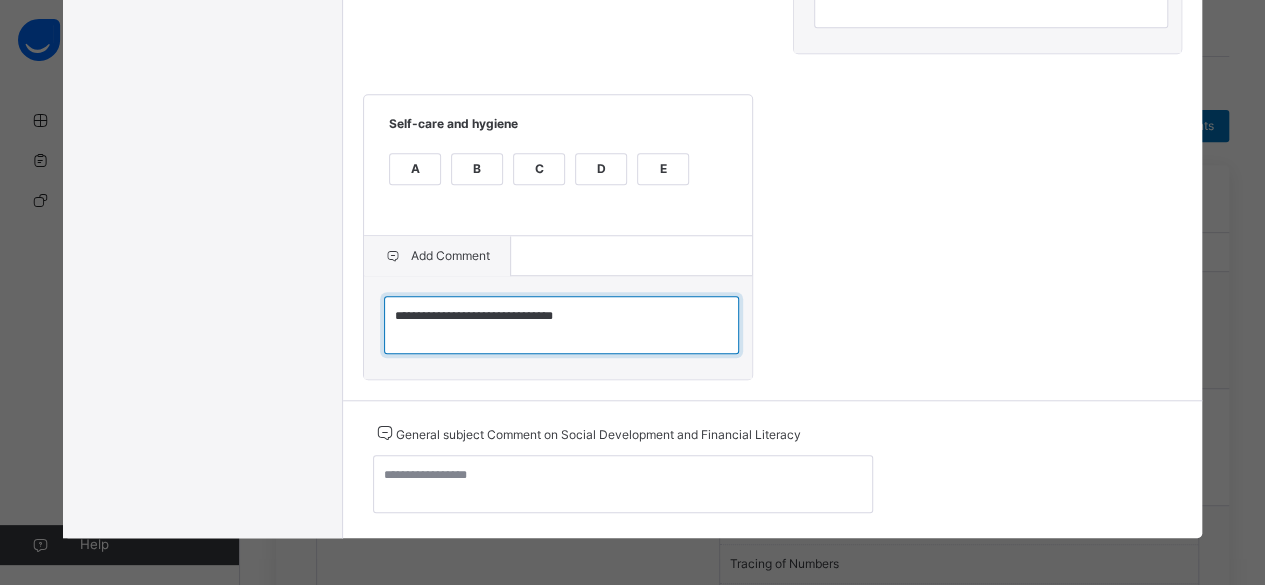 click on "**********" at bounding box center (561, 324) 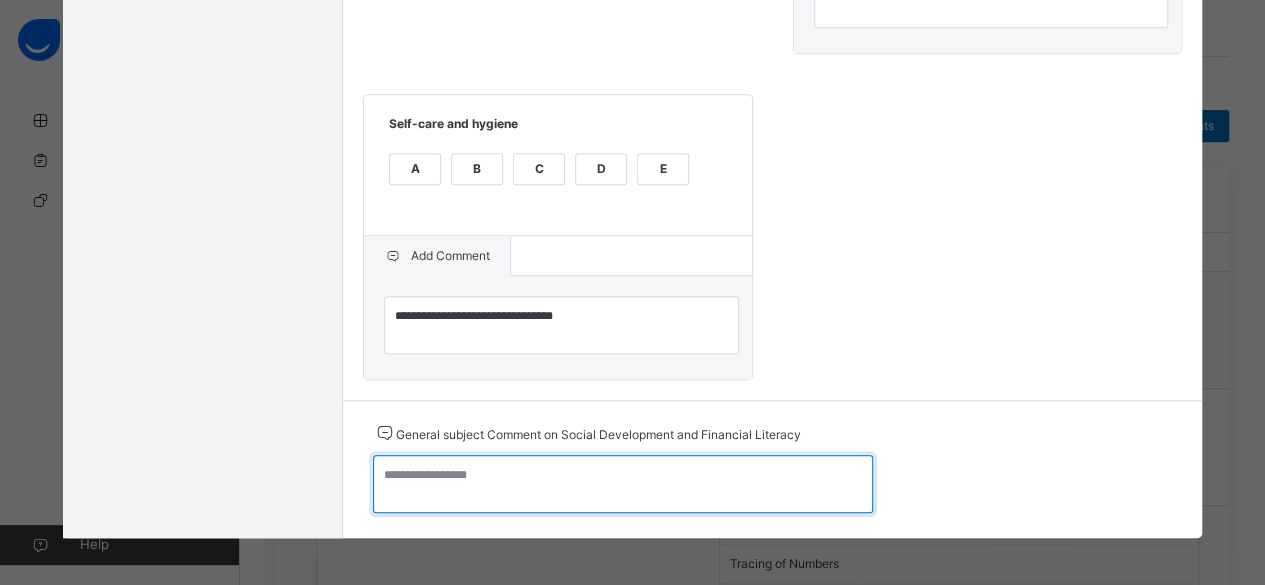 click at bounding box center (623, 484) 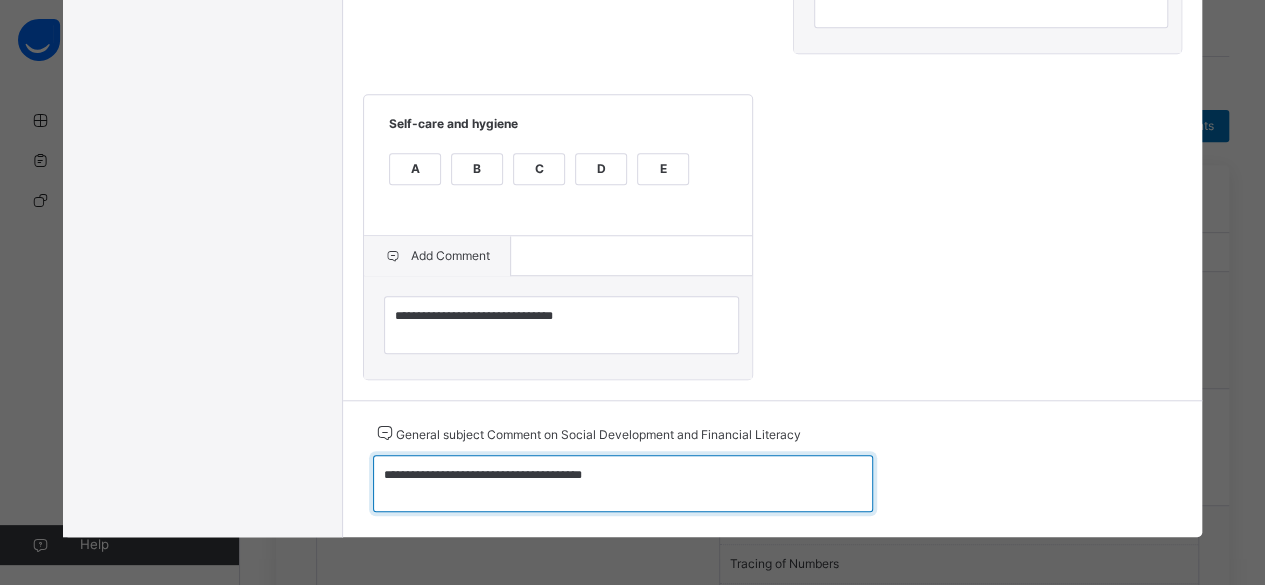 type on "**********" 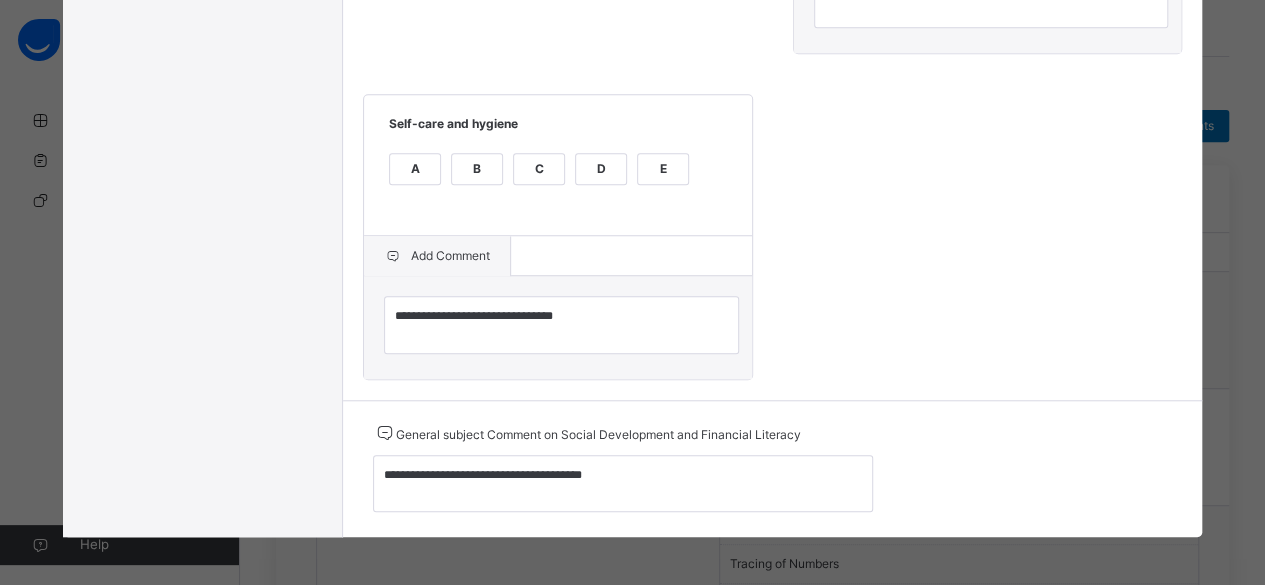click on "**********" at bounding box center (772, -20) 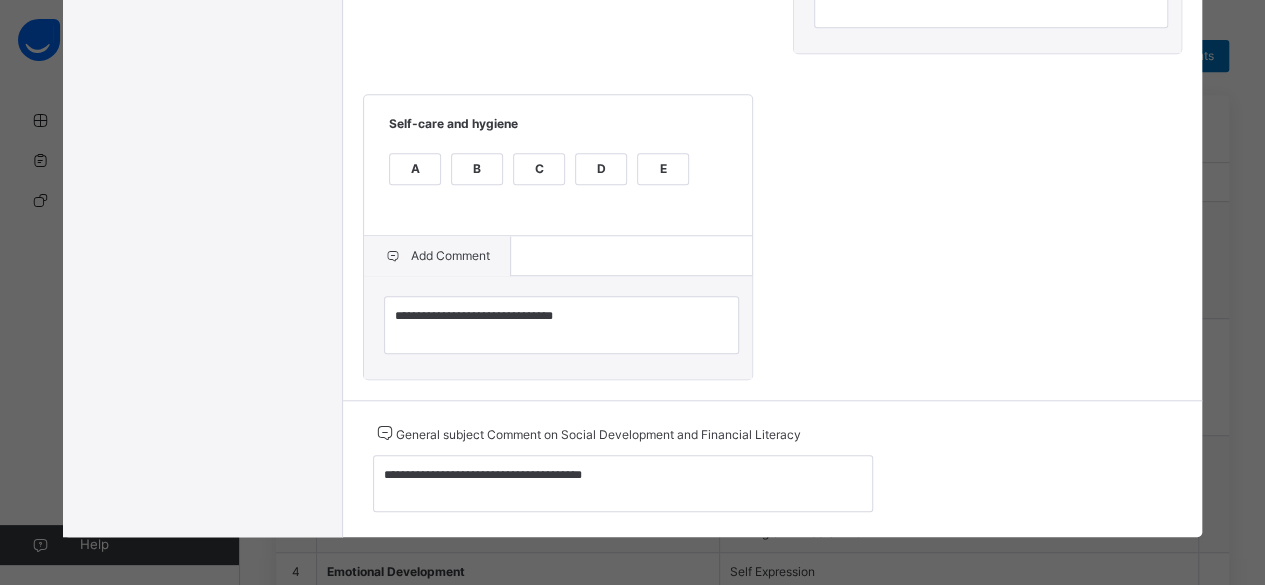 scroll, scrollTop: 480, scrollLeft: 0, axis: vertical 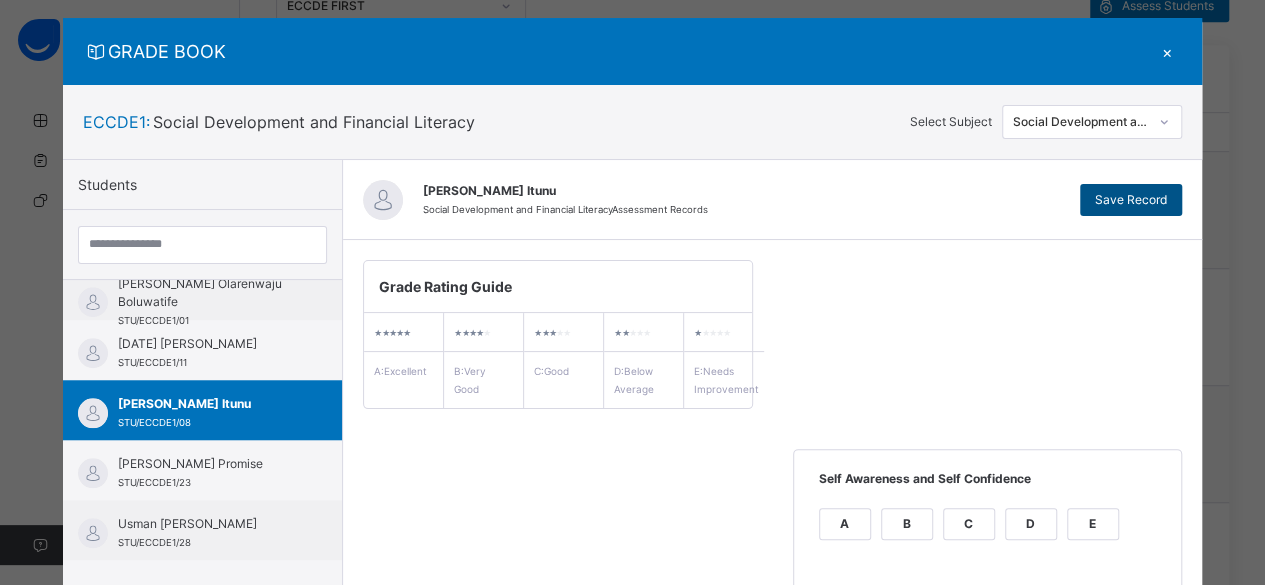 click on "Save Record" at bounding box center (1131, 200) 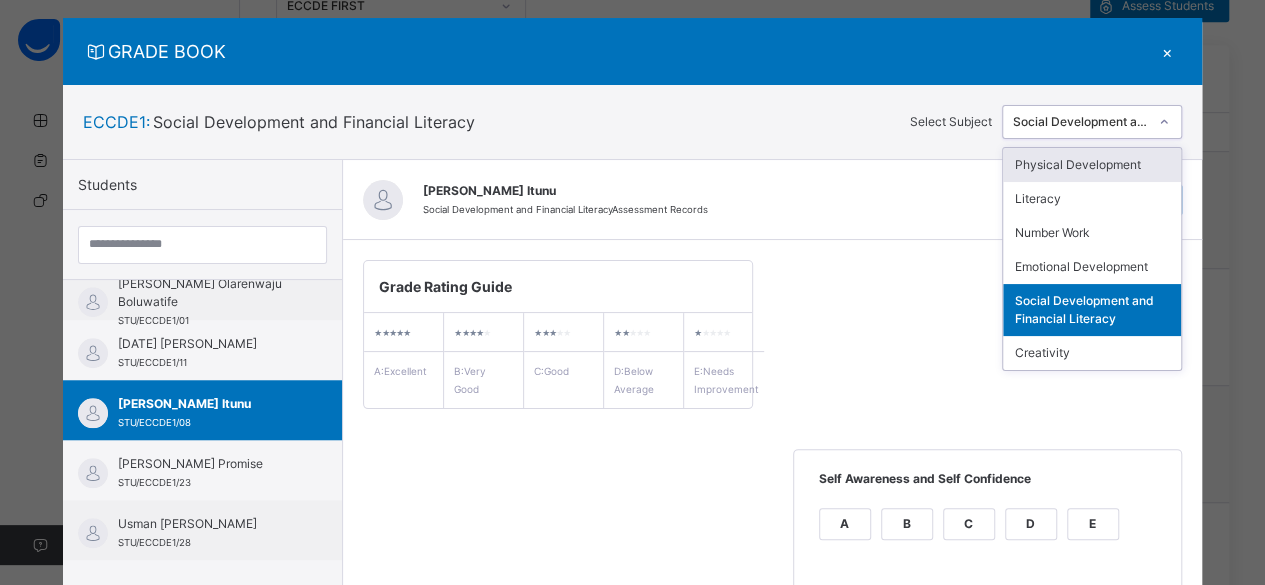 click on "Social Development and Financial Literacy" at bounding box center (1081, 122) 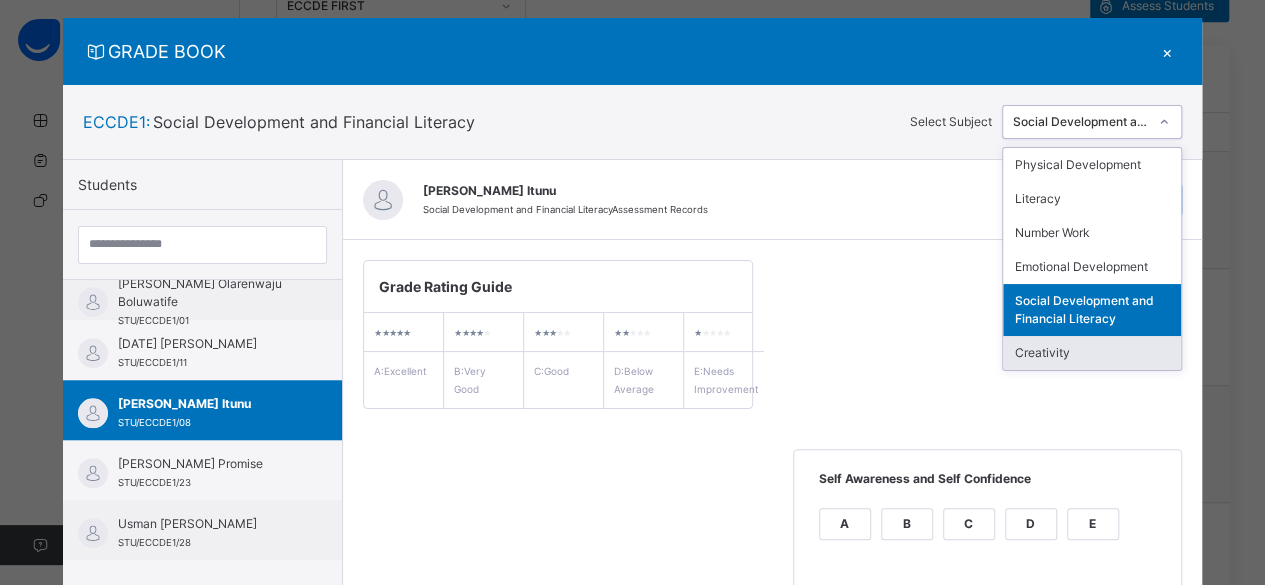 click on "Creativity" at bounding box center (1092, 353) 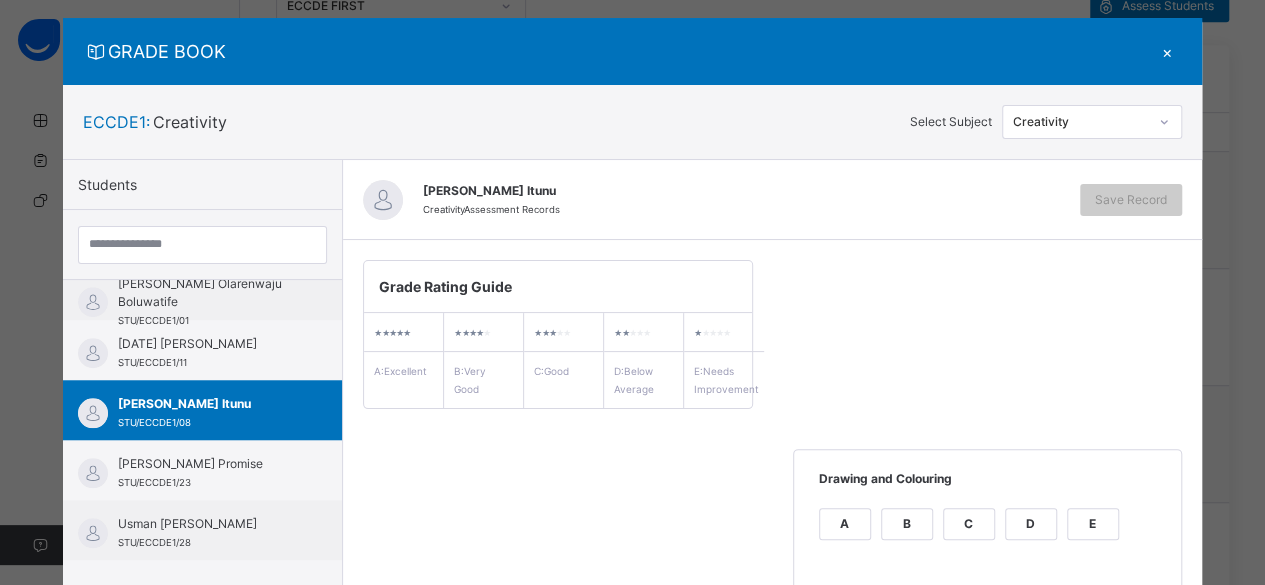 click on "C" at bounding box center (969, 524) 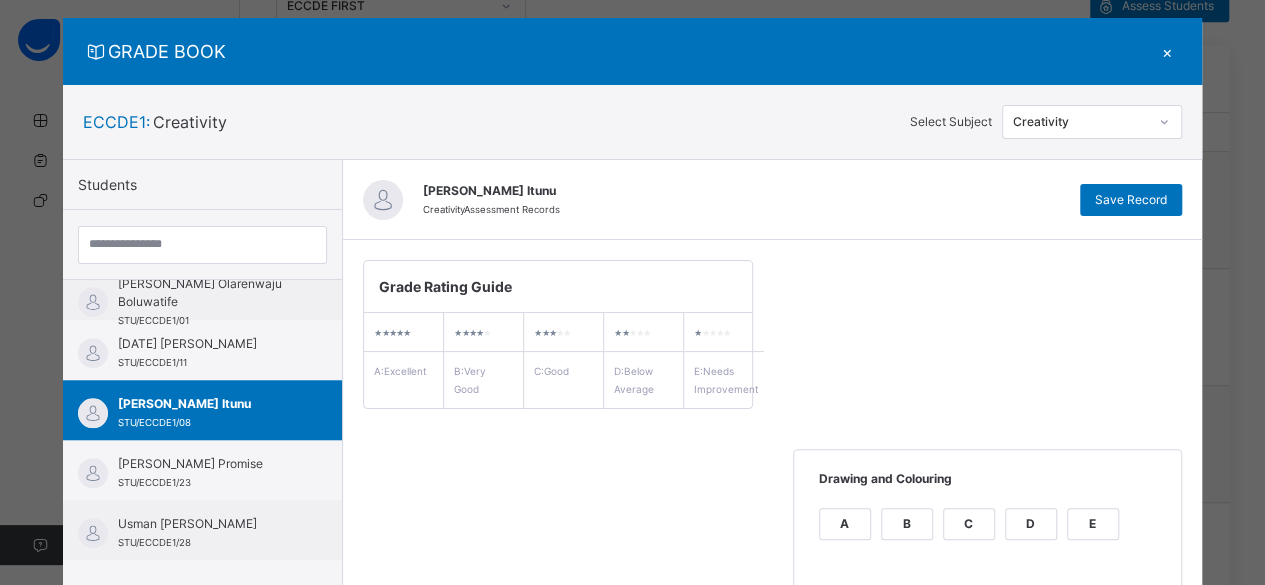 click on "Grade Rating Guide   ★ ★ ★ ★ ★ A  :  Excellent ★ ★ ★ ★ ★ B  :  Very Good ★ ★ ★ ★ ★ C  :  Good ★ ★ ★ ★ ★ D  :  Below Average ★ ★ ★ ★ ★ E  :  Needs Improvement Drawing and Colouring   A B C D E  Add Comment Modelling/molding   A B C D E  Add Comment Expression of Self and appreciation of Arts and Crafts   A B C D E  Add Comment" at bounding box center [772, 557] 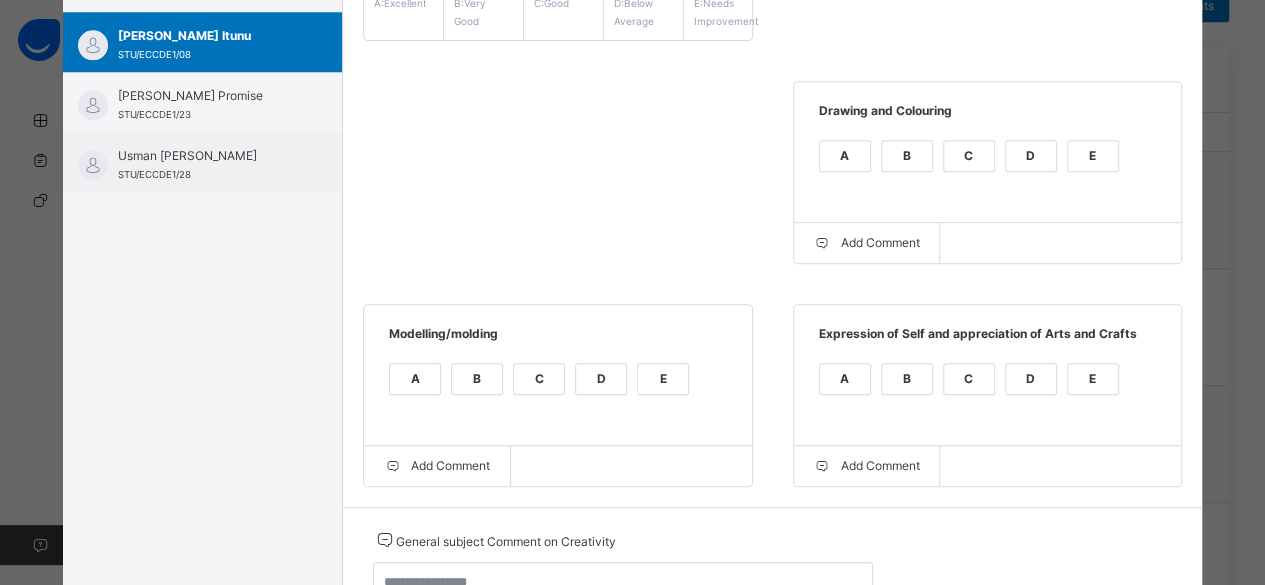 scroll, scrollTop: 432, scrollLeft: 0, axis: vertical 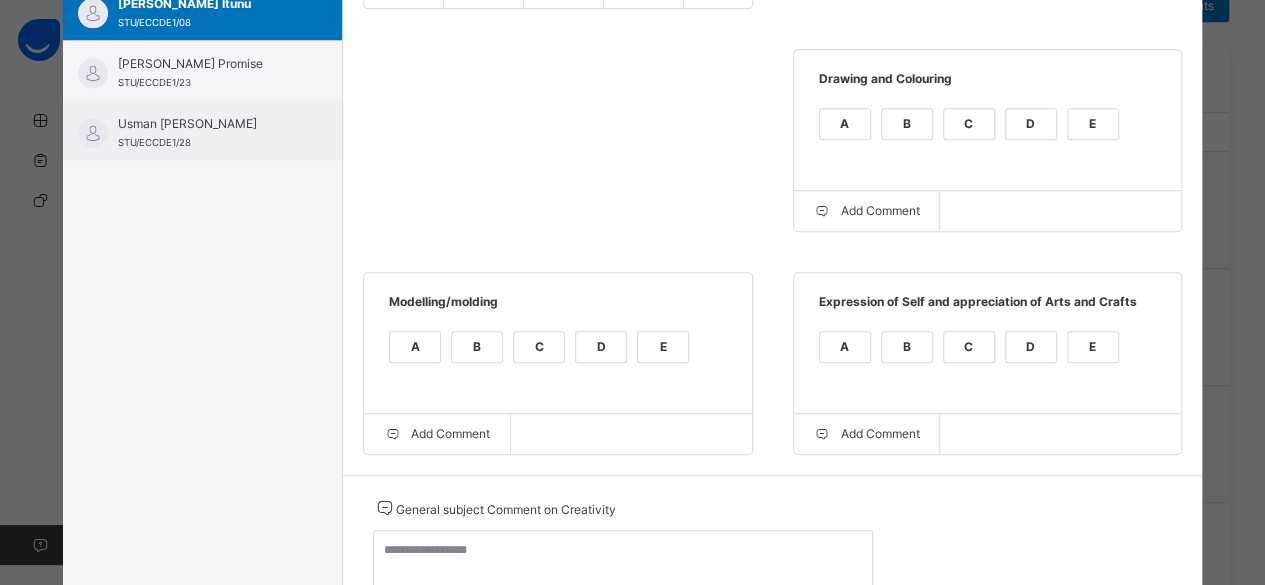 click on "C" at bounding box center [969, 347] 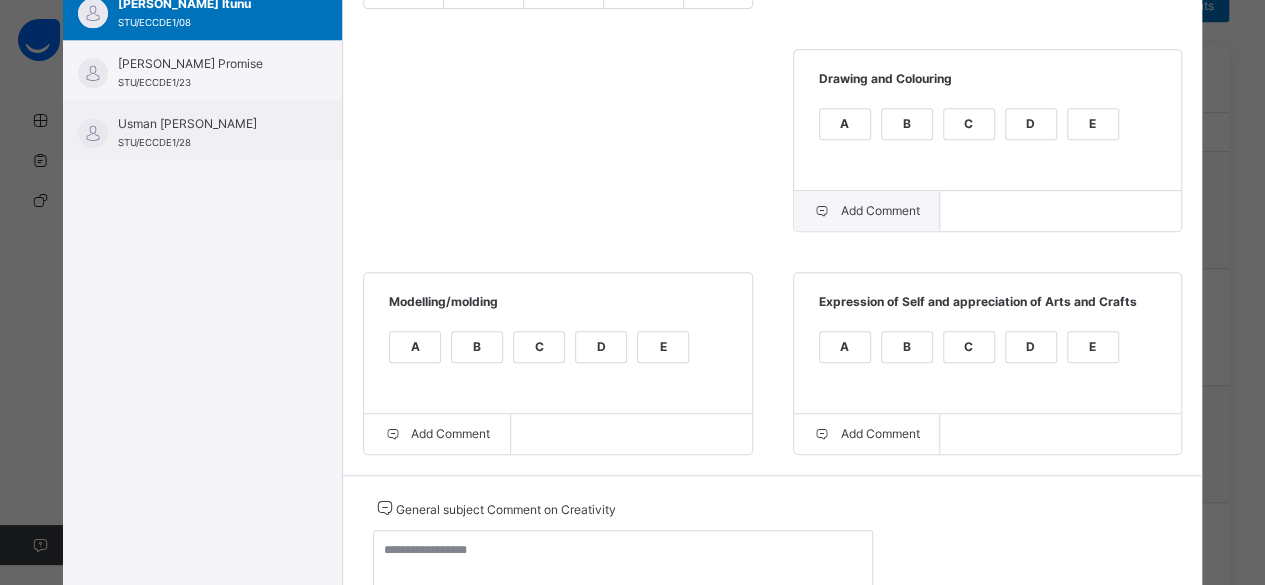 click on "Add Comment" at bounding box center (867, 211) 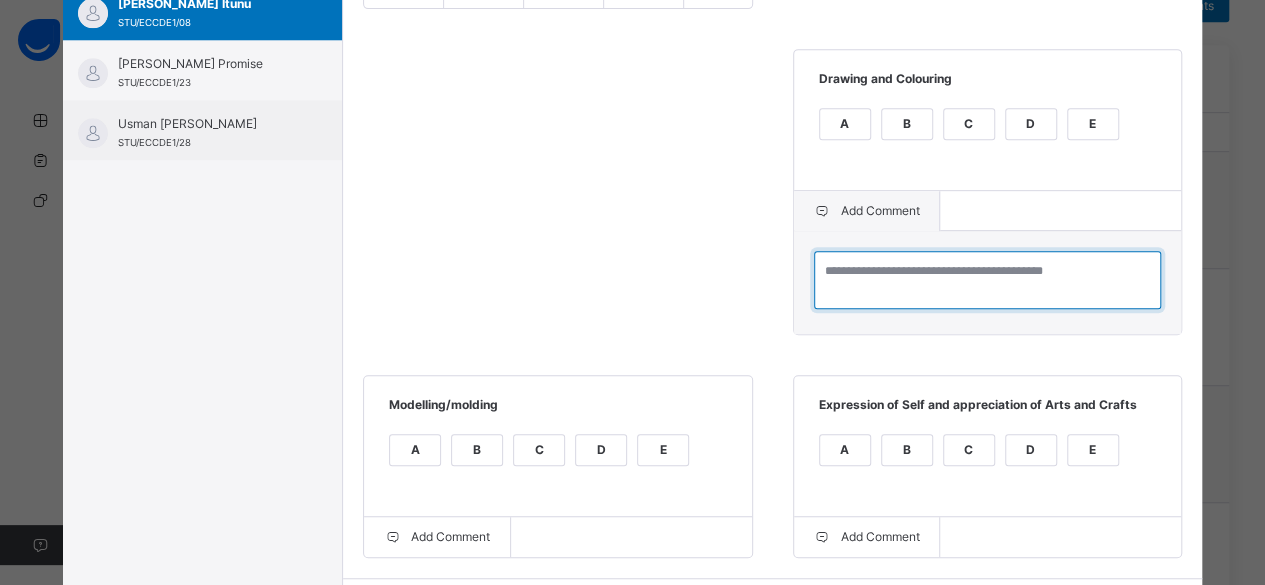 click at bounding box center (987, 280) 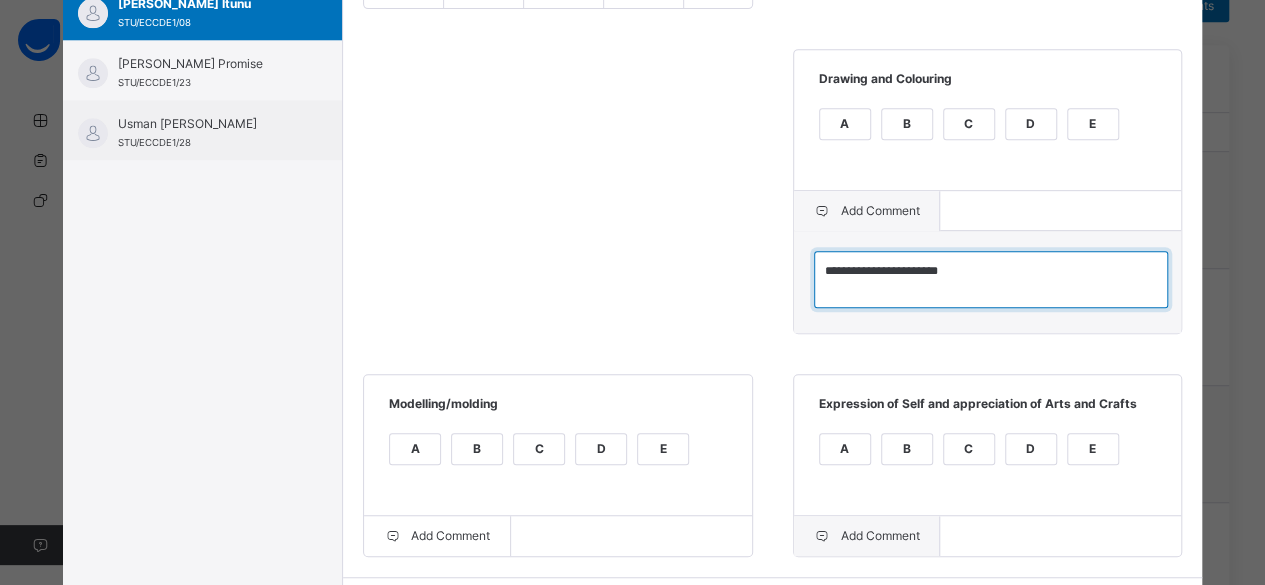 type on "**********" 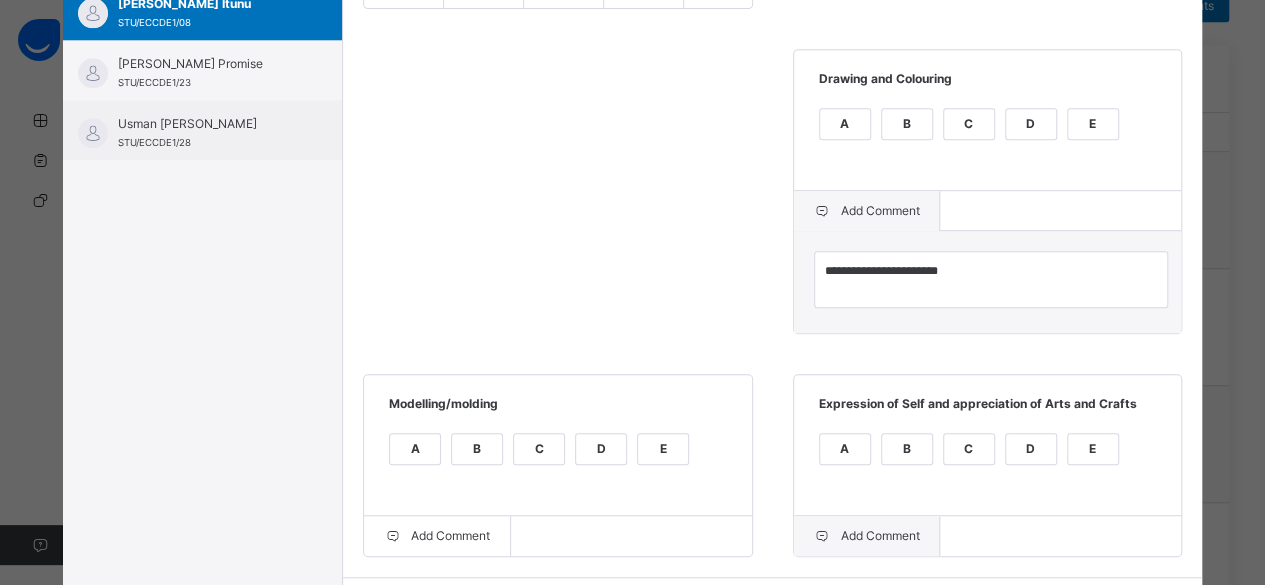 click on "Add Comment" at bounding box center [867, 536] 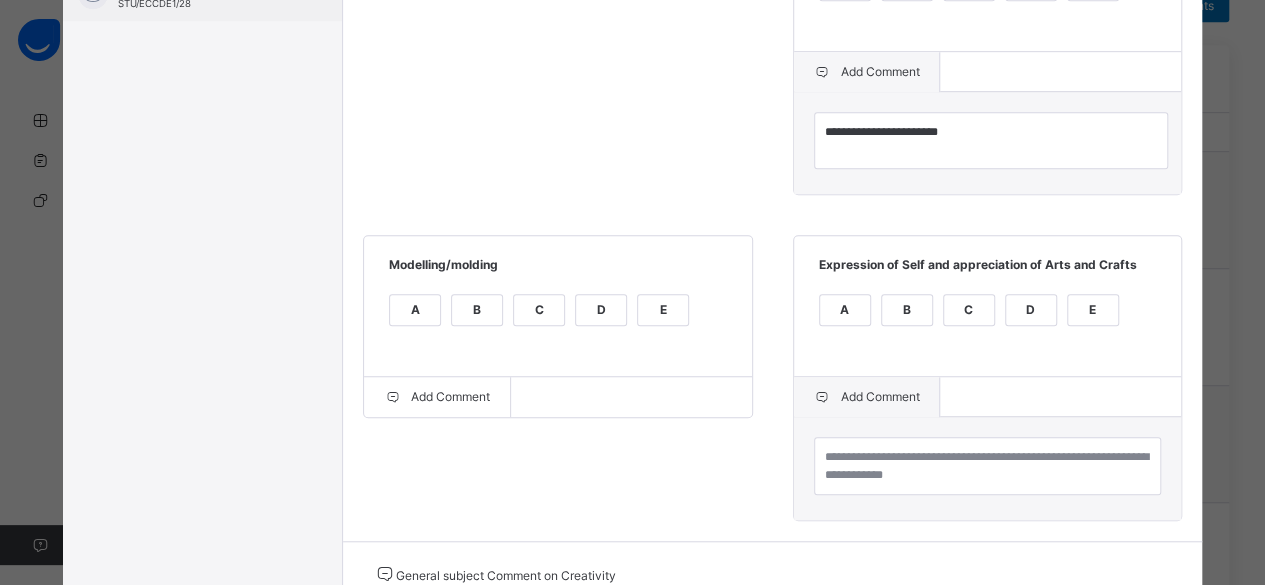 scroll, scrollTop: 592, scrollLeft: 0, axis: vertical 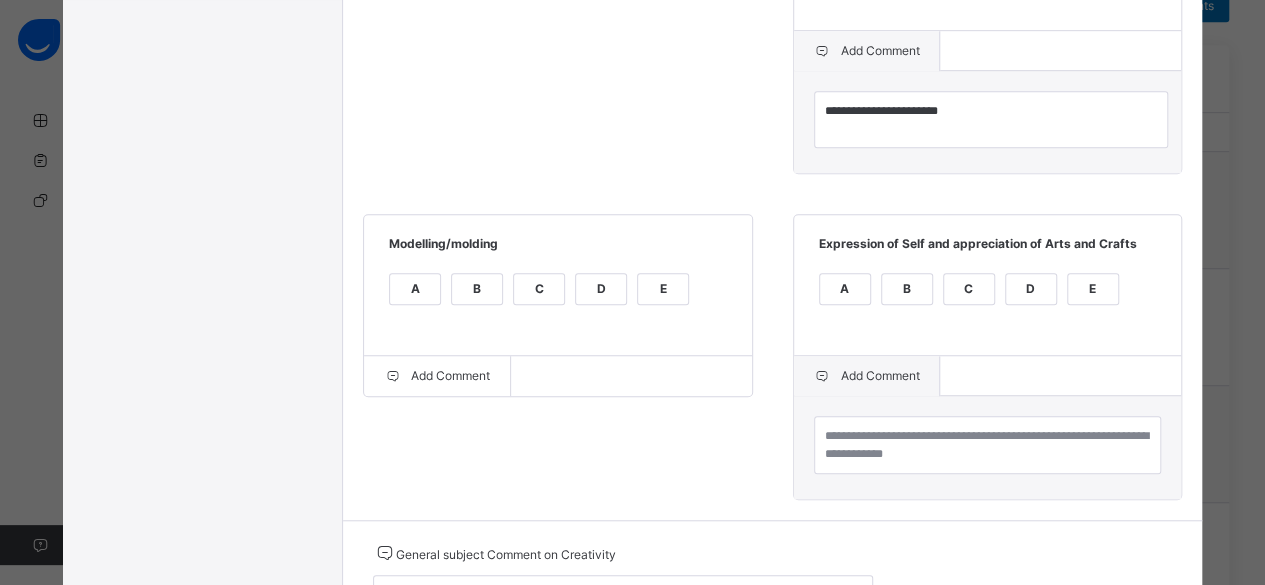 click on "Add Comment" at bounding box center [867, 376] 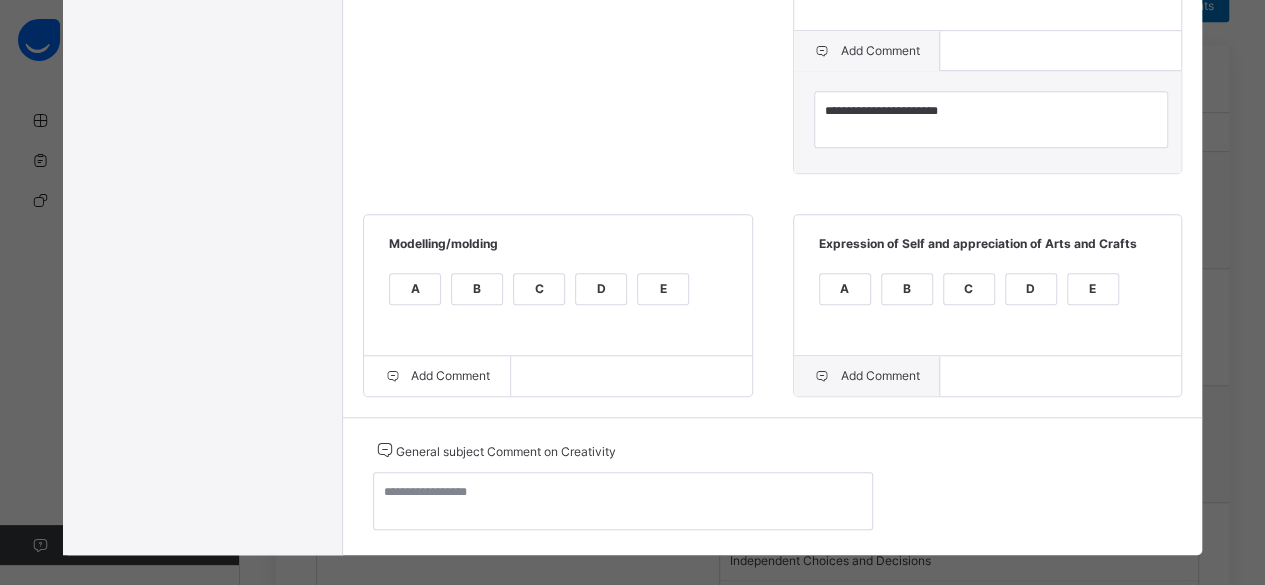 click on "Add Comment" at bounding box center (867, 376) 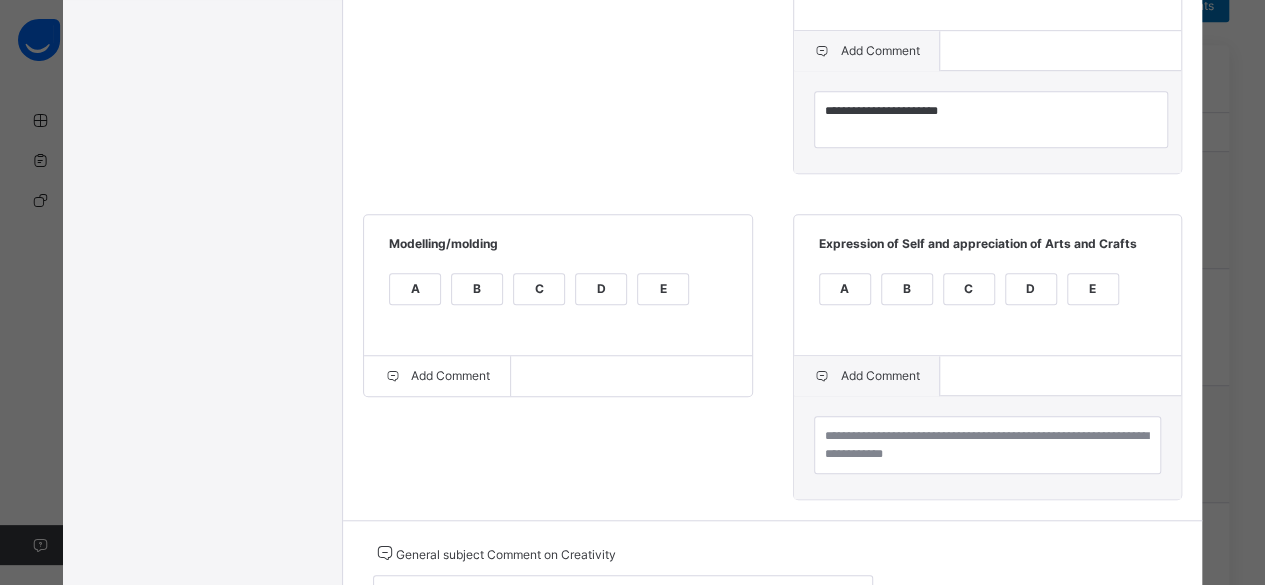 scroll, scrollTop: 712, scrollLeft: 0, axis: vertical 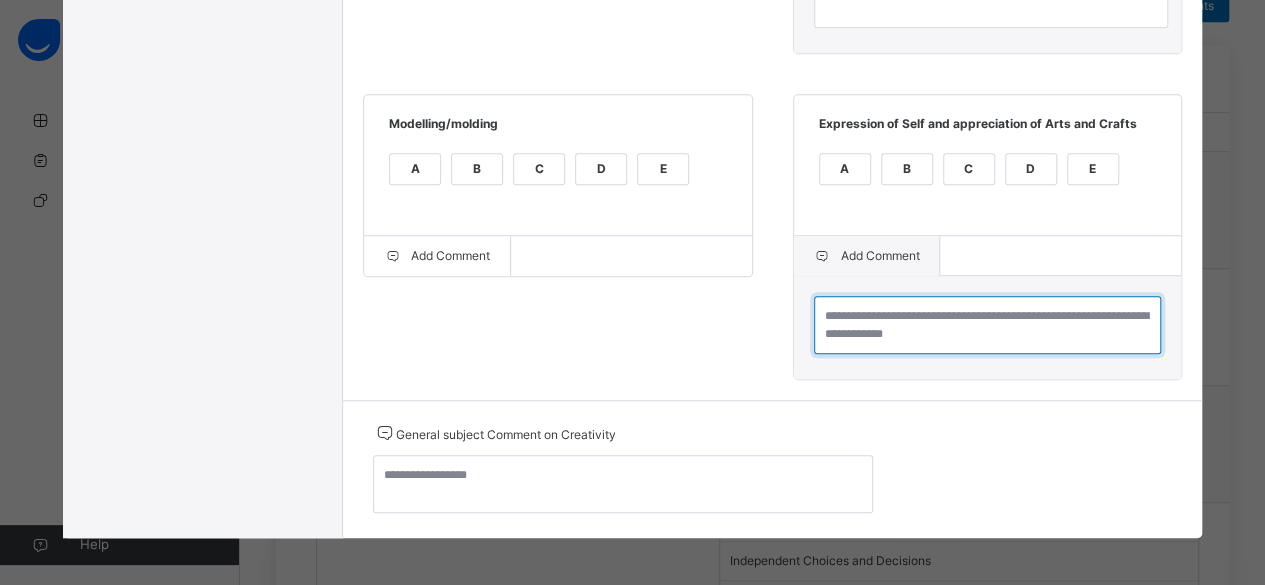 click at bounding box center [987, 325] 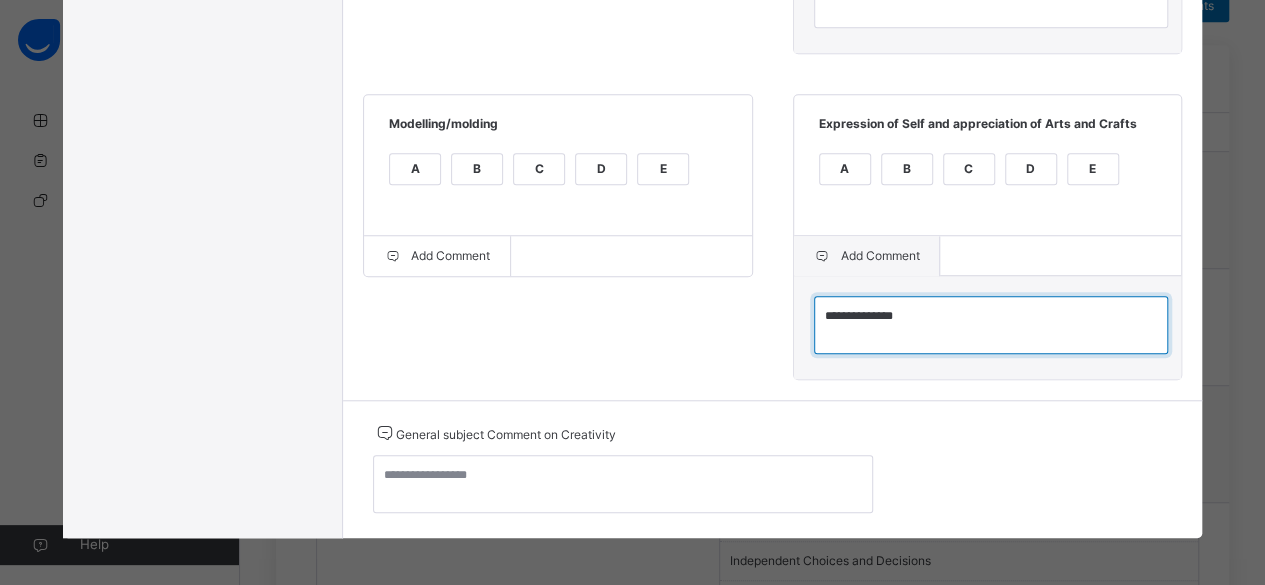 type on "**********" 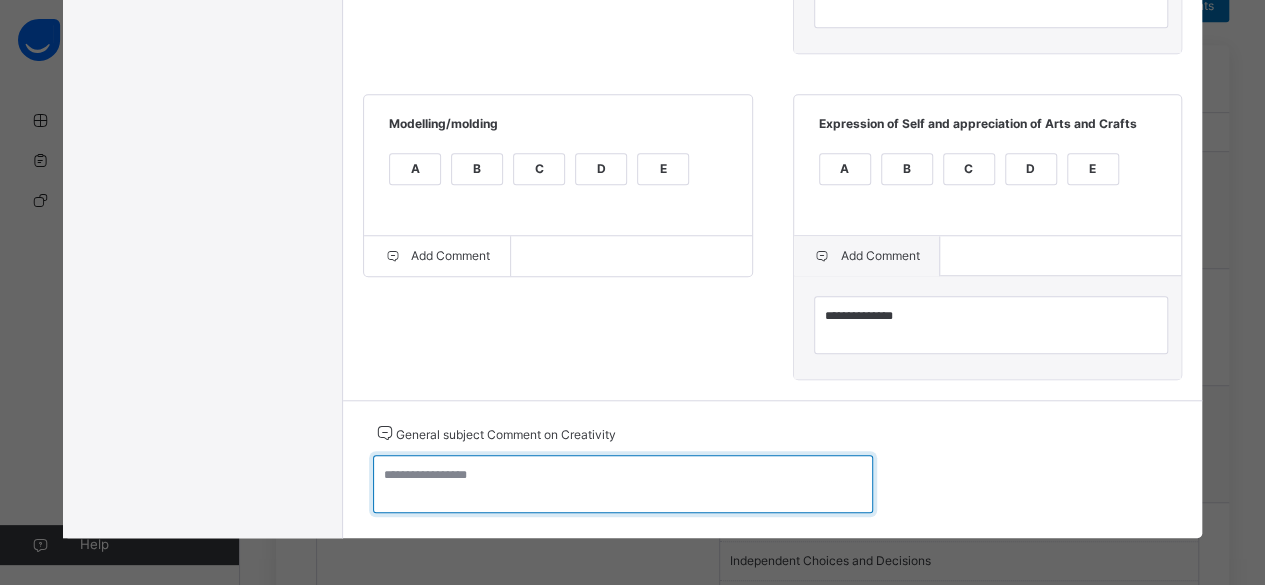 click at bounding box center [623, 484] 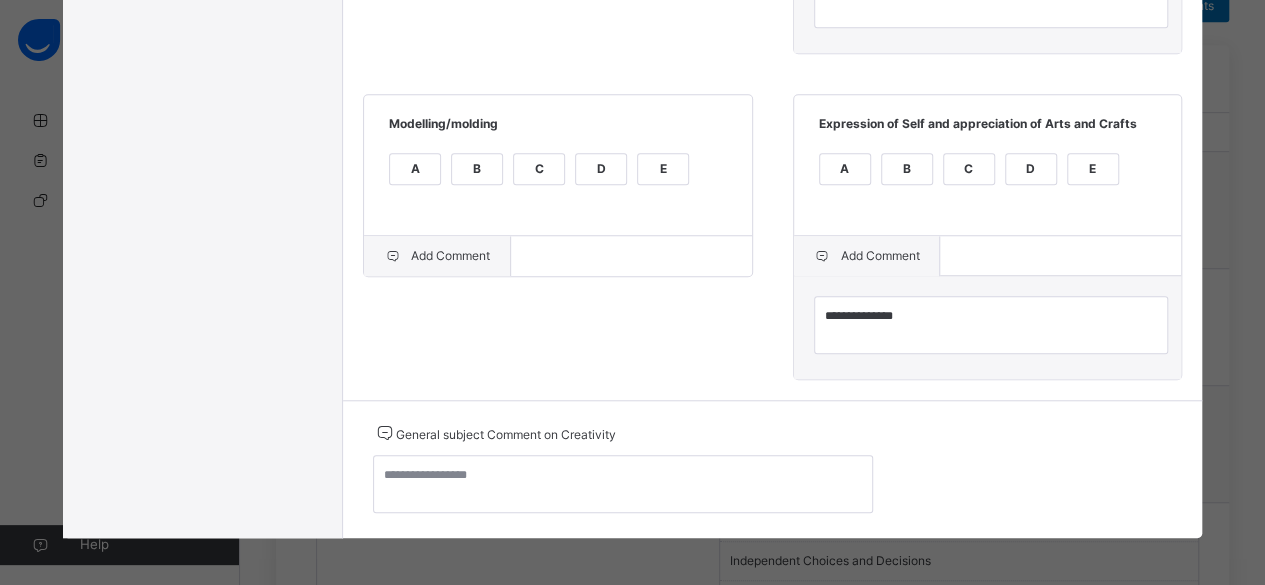 click on "Add Comment" at bounding box center (437, 256) 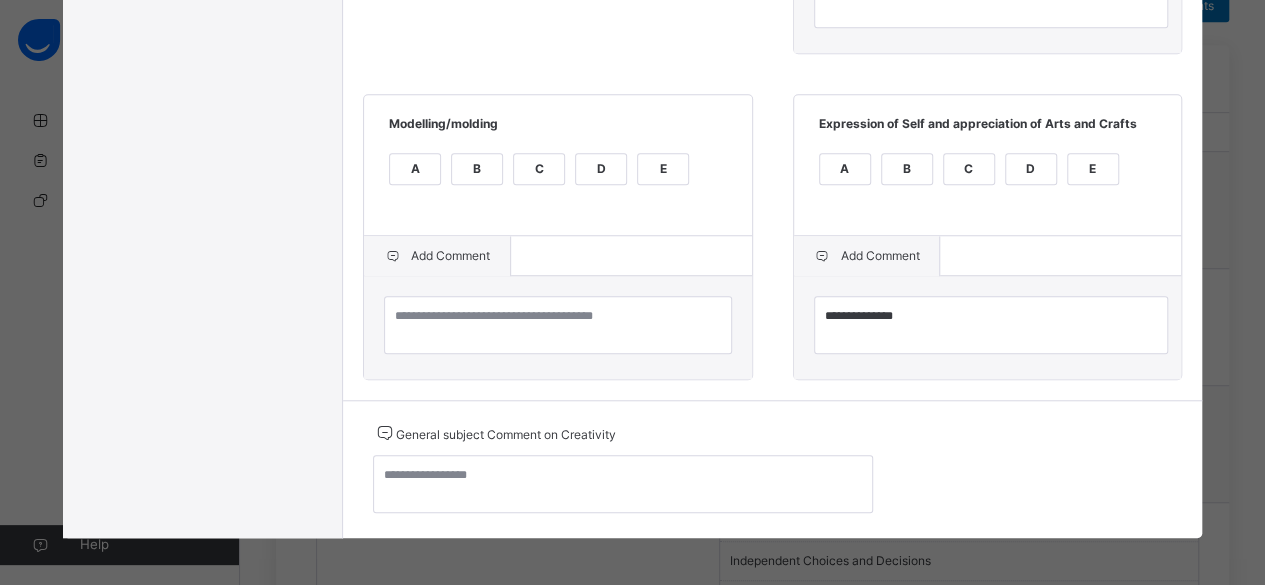 scroll, scrollTop: 752, scrollLeft: 0, axis: vertical 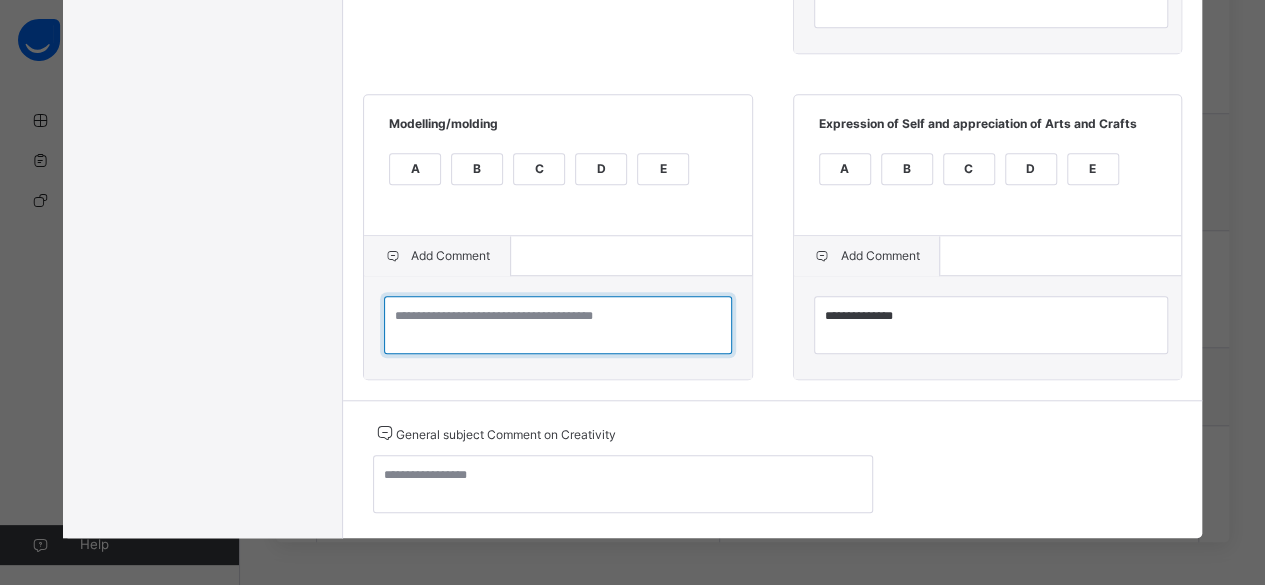 click at bounding box center (557, 325) 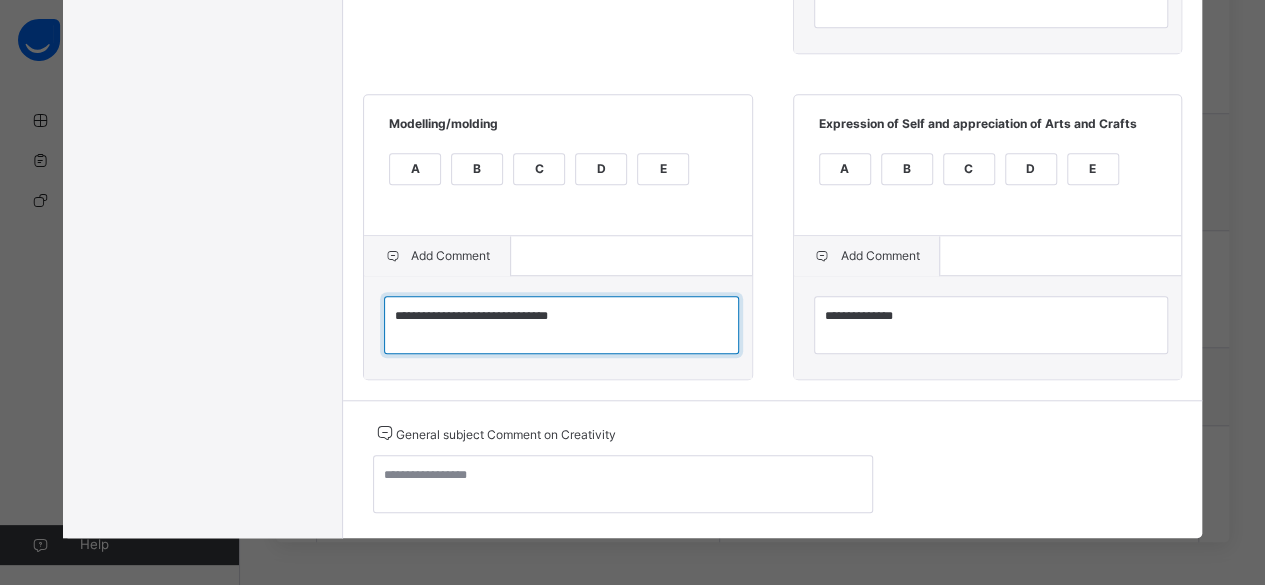 type on "**********" 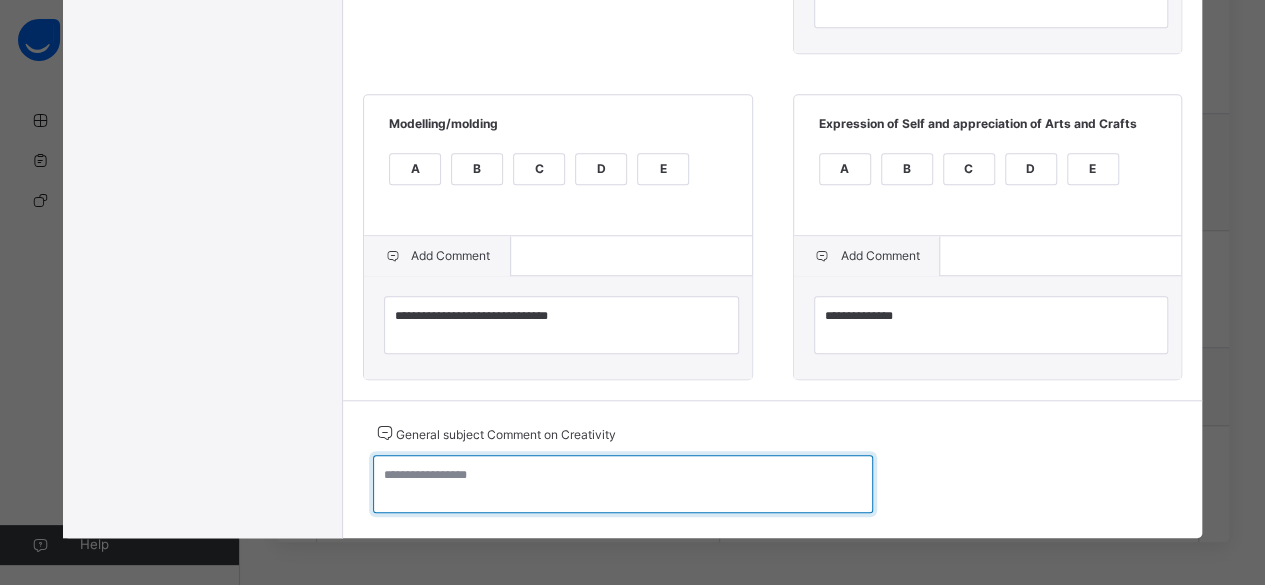 click at bounding box center (623, 484) 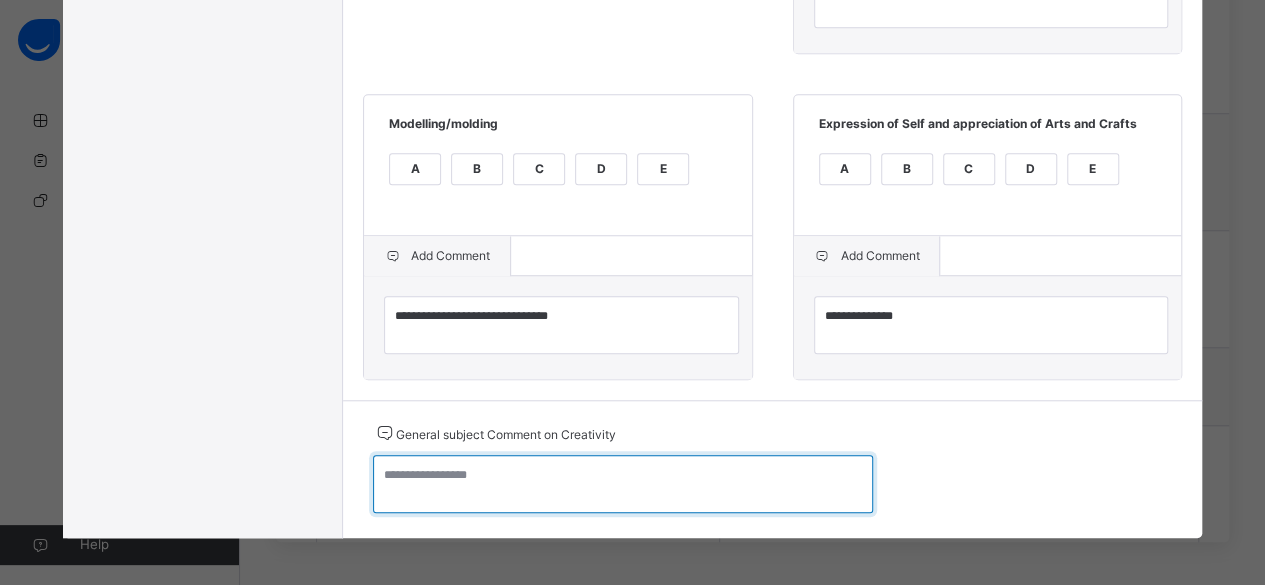 click at bounding box center [623, 484] 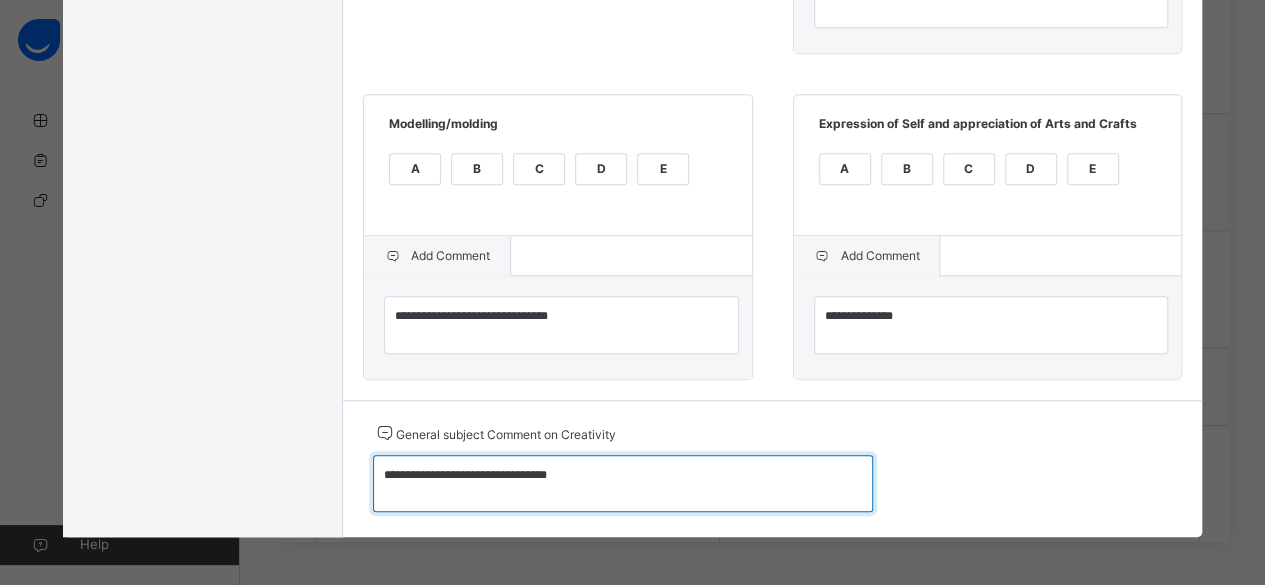 type on "**********" 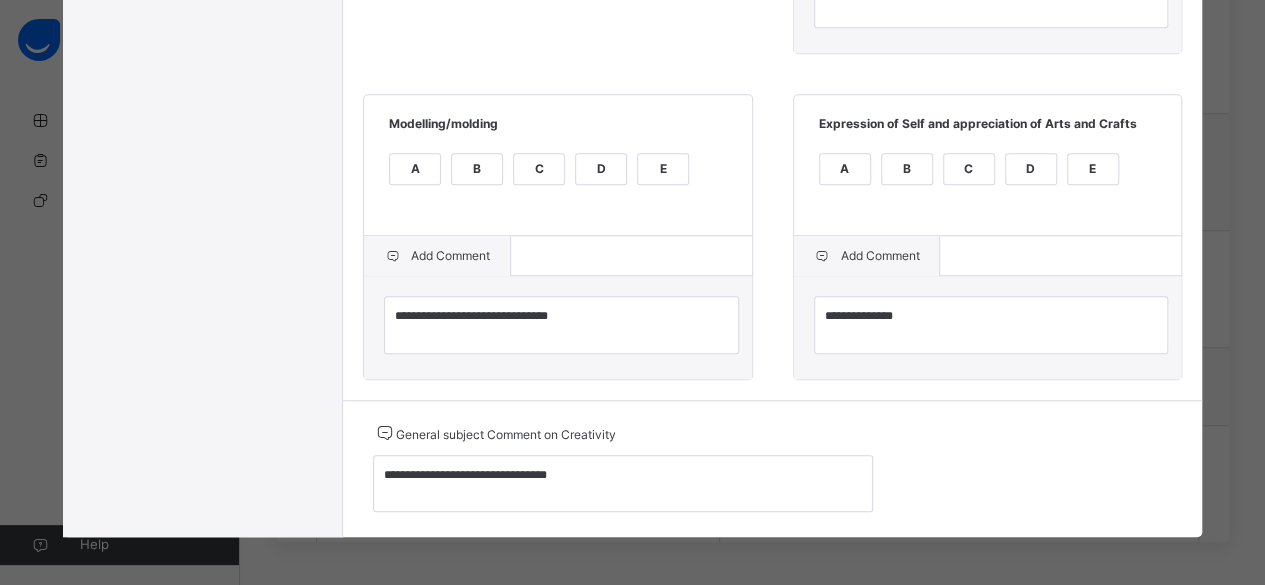 click on "**********" at bounding box center [772, 468] 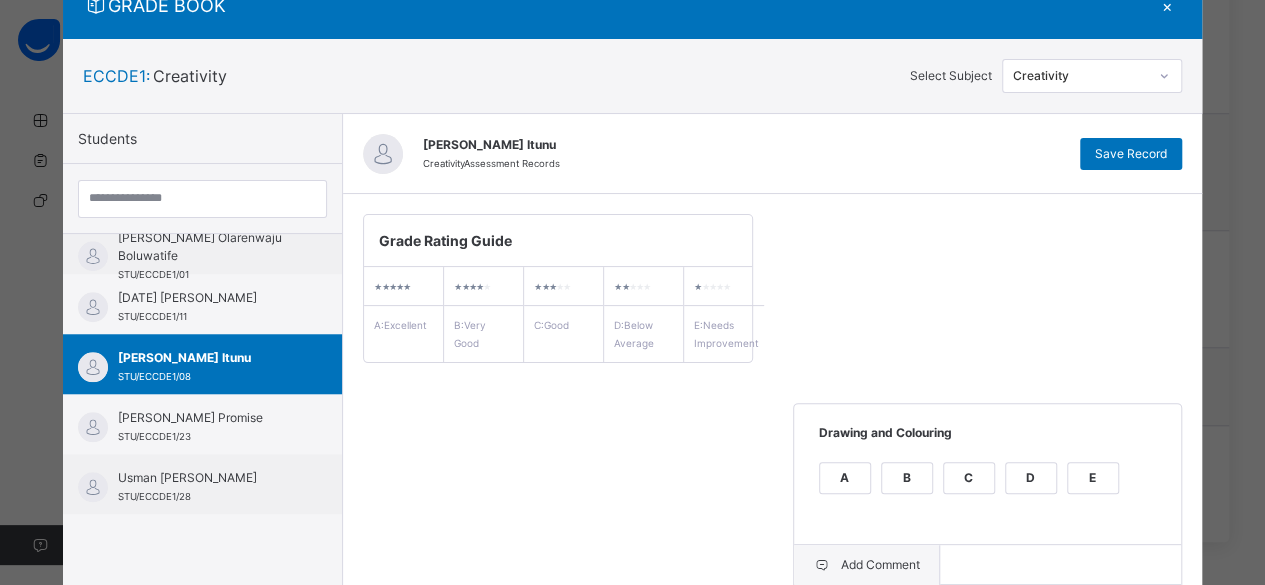 scroll, scrollTop: 32, scrollLeft: 0, axis: vertical 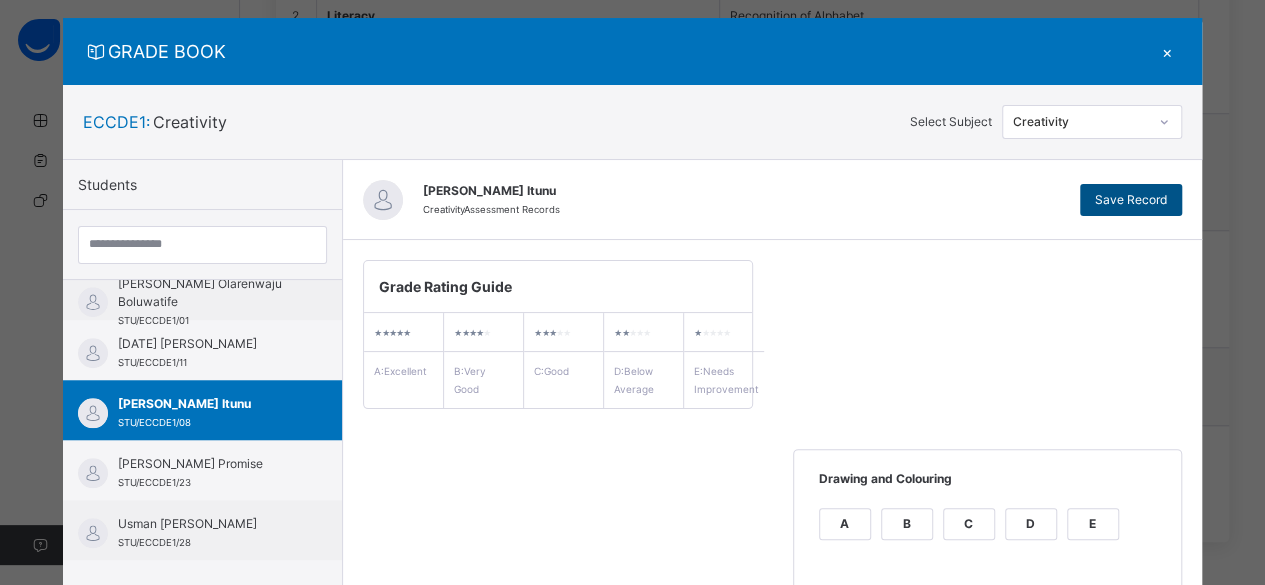 click on "Save Record" at bounding box center [1131, 200] 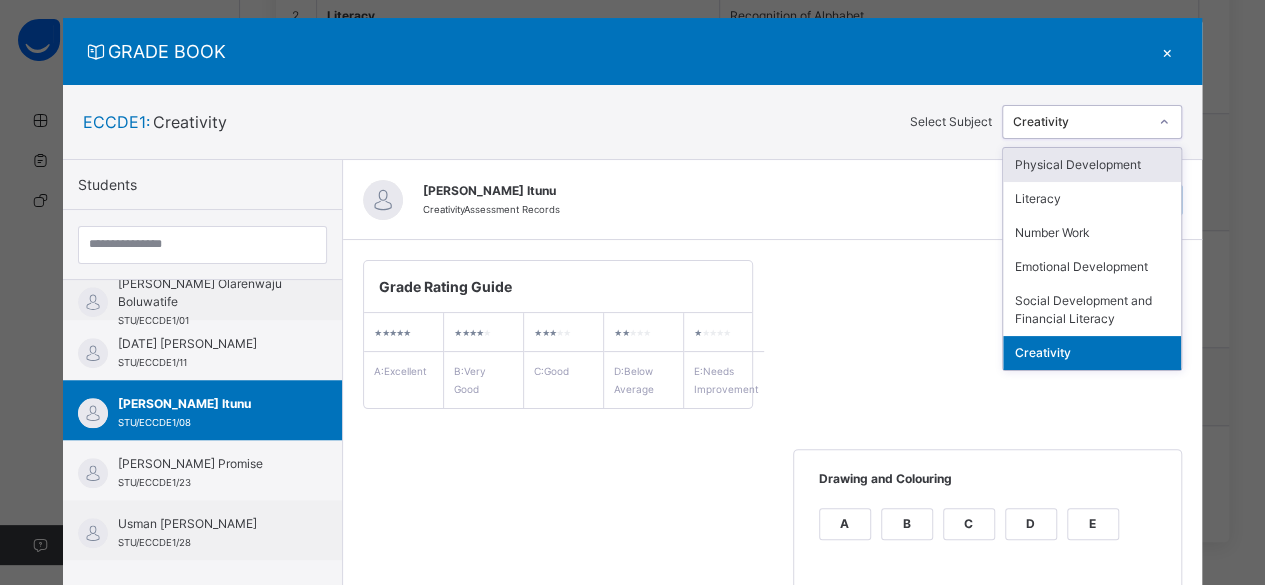 click on "Creativity" at bounding box center (1075, 122) 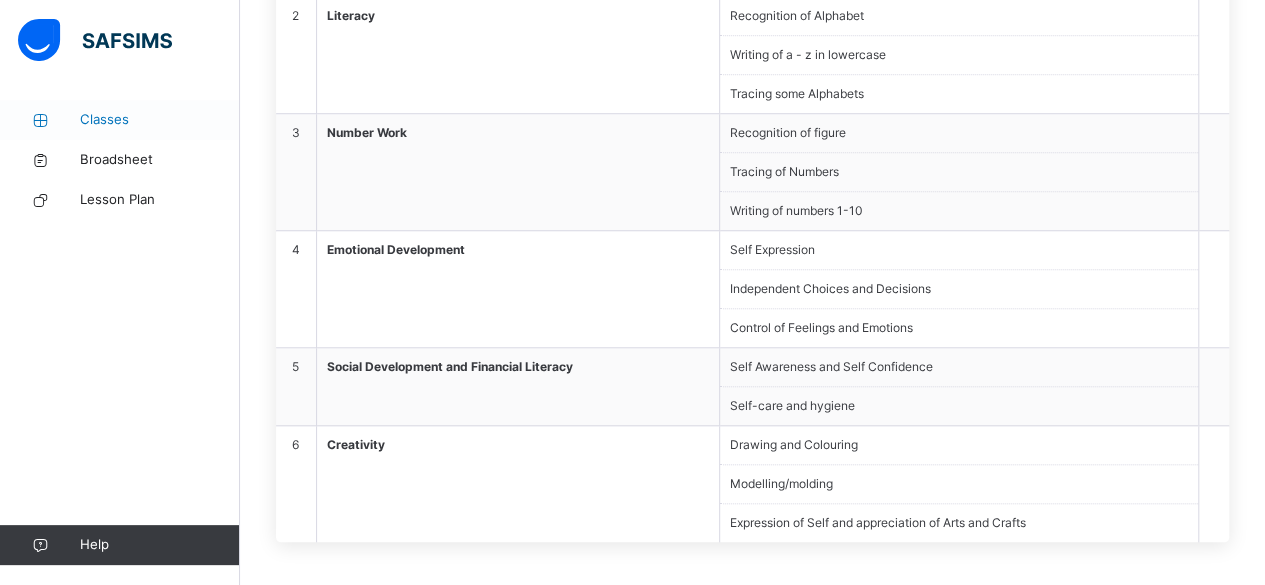 click on "Classes" at bounding box center (160, 120) 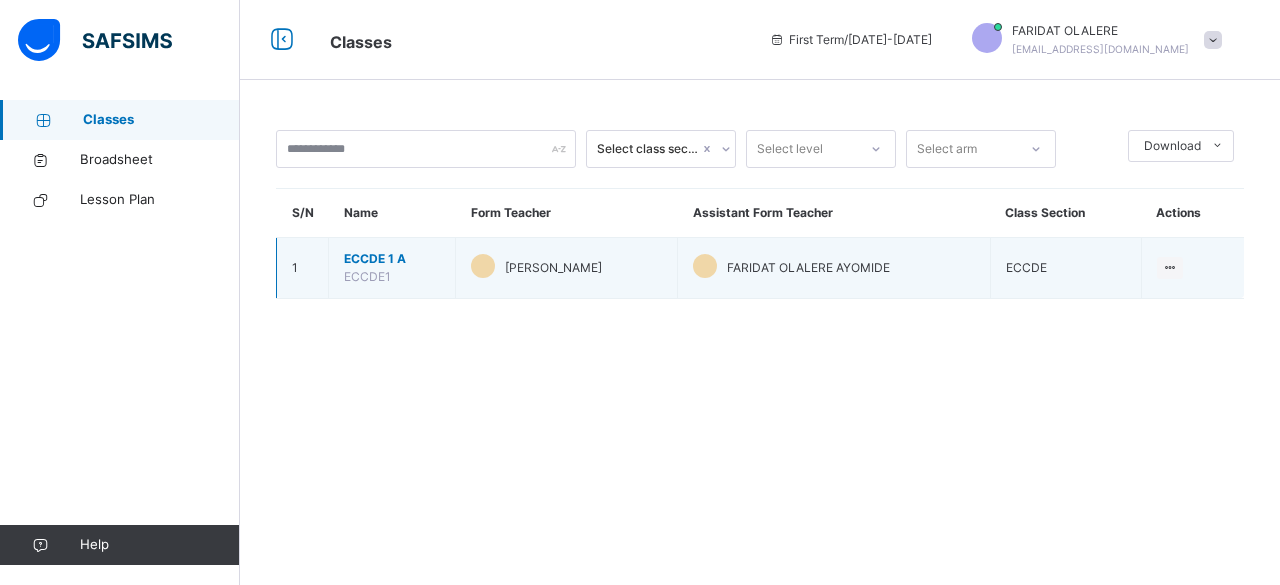 click on "ECCDE 1   A" at bounding box center [392, 259] 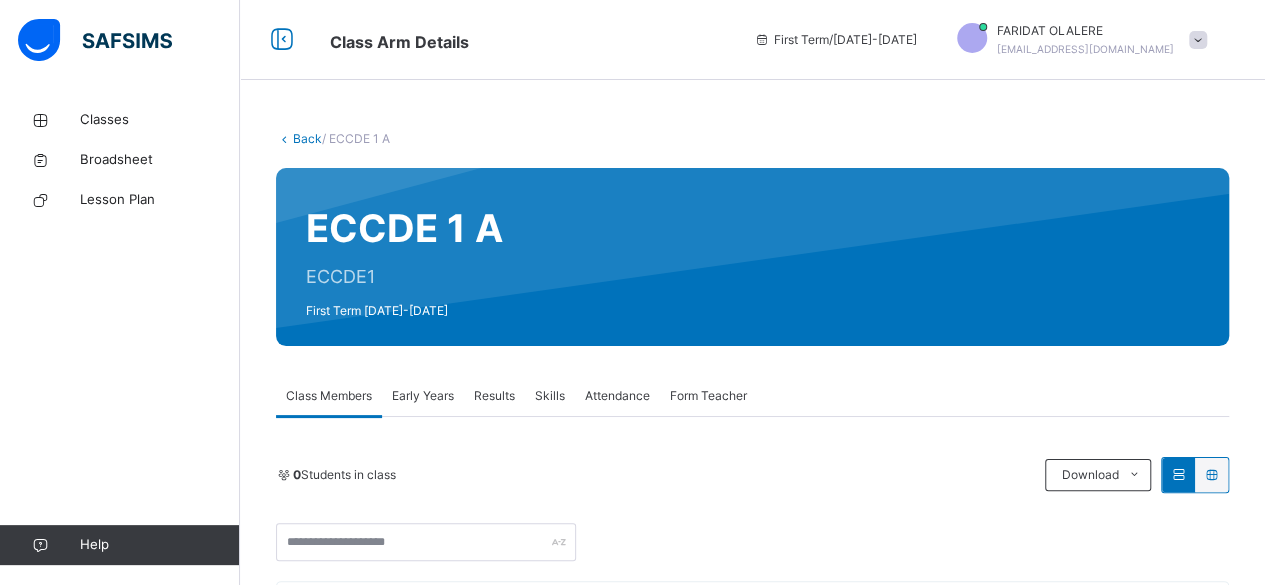 click on "Early Years" at bounding box center (423, 396) 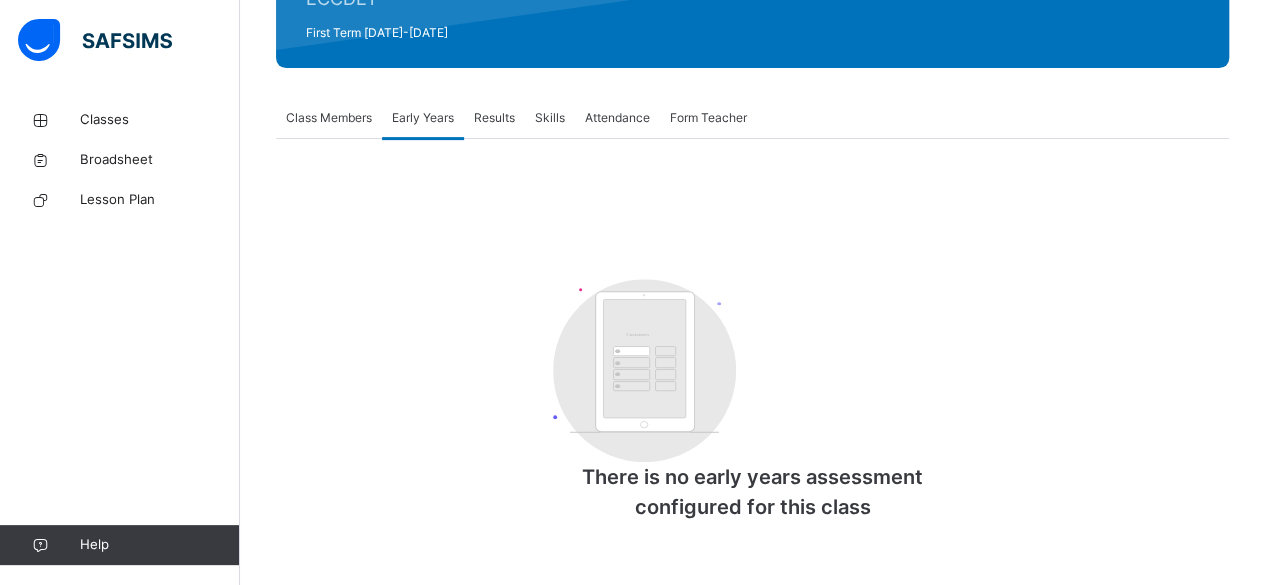 scroll, scrollTop: 280, scrollLeft: 0, axis: vertical 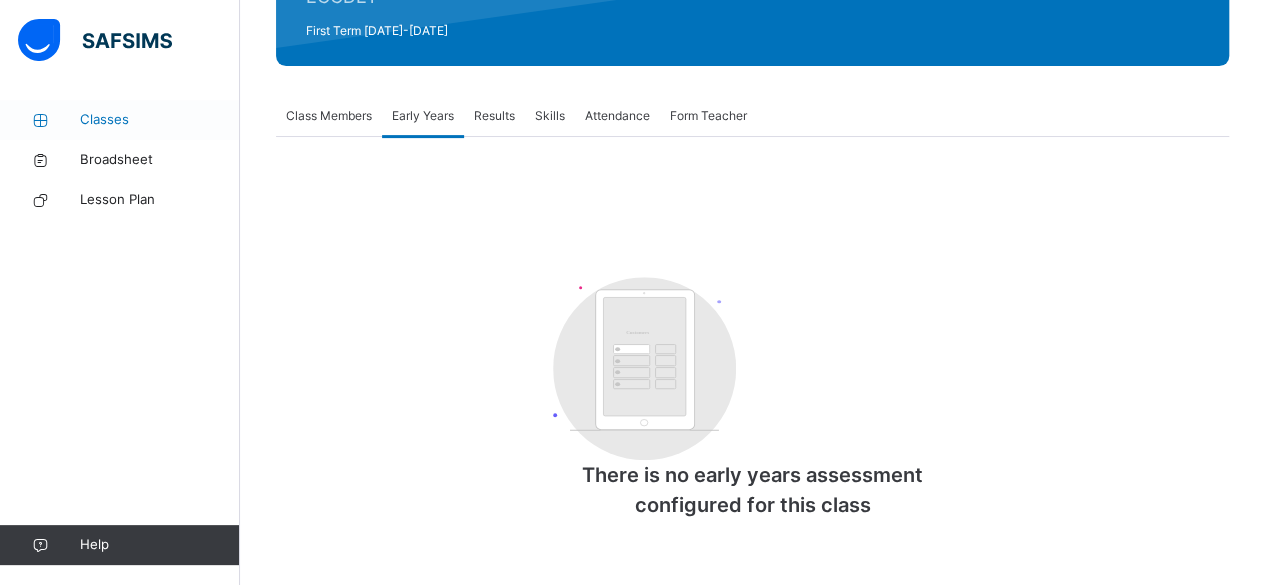 click on "Classes" at bounding box center (160, 120) 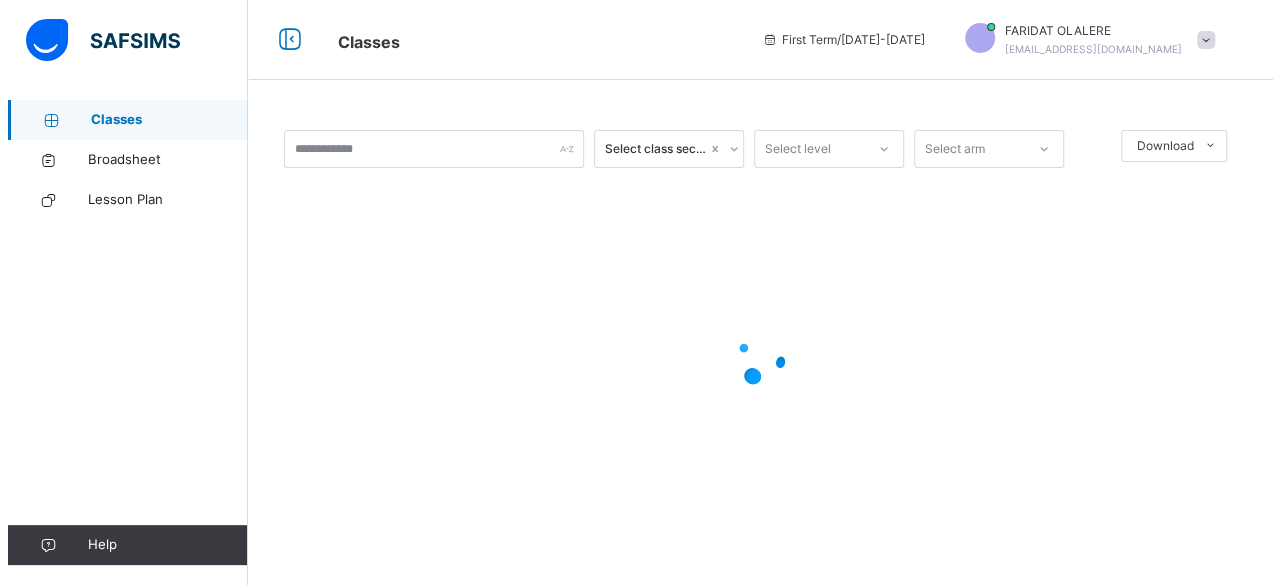 scroll, scrollTop: 0, scrollLeft: 0, axis: both 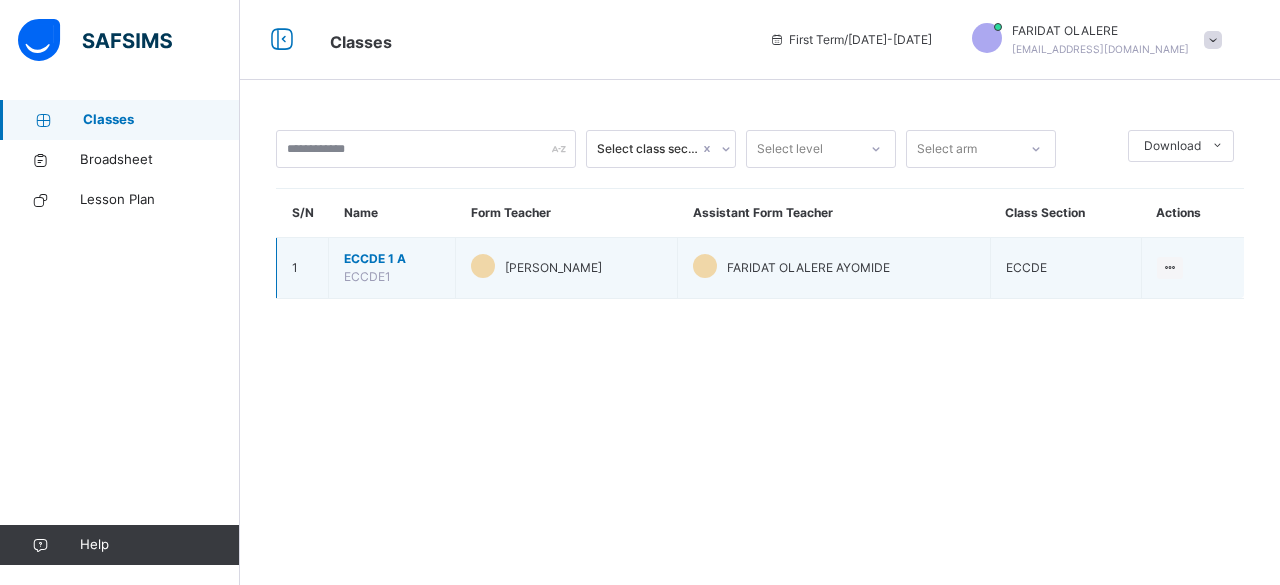 click on "ECCDE1" at bounding box center [367, 276] 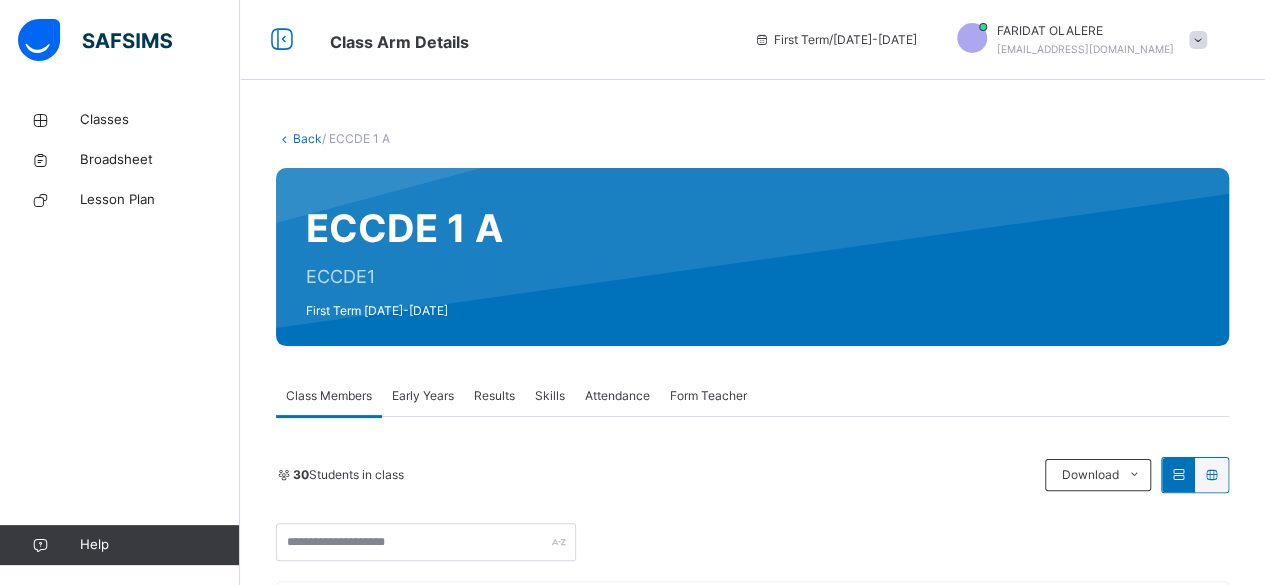 click on "Early Years" at bounding box center [423, 396] 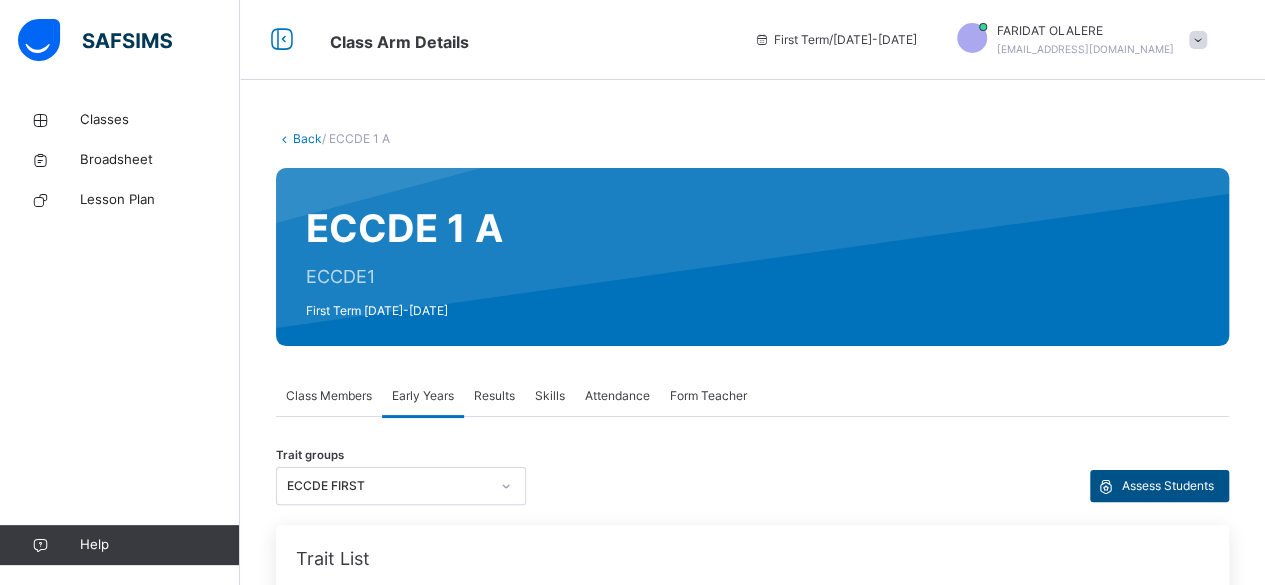 click on "Assess Students" at bounding box center [1168, 486] 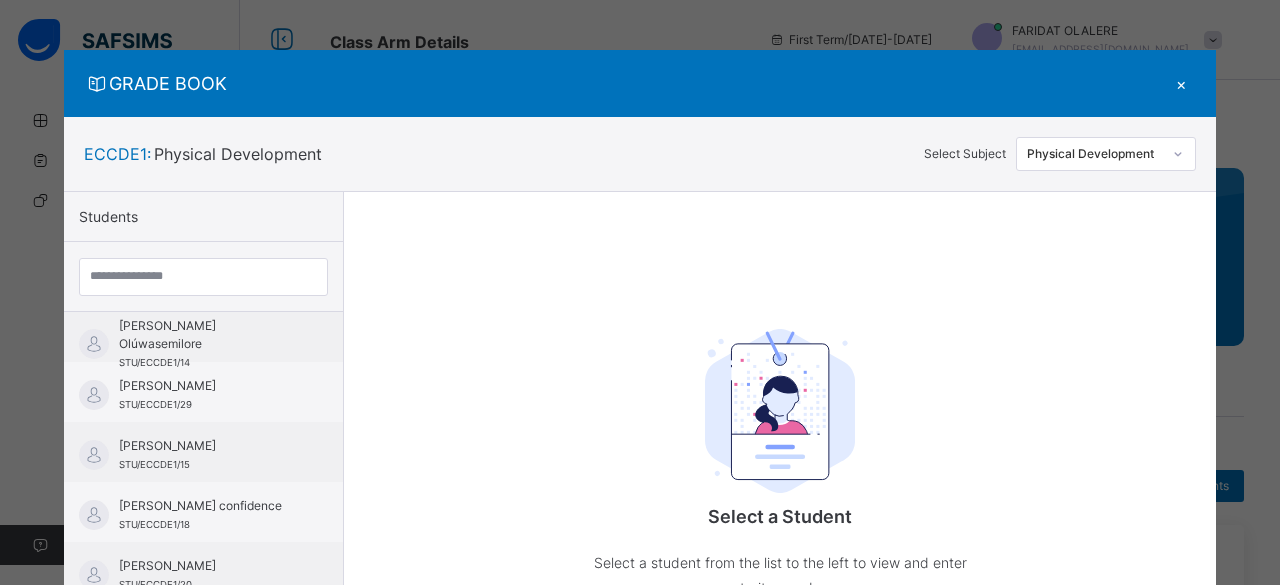 scroll, scrollTop: 200, scrollLeft: 0, axis: vertical 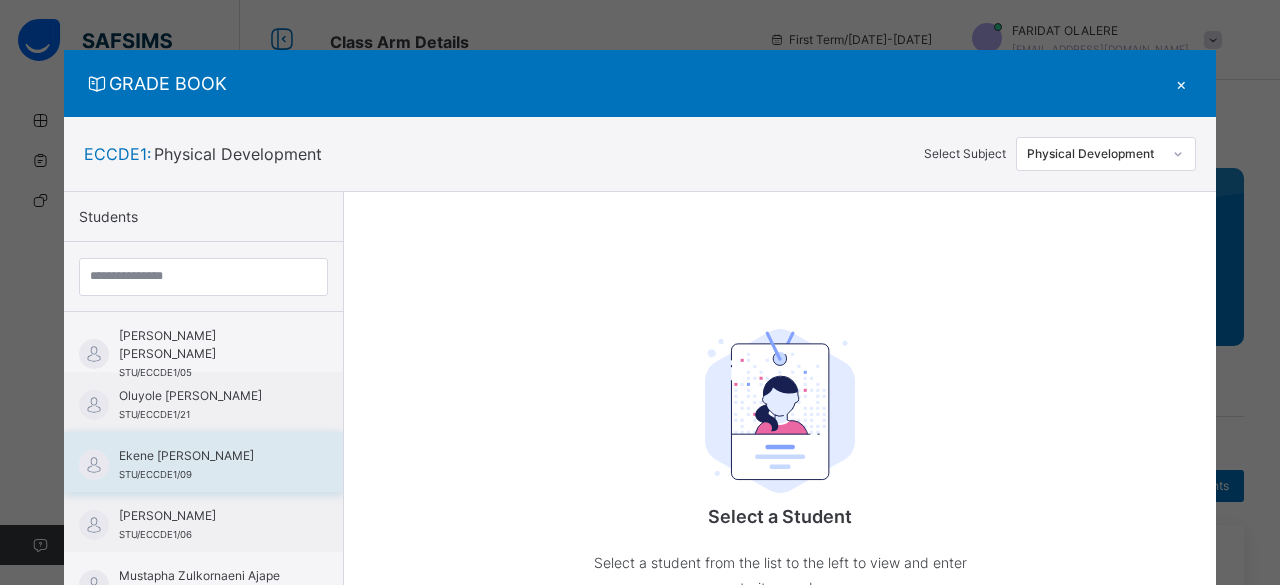 click on "Ekene  [PERSON_NAME]  STU/ECCDE1/09" at bounding box center (208, 465) 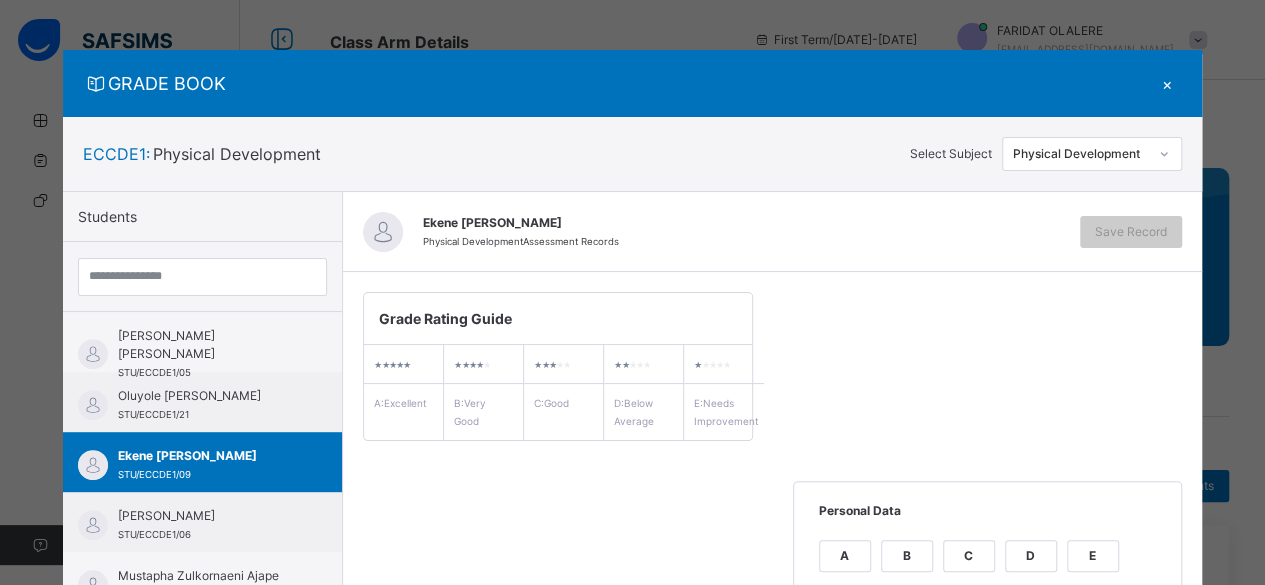 click on "C" at bounding box center (969, 556) 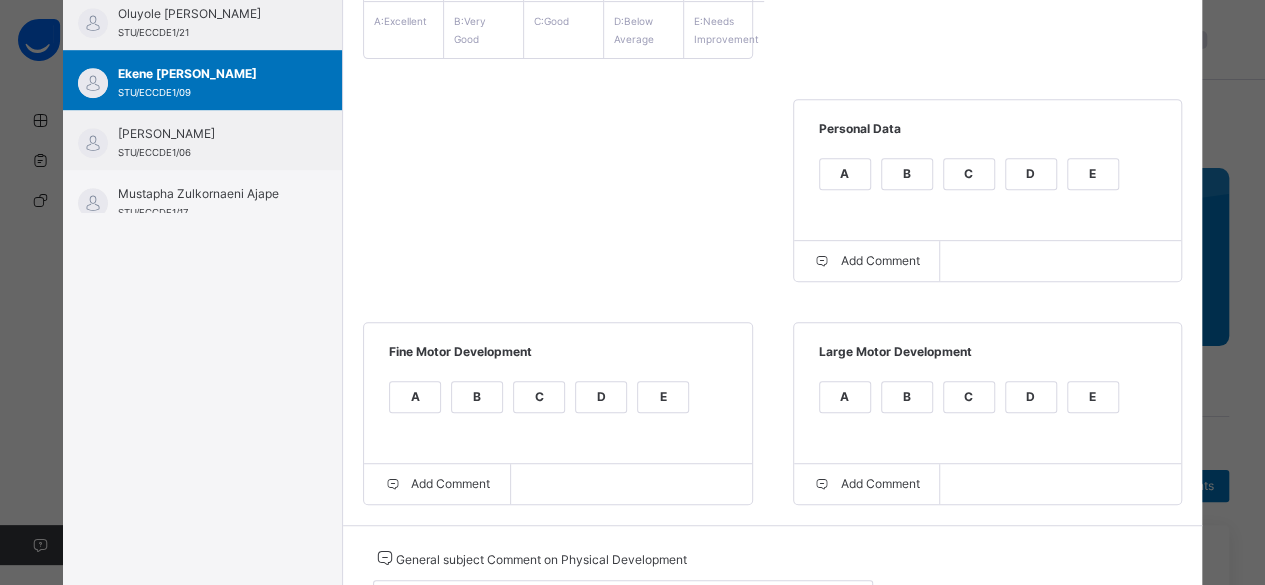 scroll, scrollTop: 400, scrollLeft: 0, axis: vertical 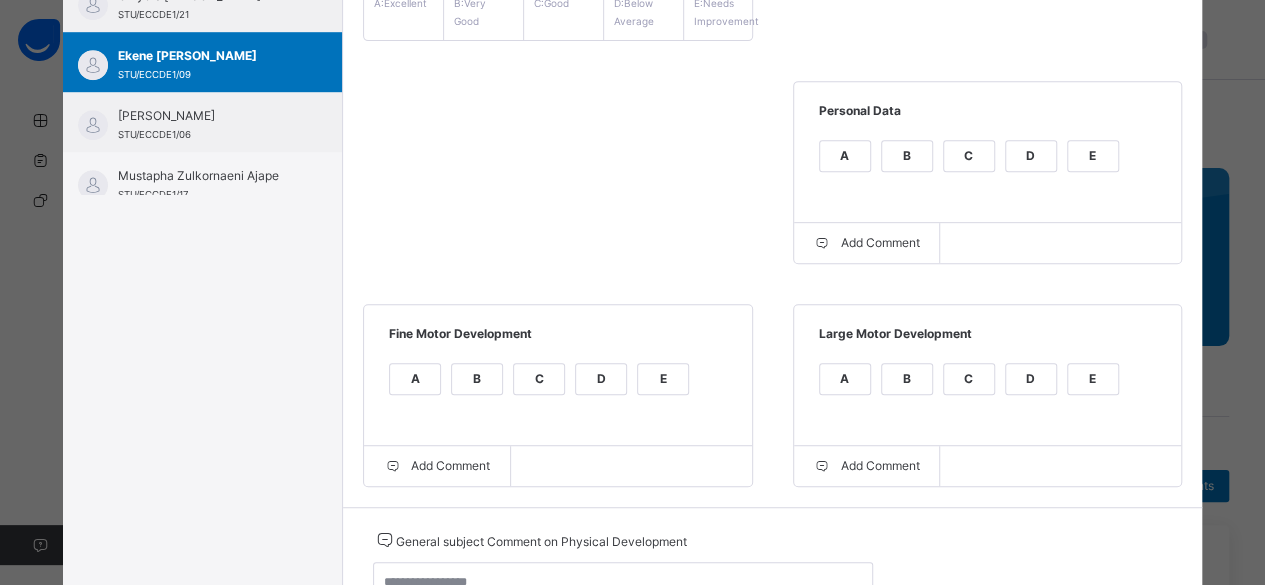 click on "C" at bounding box center [969, 391] 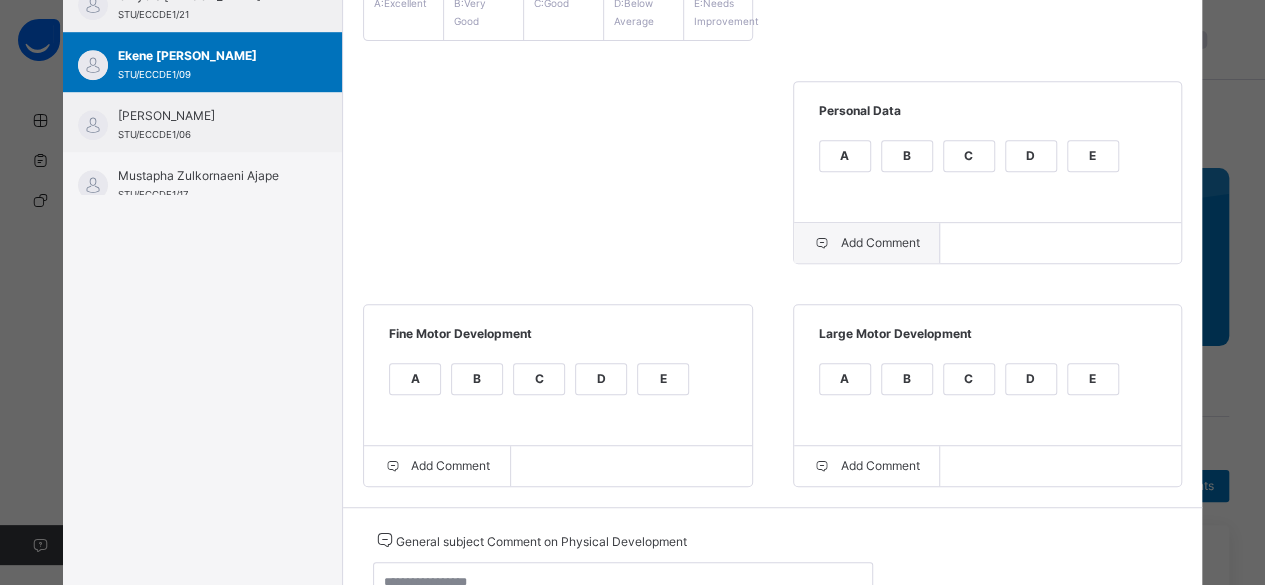 click on "Add Comment" at bounding box center (867, 243) 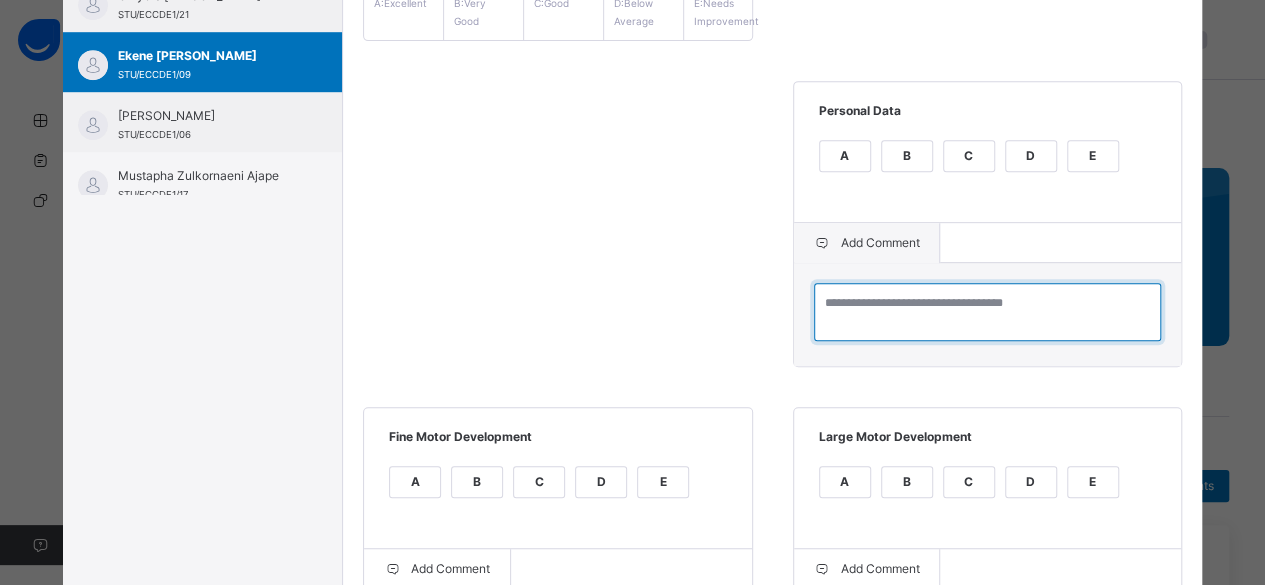 click at bounding box center [987, 312] 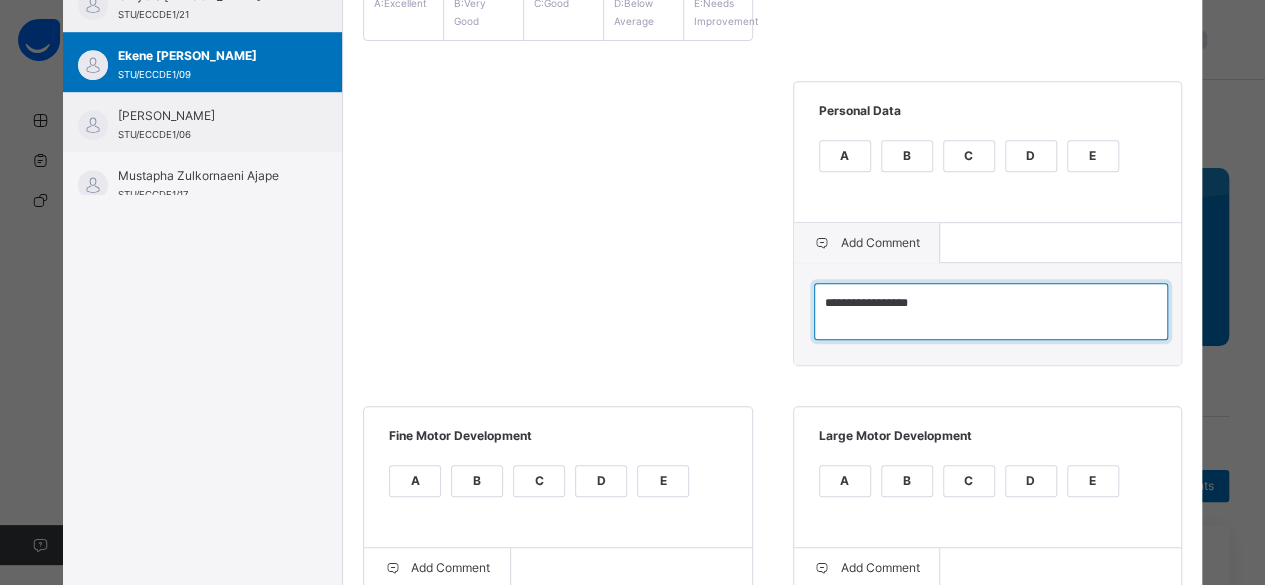 type on "**********" 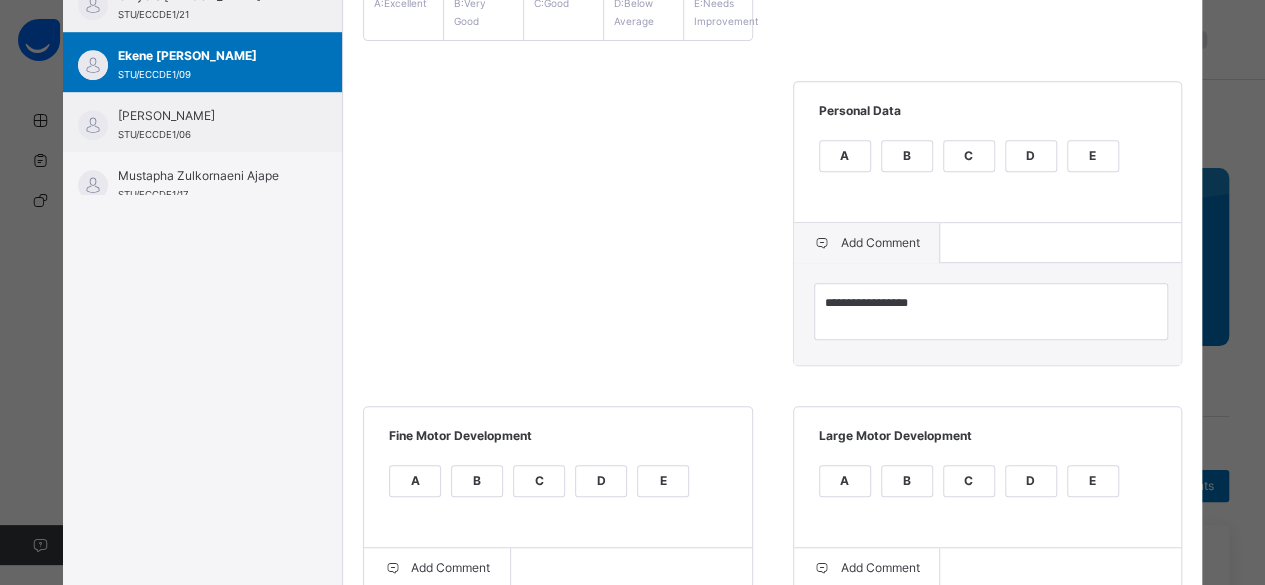 click on "**********" at bounding box center [772, 240] 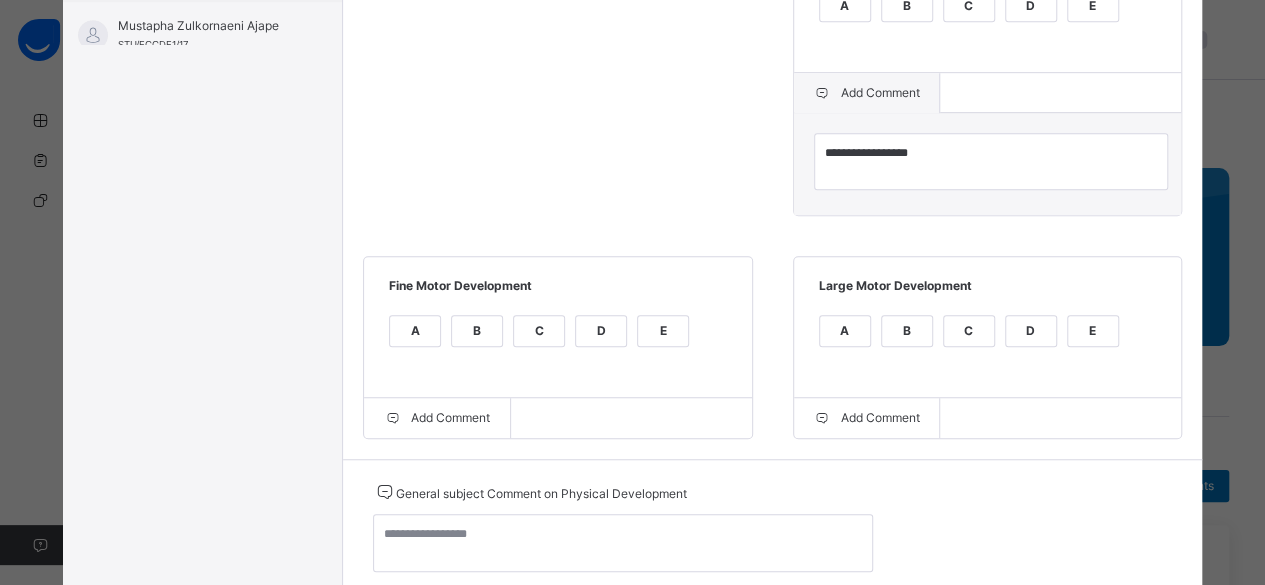 scroll, scrollTop: 560, scrollLeft: 0, axis: vertical 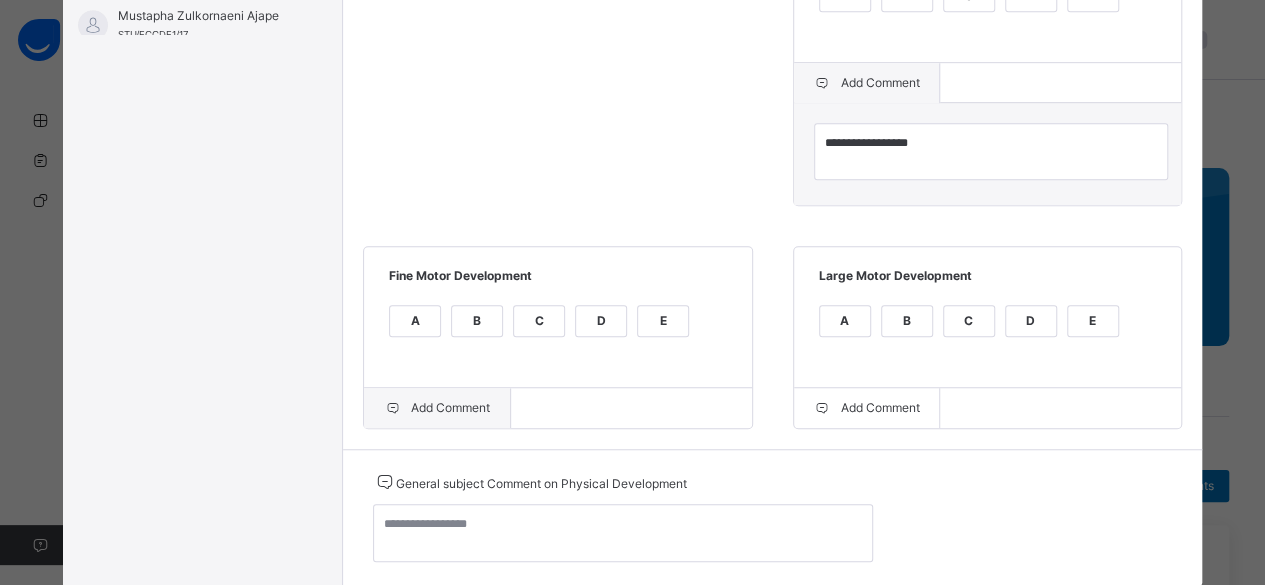 click on "Add Comment" at bounding box center [437, 408] 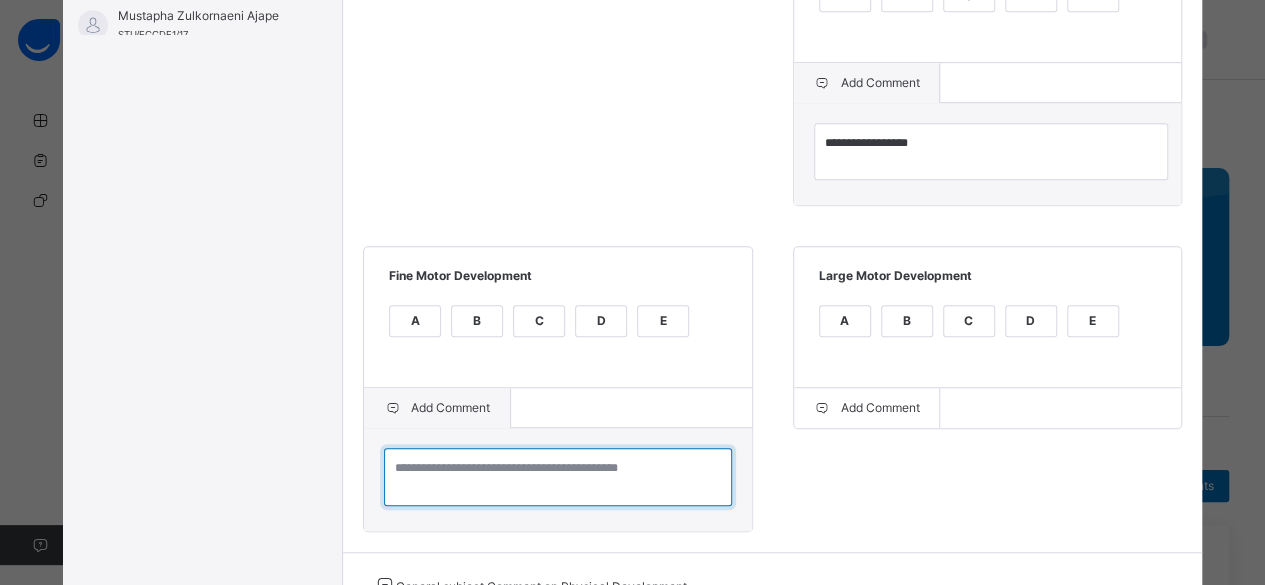 click at bounding box center [557, 477] 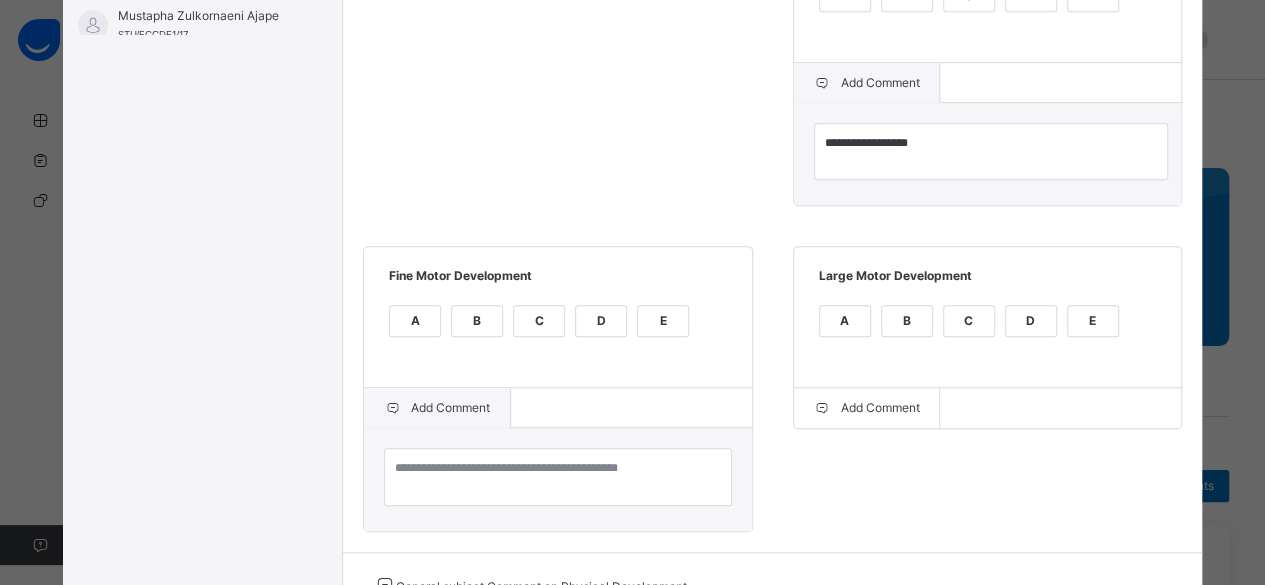 click on "**********" at bounding box center (772, 132) 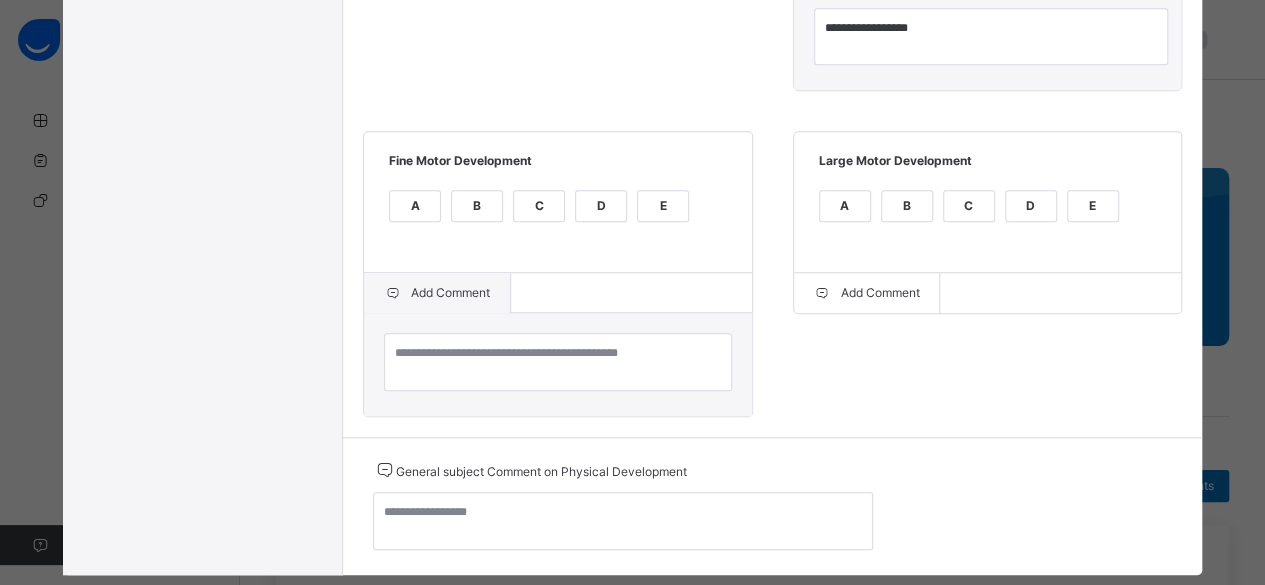 scroll, scrollTop: 680, scrollLeft: 0, axis: vertical 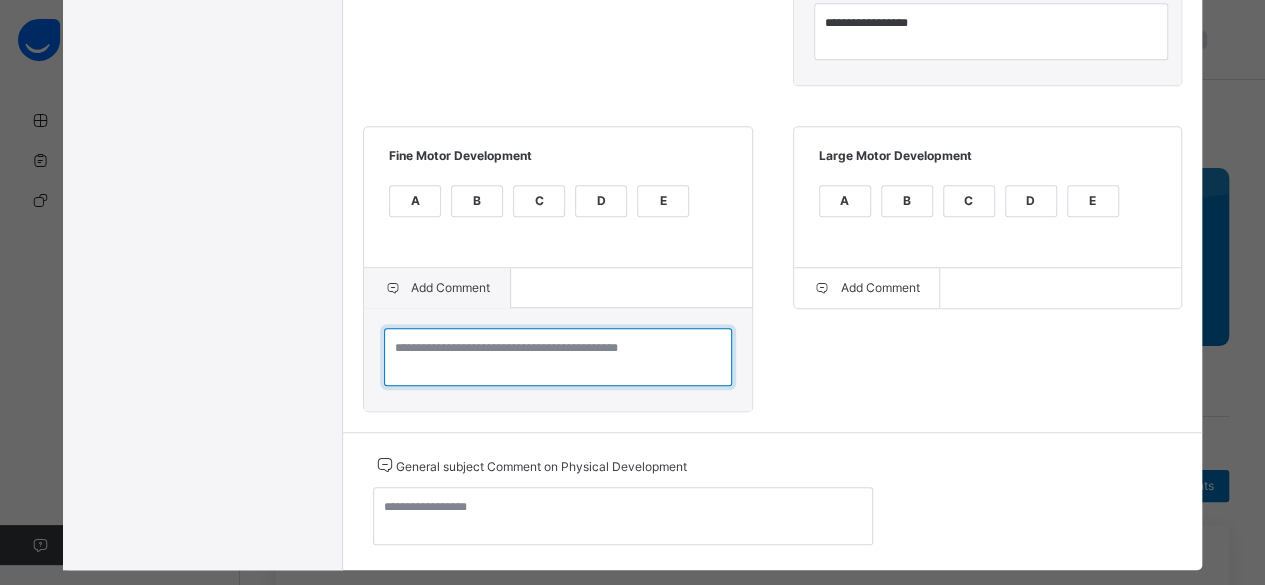click at bounding box center (557, 357) 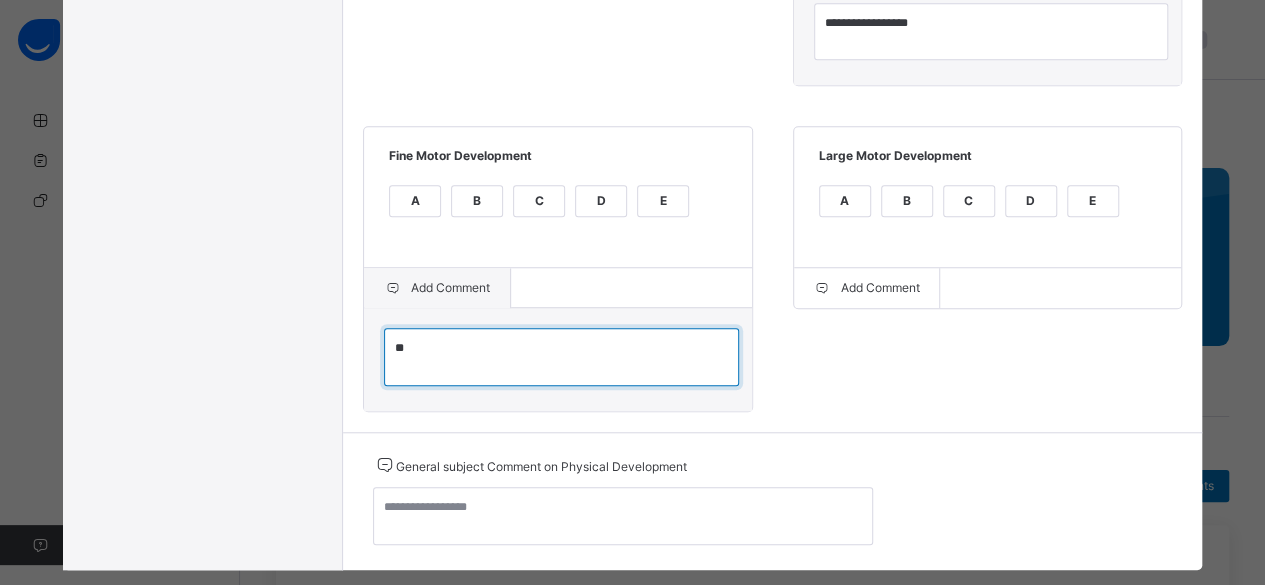 type on "**" 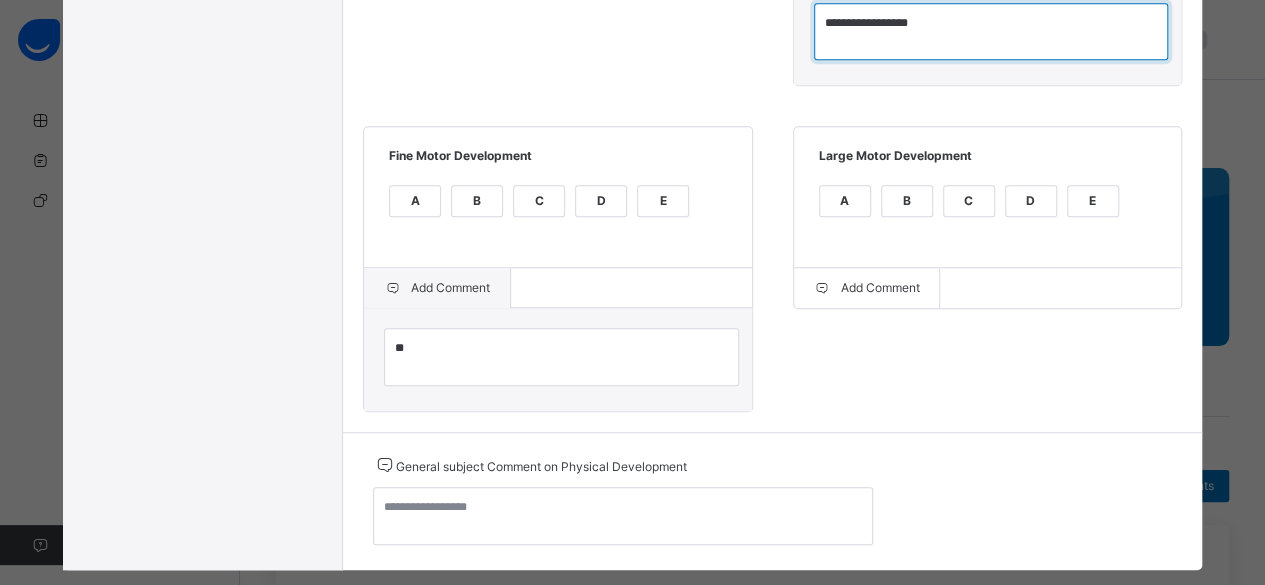 click on "**********" at bounding box center [991, 31] 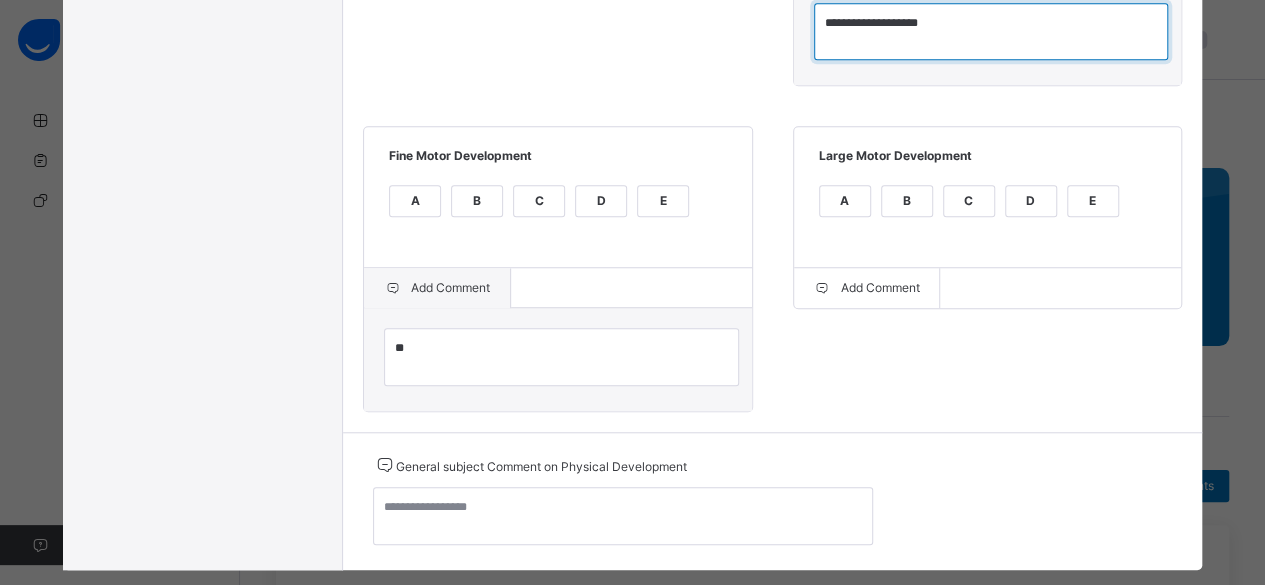 type on "**********" 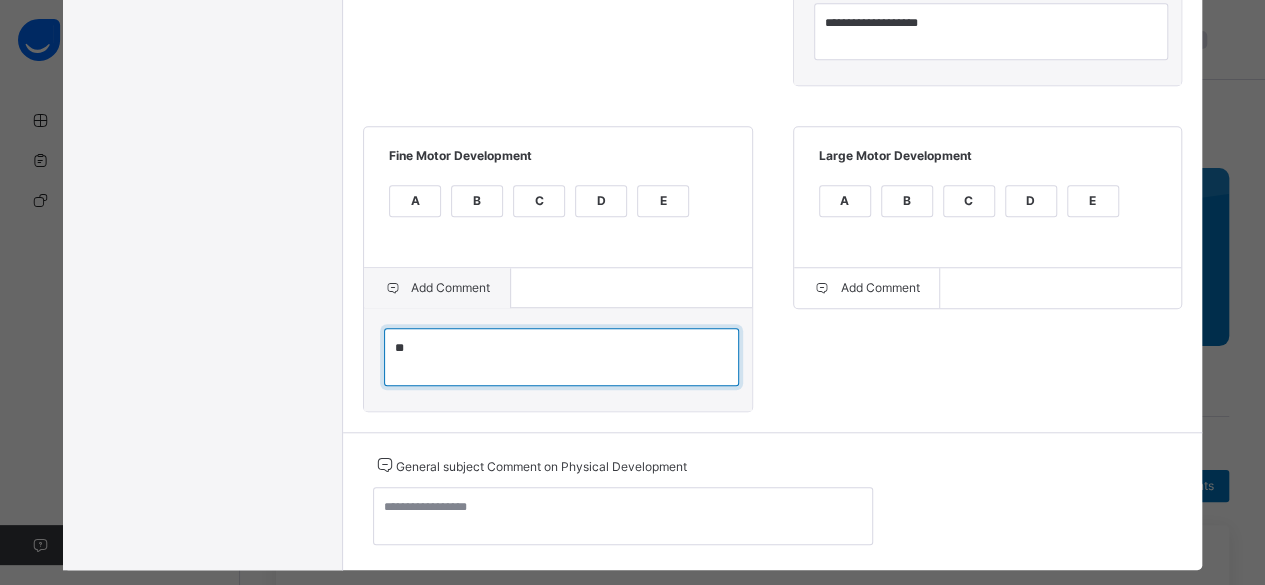 click on "**" at bounding box center [561, 356] 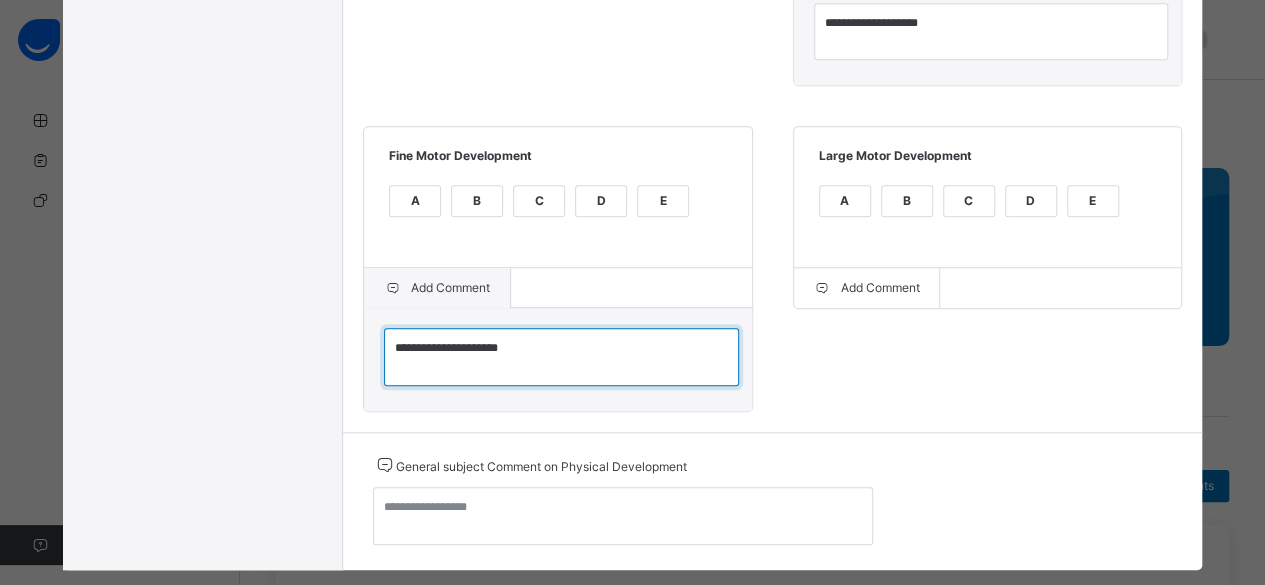click on "**********" at bounding box center [561, 356] 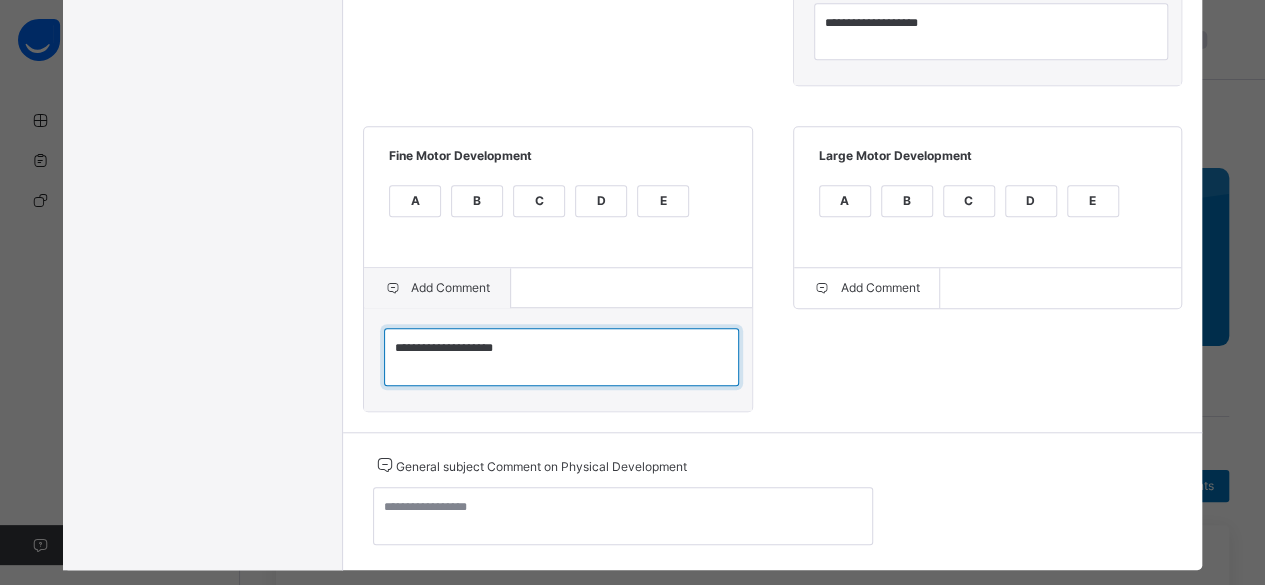 click on "**********" at bounding box center (561, 356) 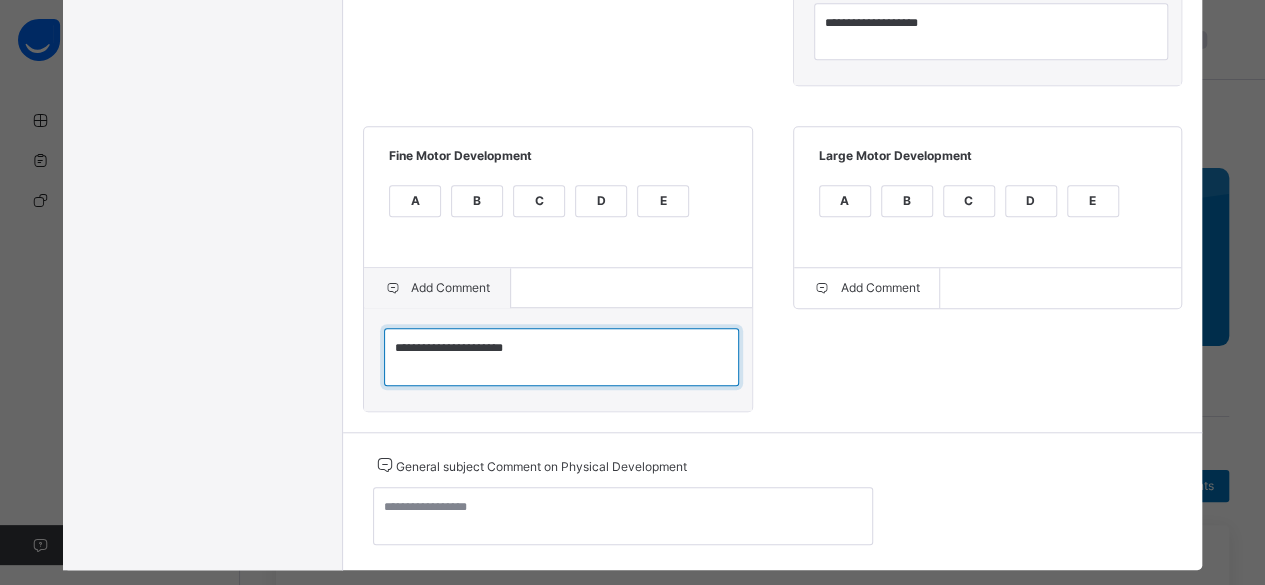 click on "**********" at bounding box center [561, 356] 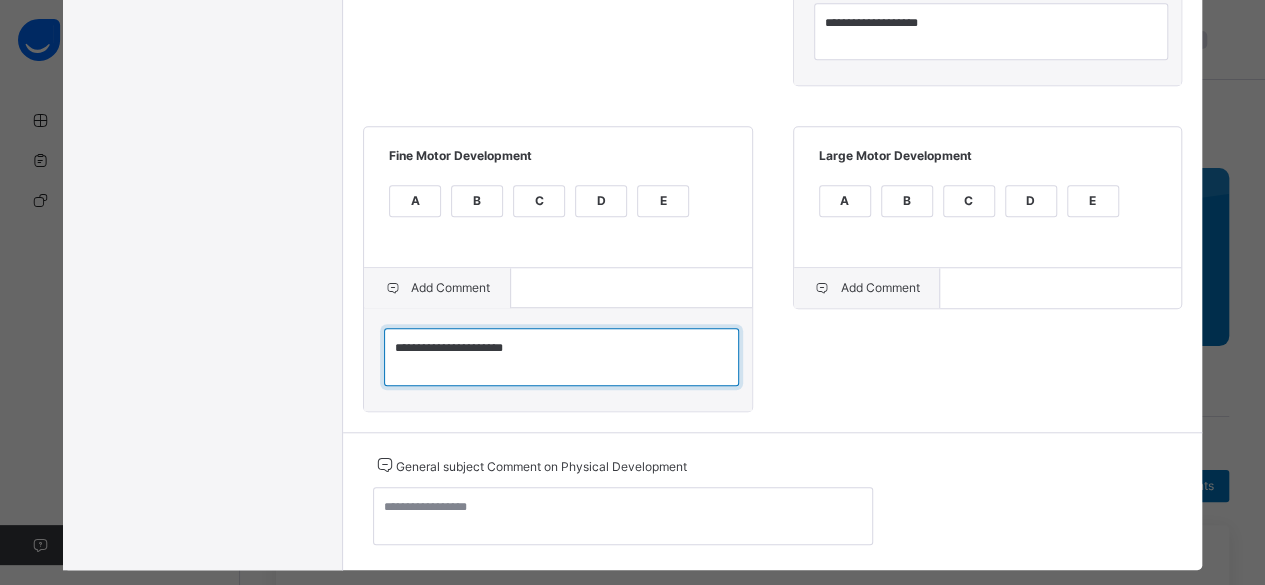 type on "**********" 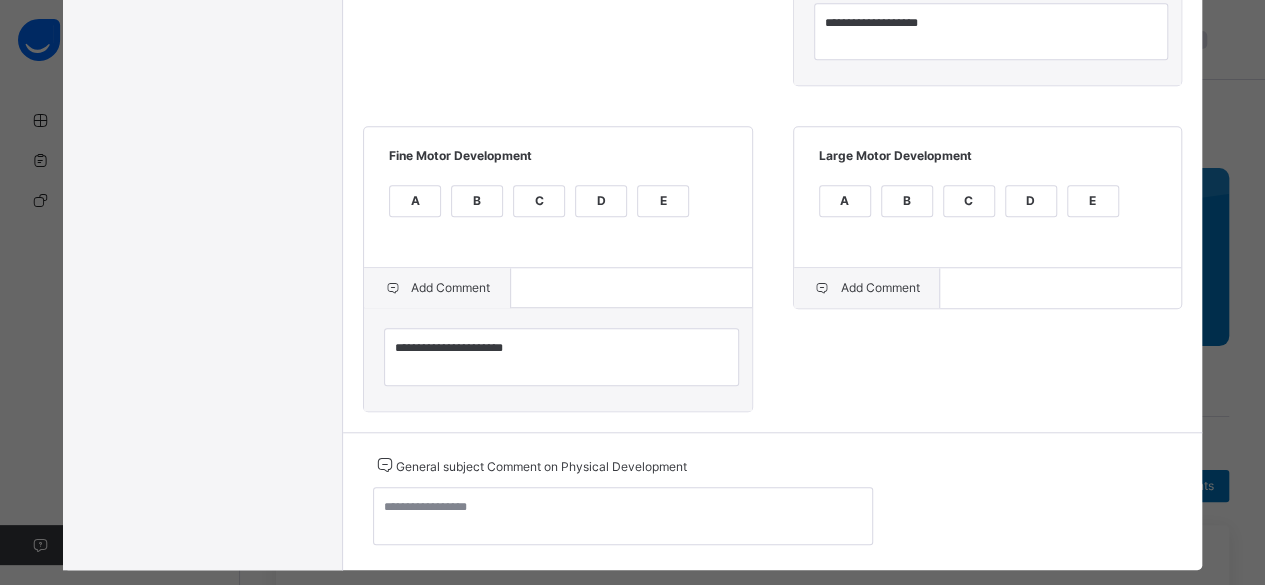 click on "Add Comment" at bounding box center (867, 288) 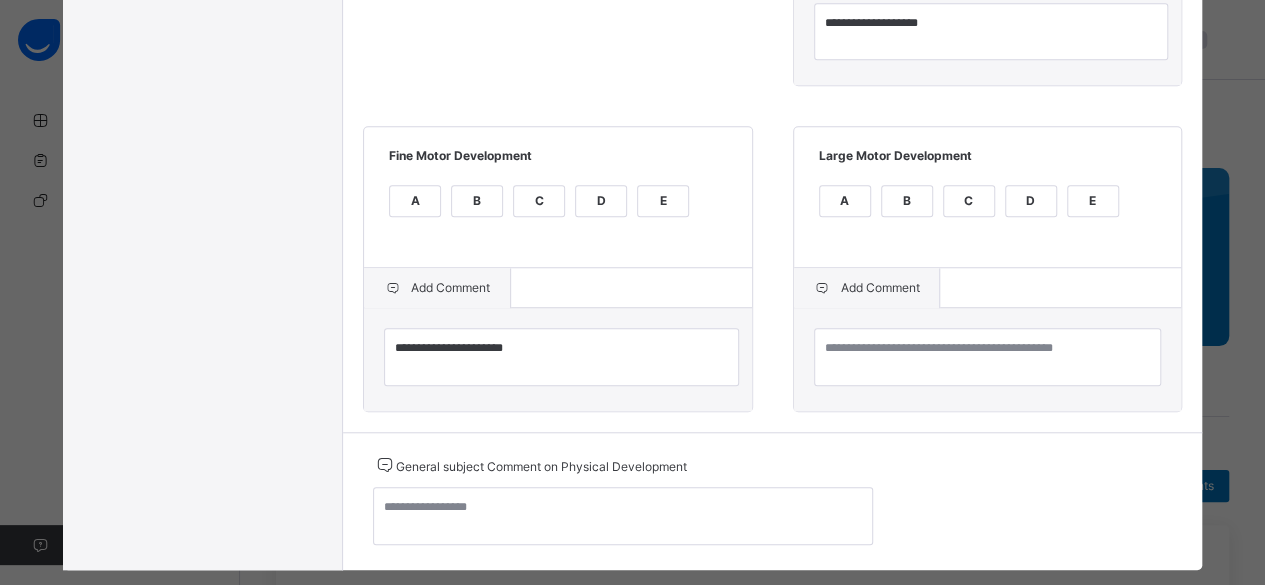 scroll, scrollTop: 712, scrollLeft: 0, axis: vertical 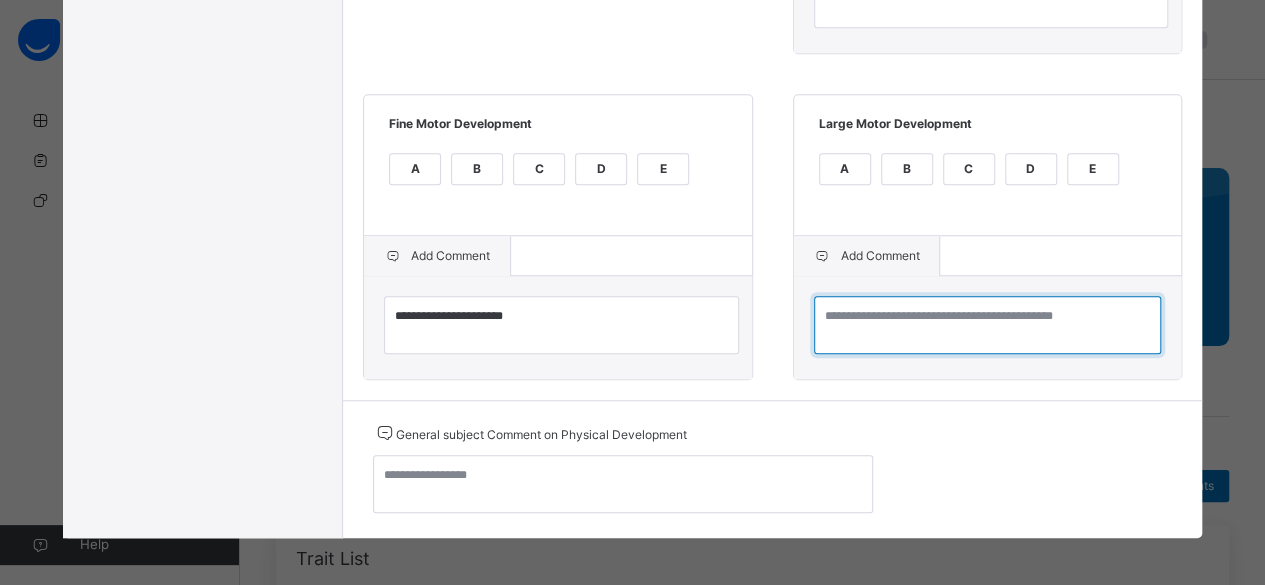 click at bounding box center [987, 325] 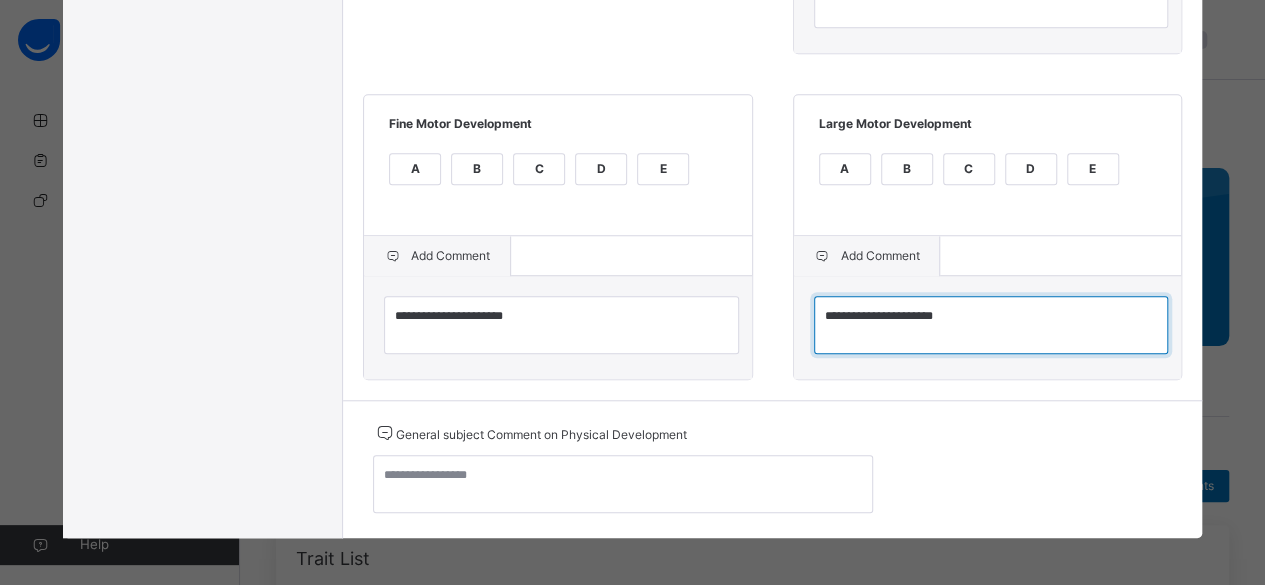 type on "**********" 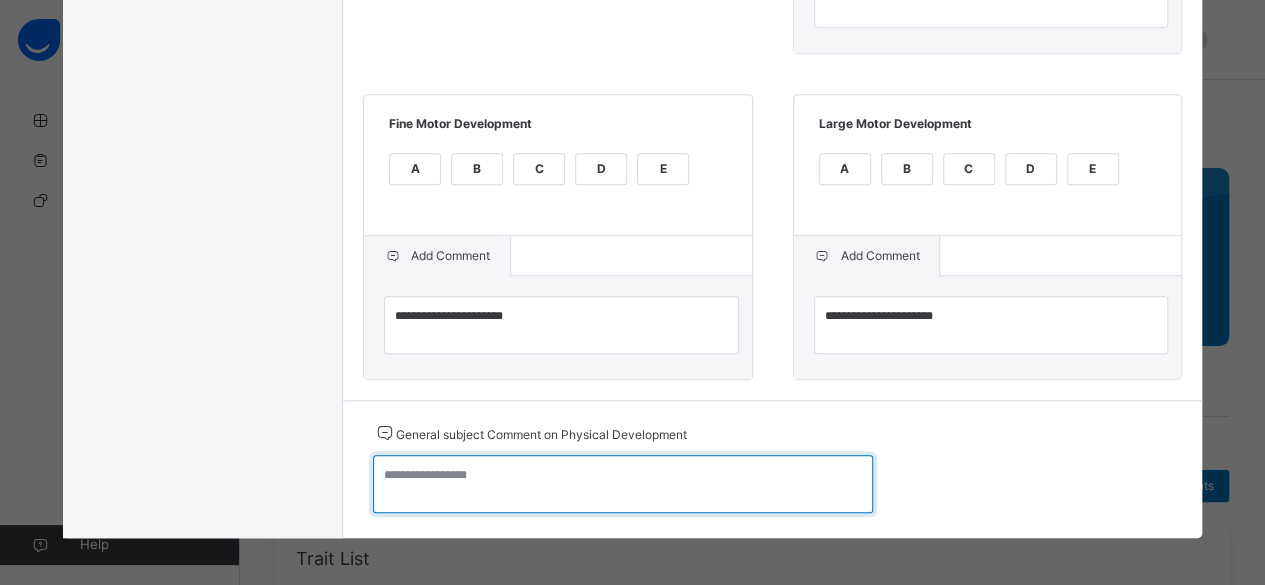 click at bounding box center (623, 484) 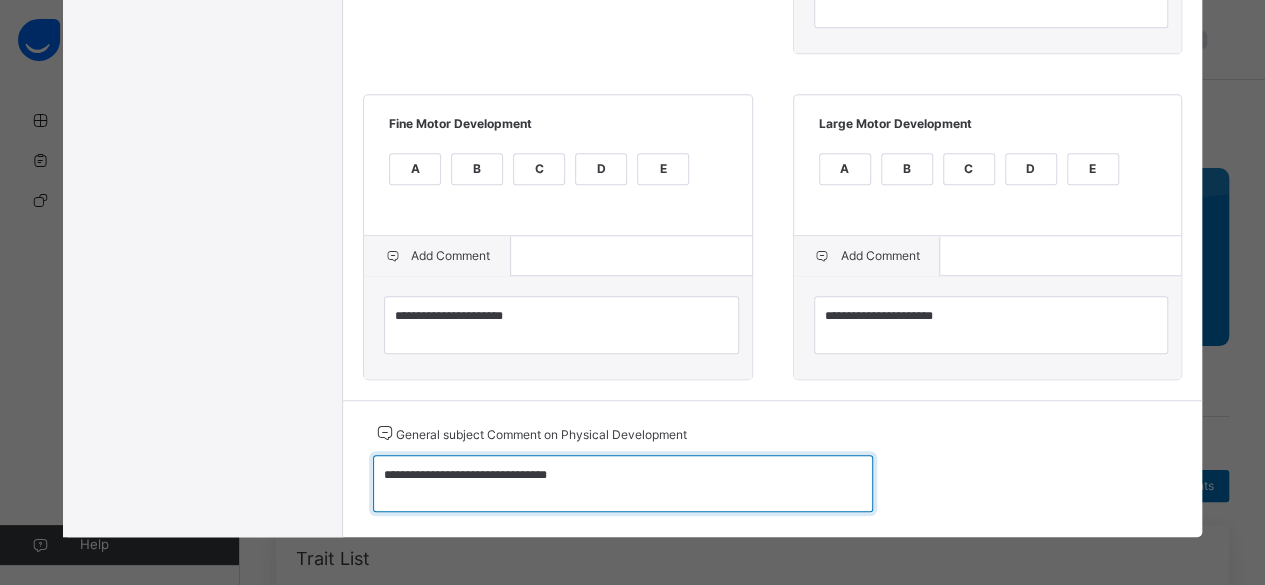type on "**********" 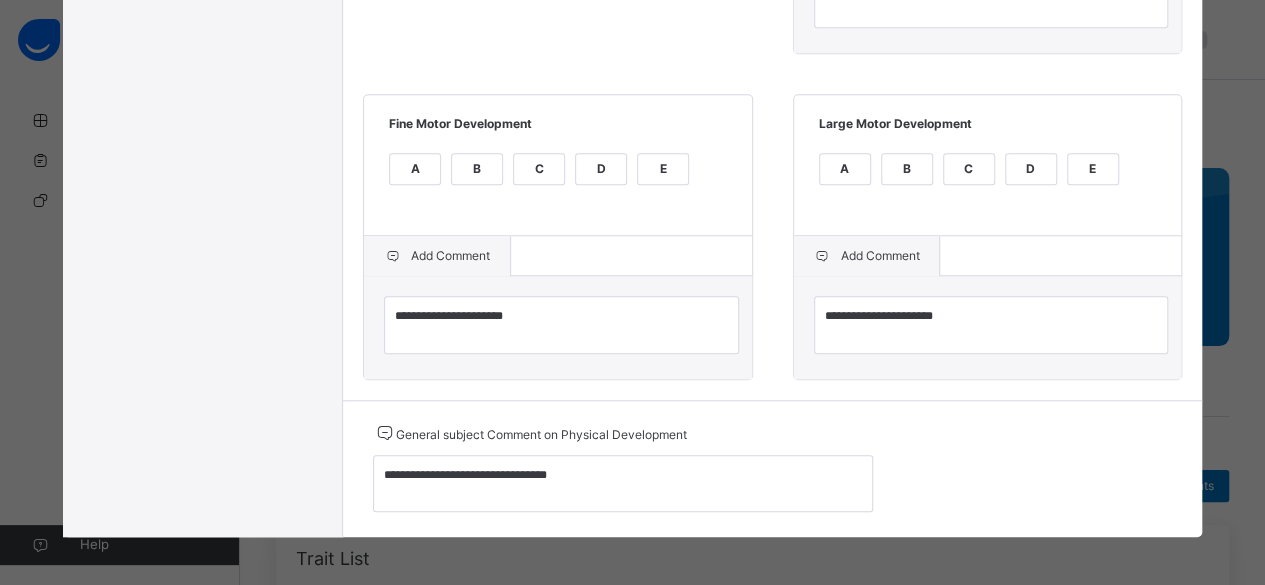 click on "**********" at bounding box center (772, -20) 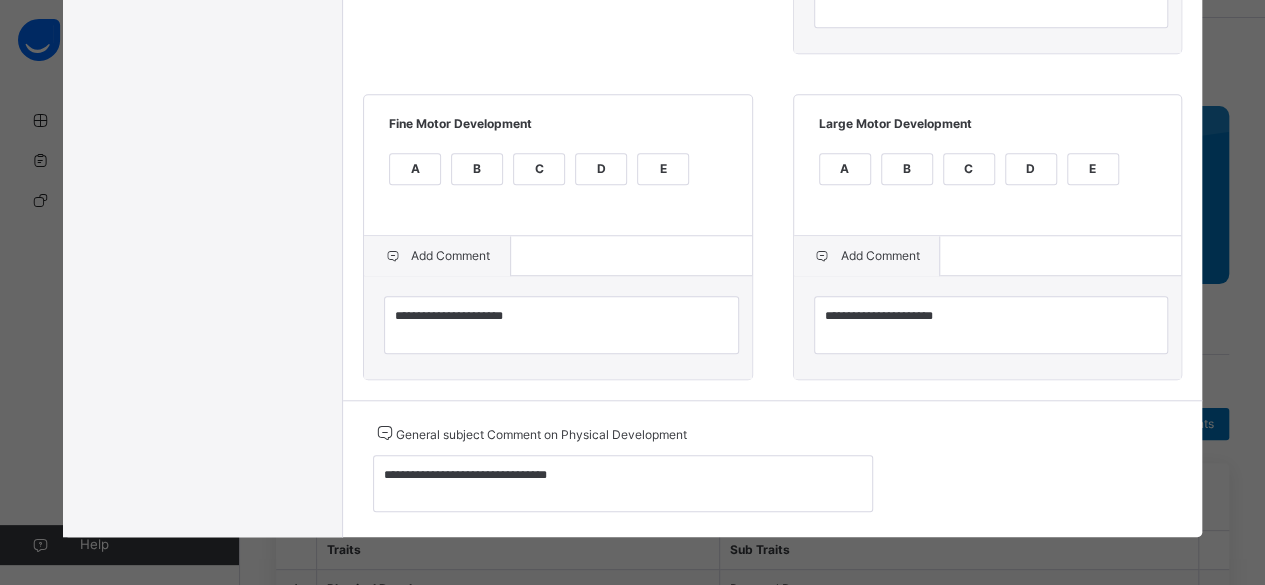 scroll, scrollTop: 80, scrollLeft: 0, axis: vertical 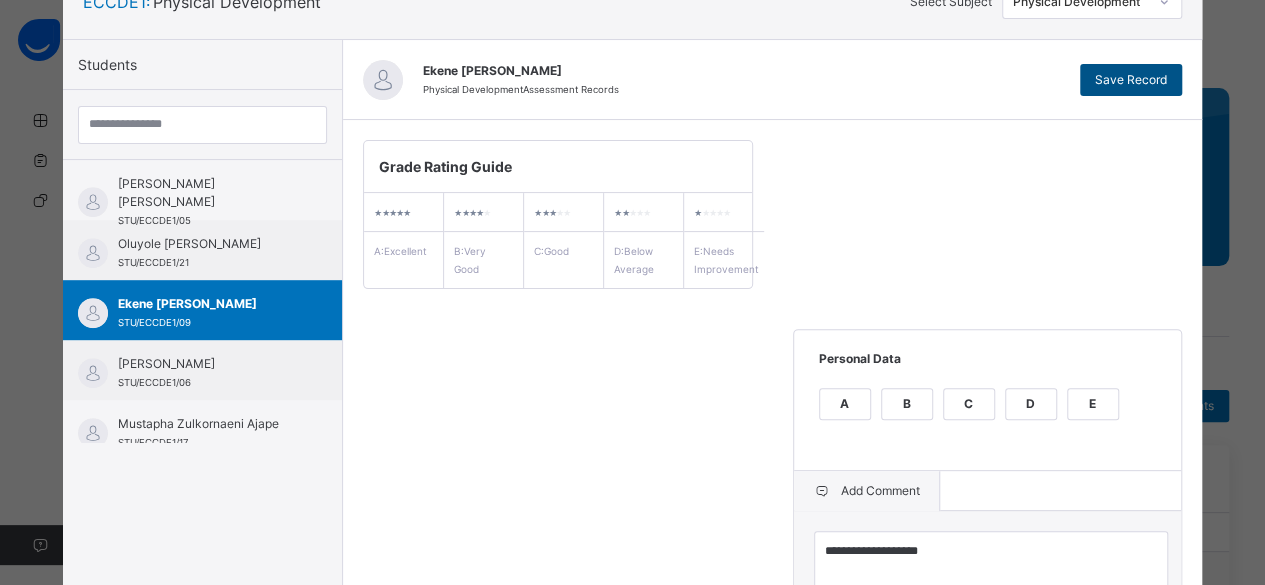 click on "Save Record" at bounding box center [1131, 80] 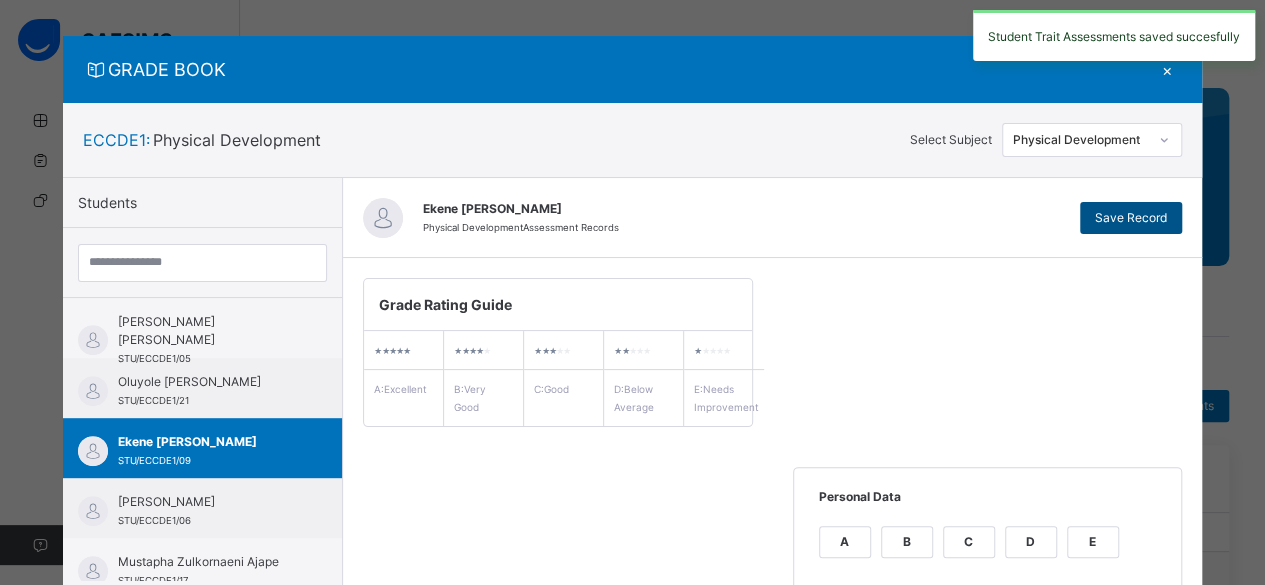 scroll, scrollTop: 0, scrollLeft: 0, axis: both 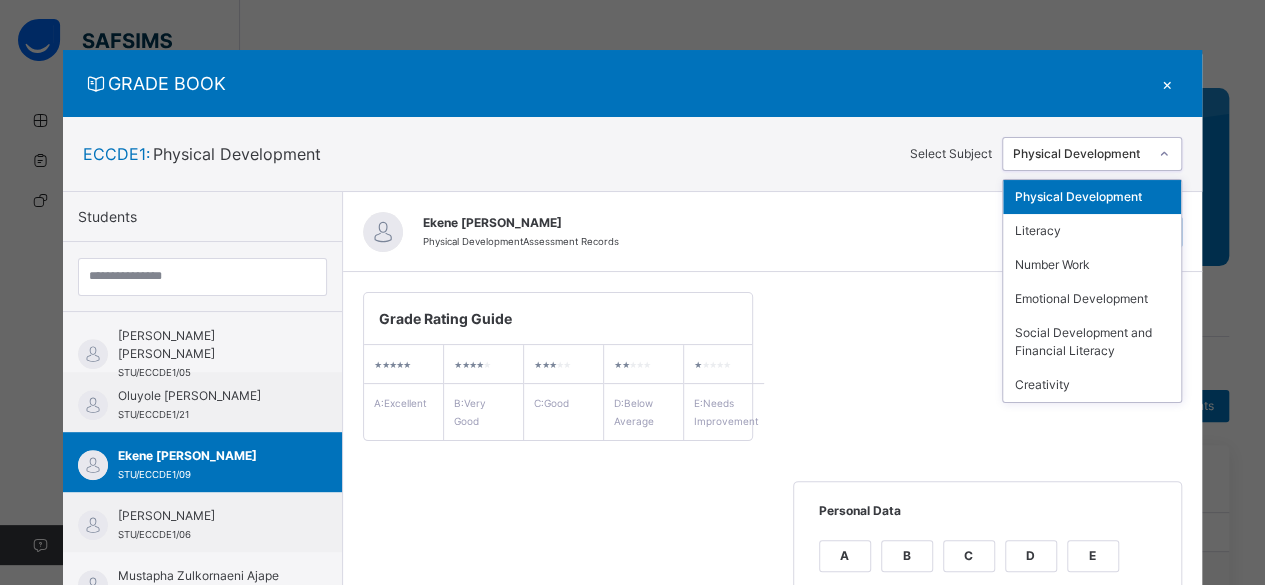 click on "Physical Development" at bounding box center [1081, 154] 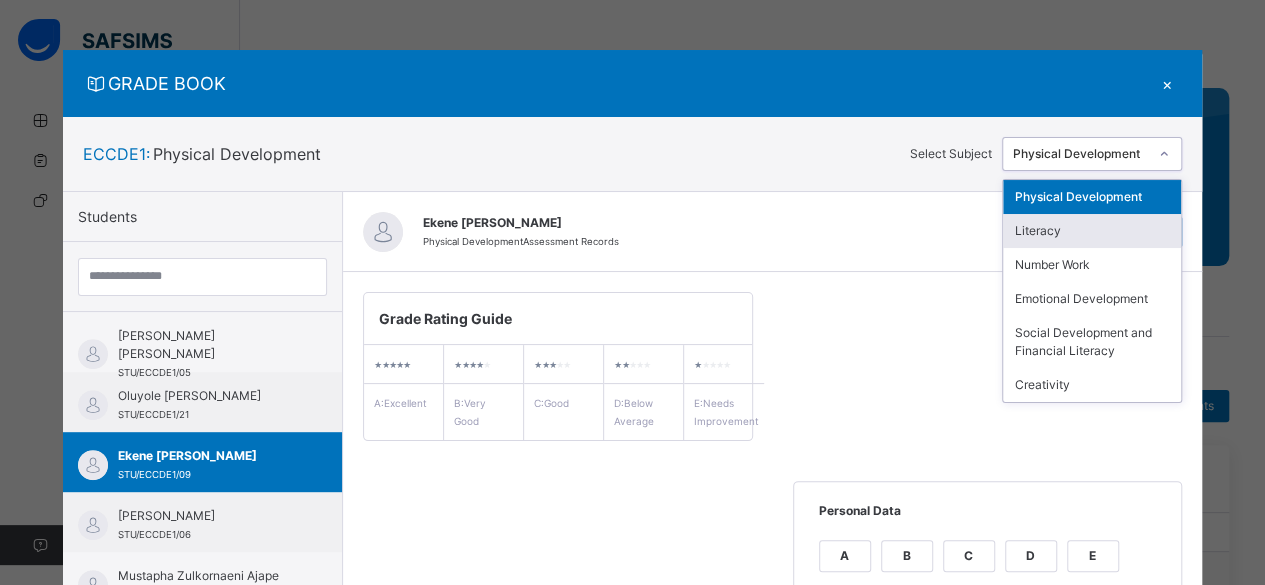 click on "Literacy" at bounding box center [1092, 231] 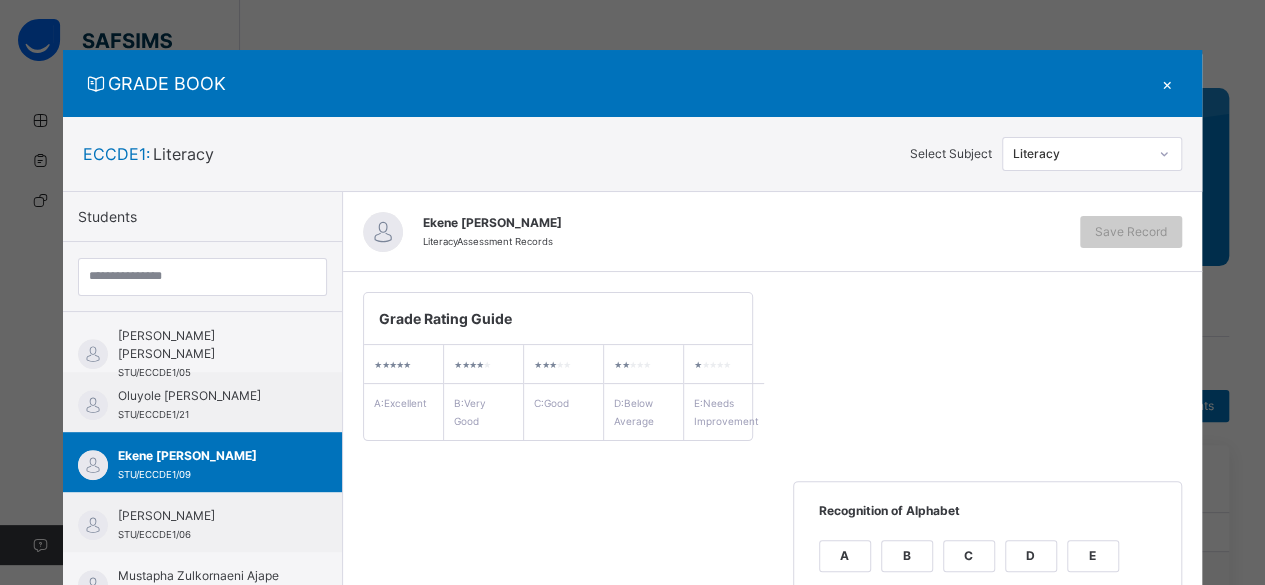 click on "D" at bounding box center [1031, 556] 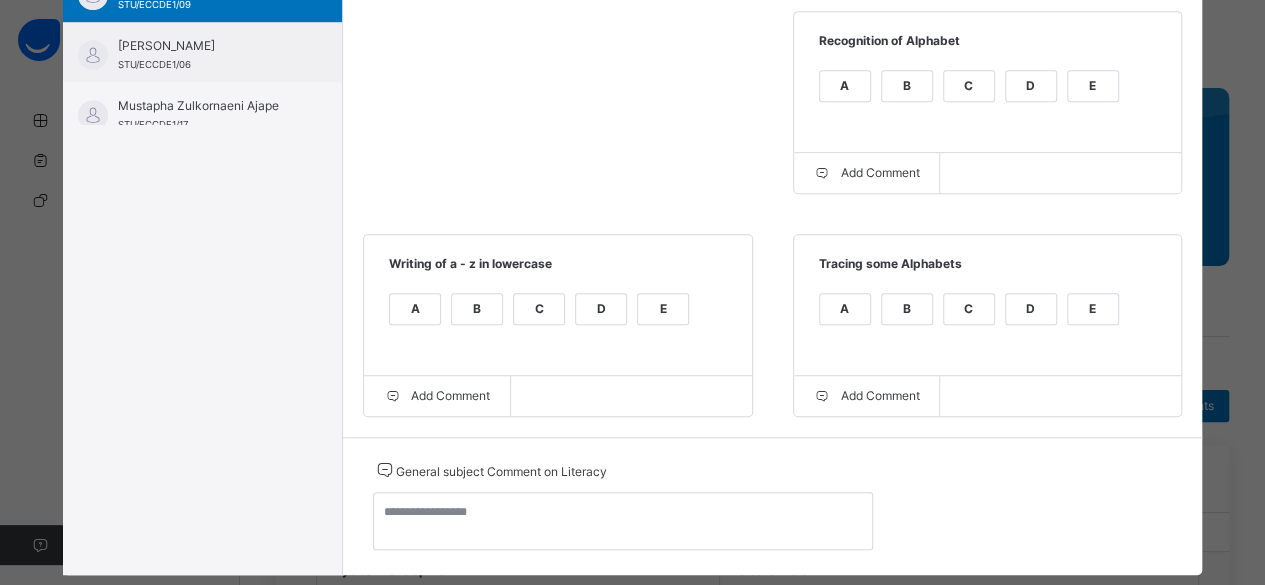 scroll, scrollTop: 480, scrollLeft: 0, axis: vertical 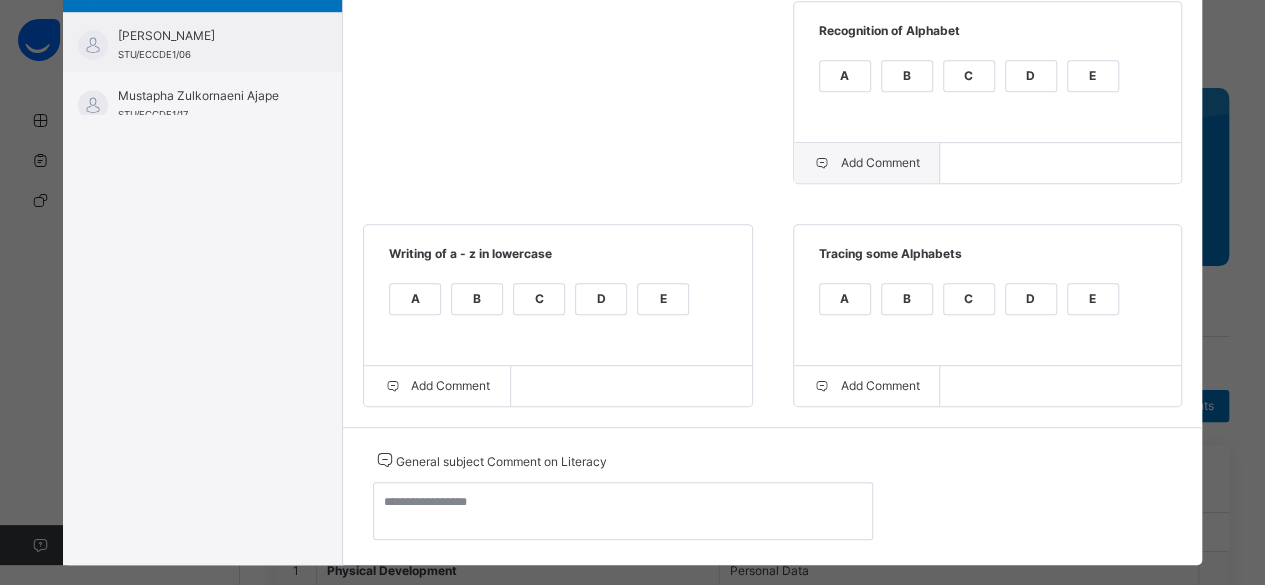 click on "Add Comment" at bounding box center [867, 163] 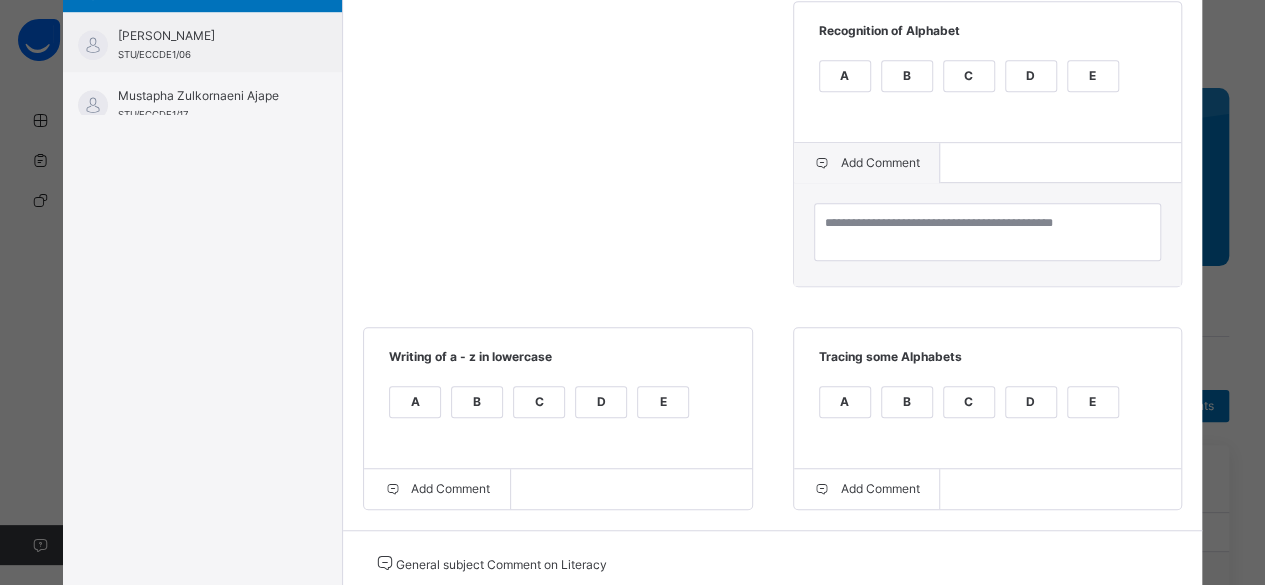 scroll, scrollTop: 608, scrollLeft: 0, axis: vertical 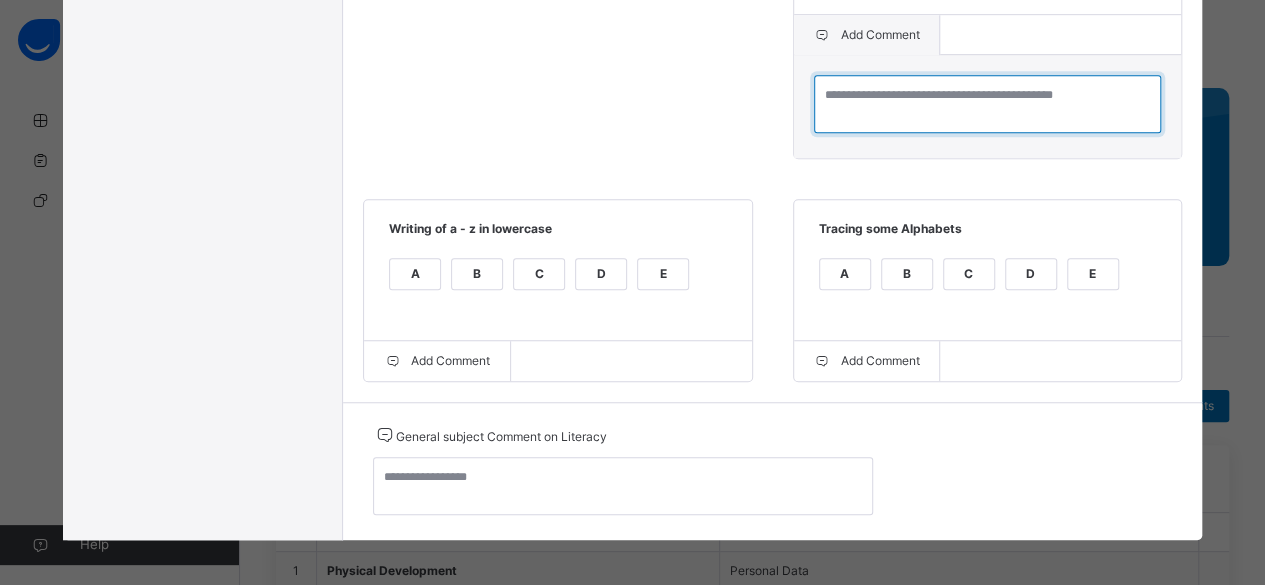 click at bounding box center (987, 104) 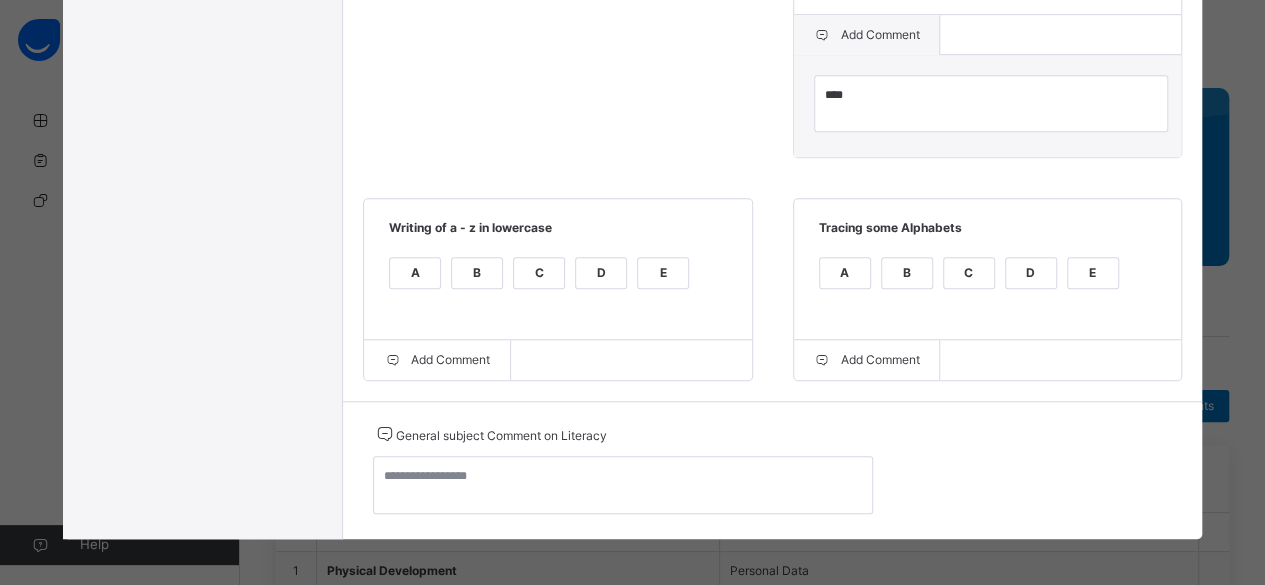 click on "Grade Rating Guide   ★ ★ ★ ★ ★ A  :  Excellent ★ ★ ★ ★ ★ B  :  Very Good ★ ★ ★ ★ ★ C  :  Good ★ ★ ★ ★ ★ D  :  Below Average ★ ★ ★ ★ ★ E  :  Needs Improvement Recognition of Alphabet   A B C D E  Add Comment **** Writing of a - z in lowercase   A B C D E  Add Comment Tracing some Alphabets   A B C D E  Add Comment" at bounding box center (772, 32) 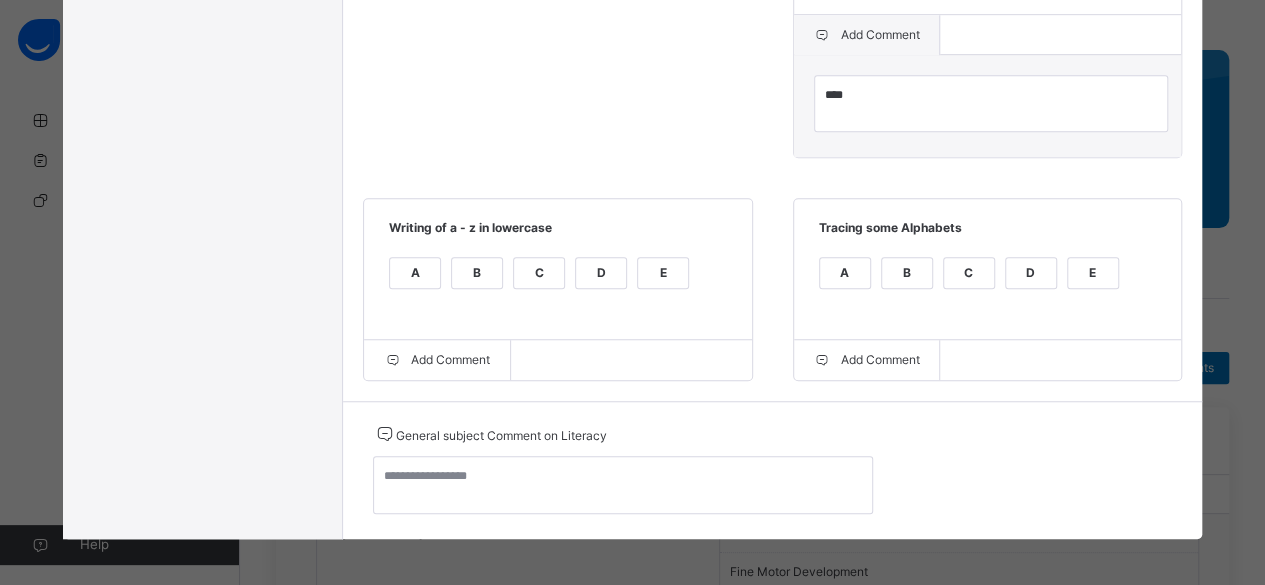 scroll, scrollTop: 120, scrollLeft: 0, axis: vertical 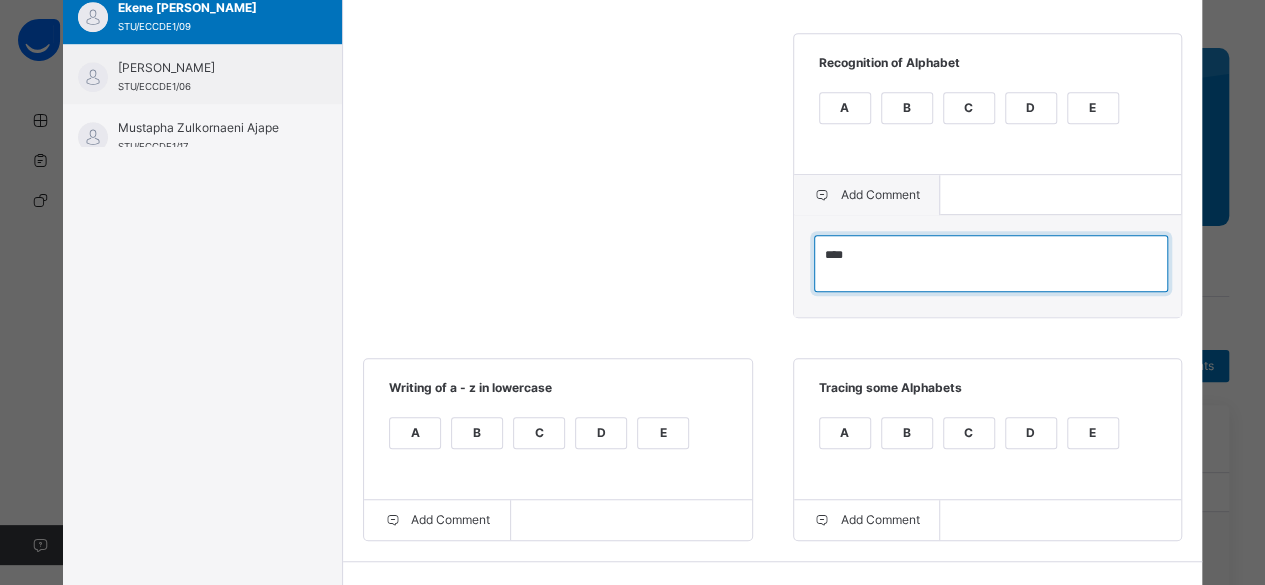 click on "****" at bounding box center (991, 263) 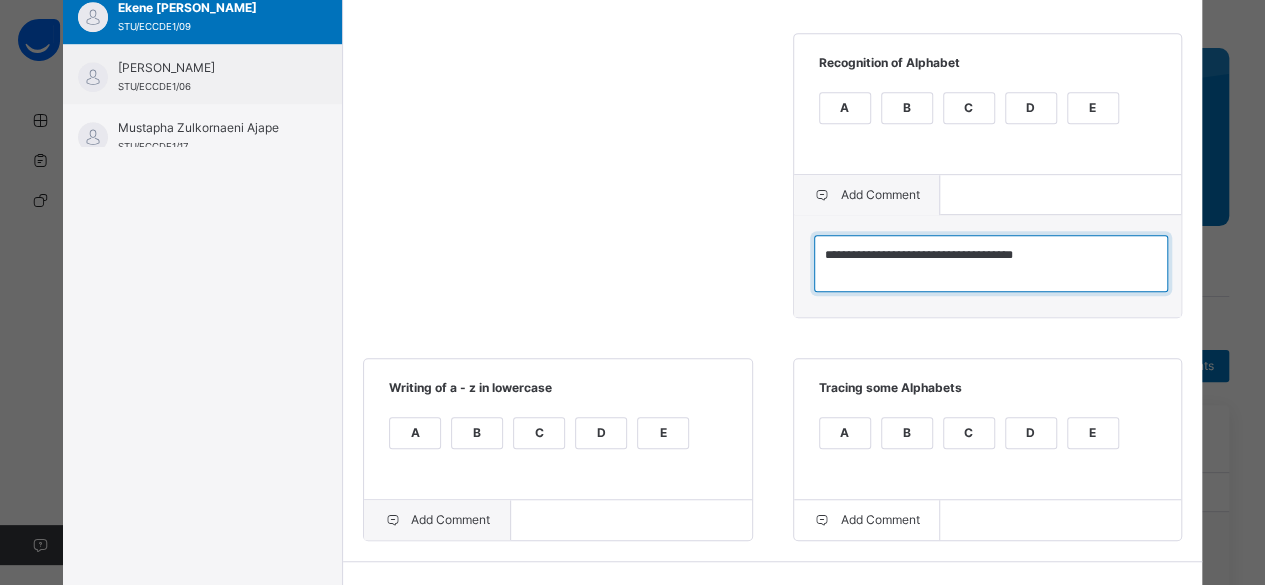 type on "**********" 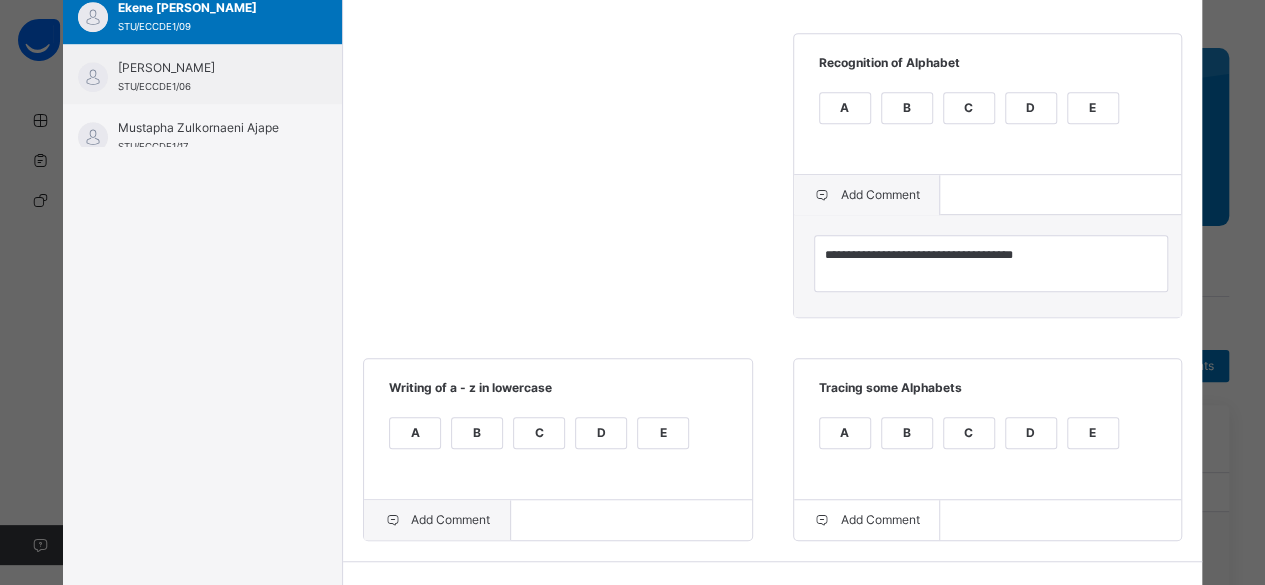 click on "Add Comment" at bounding box center [437, 520] 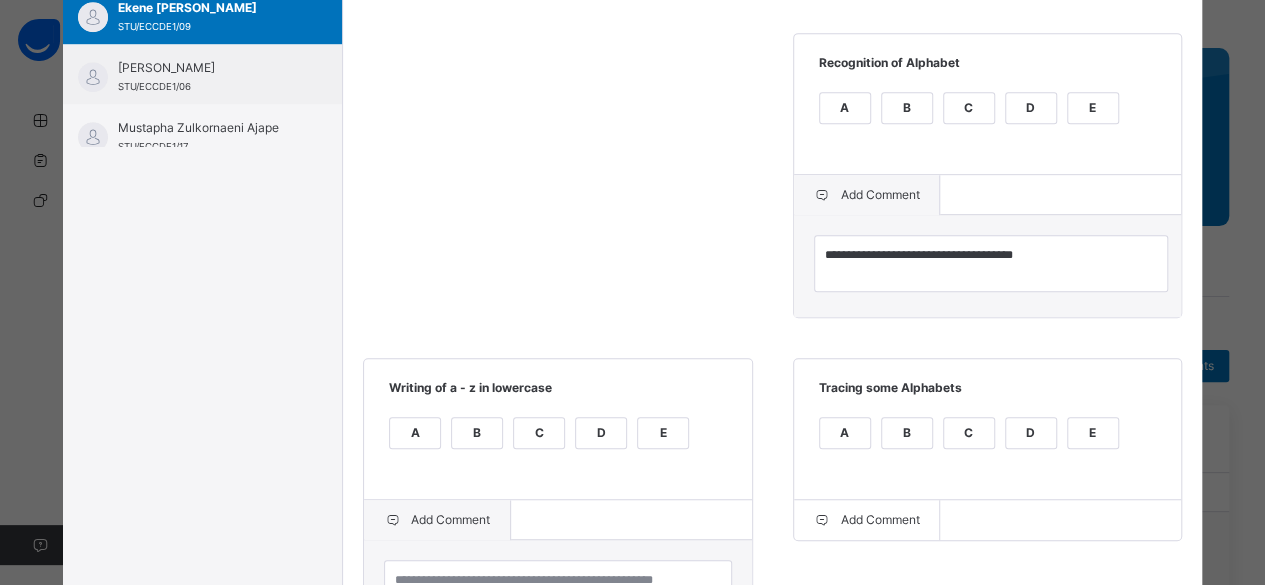 scroll, scrollTop: 710, scrollLeft: 0, axis: vertical 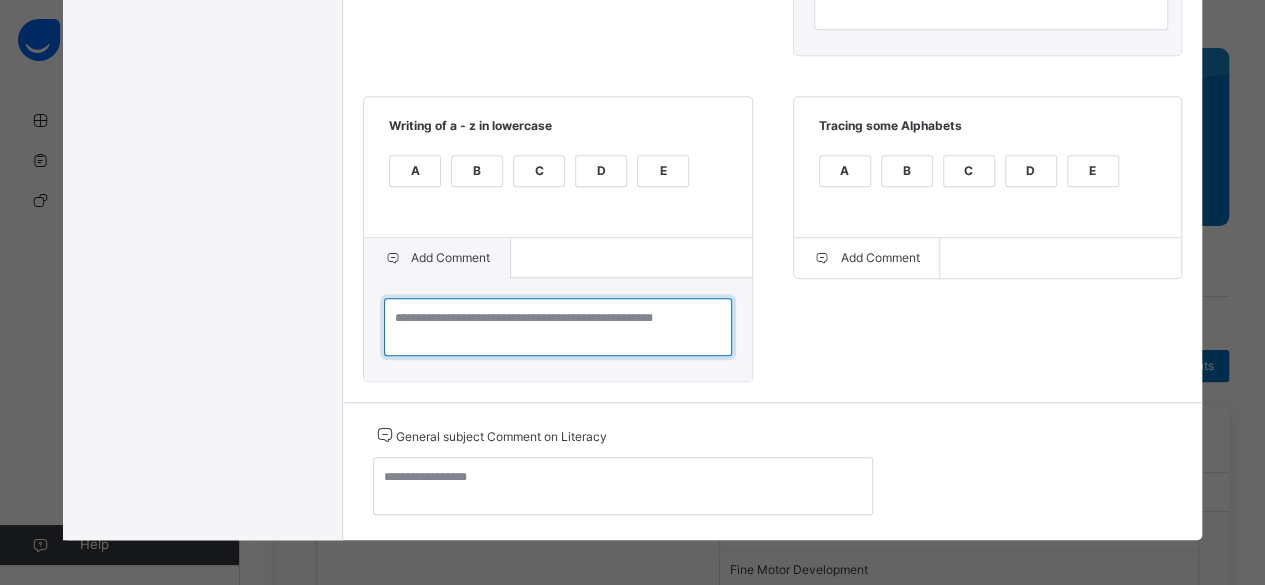 click at bounding box center (557, 327) 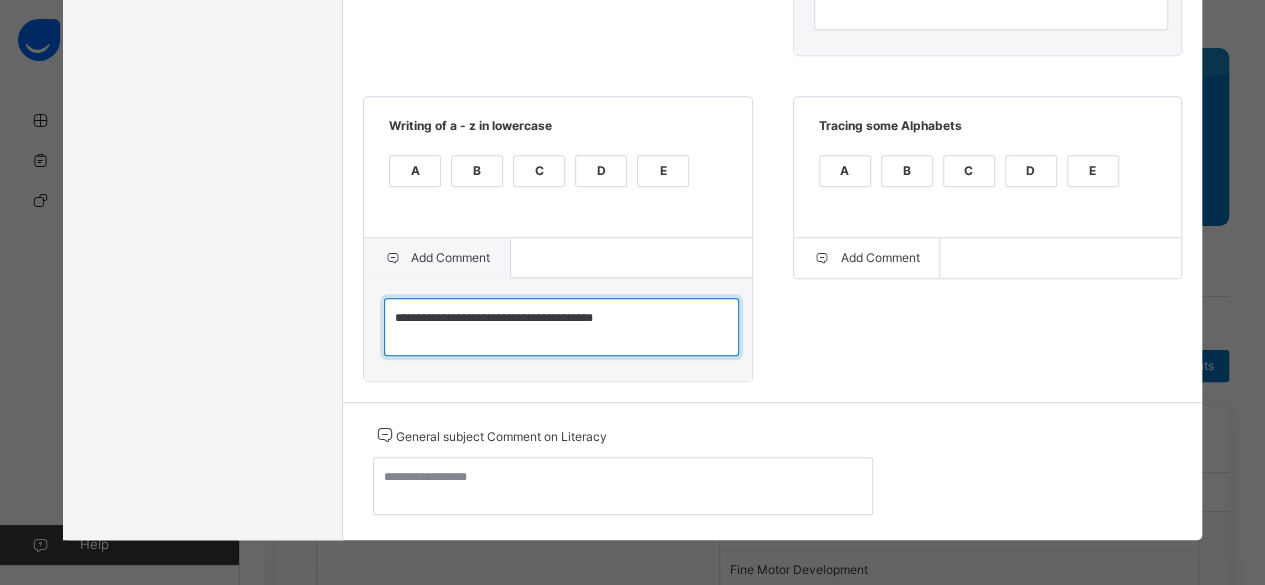 type on "**********" 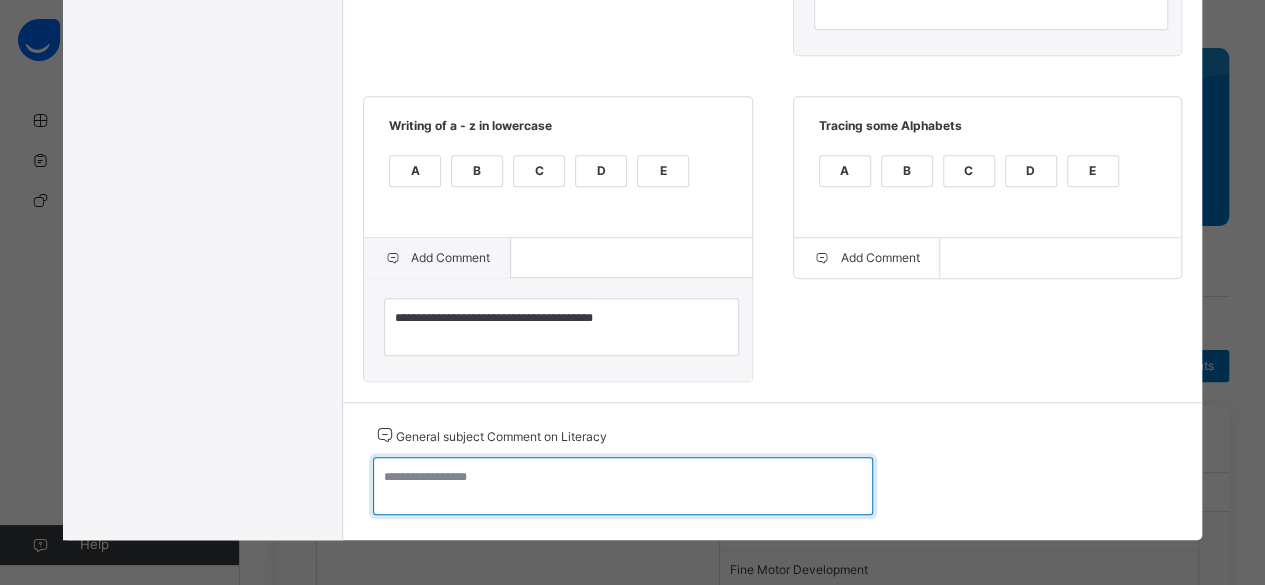 click at bounding box center [623, 486] 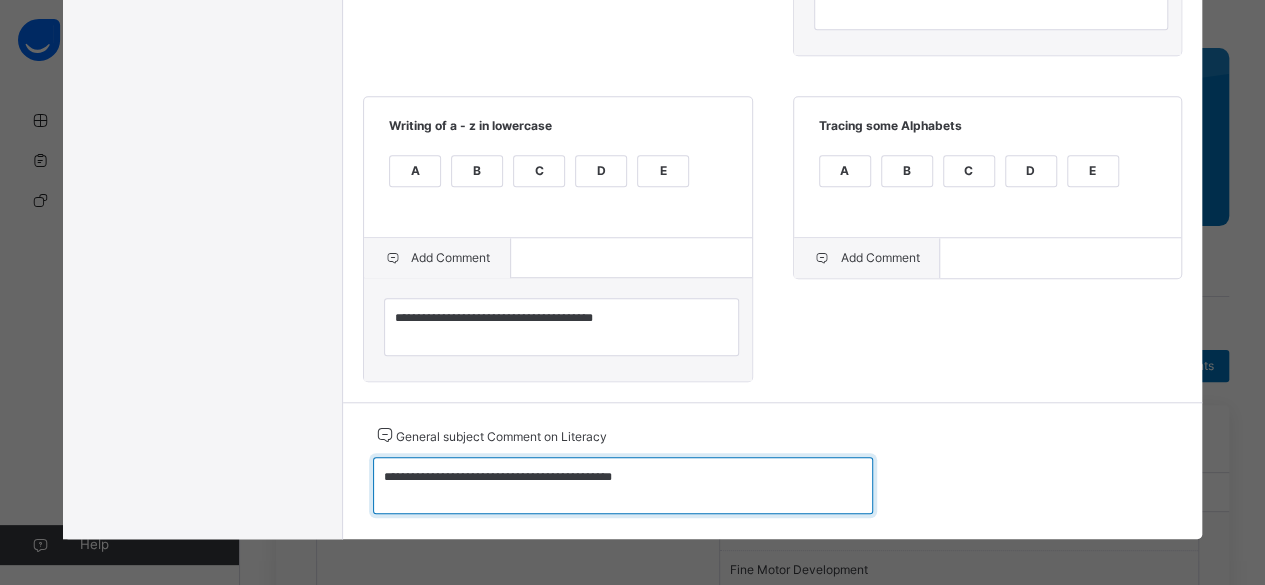type on "**********" 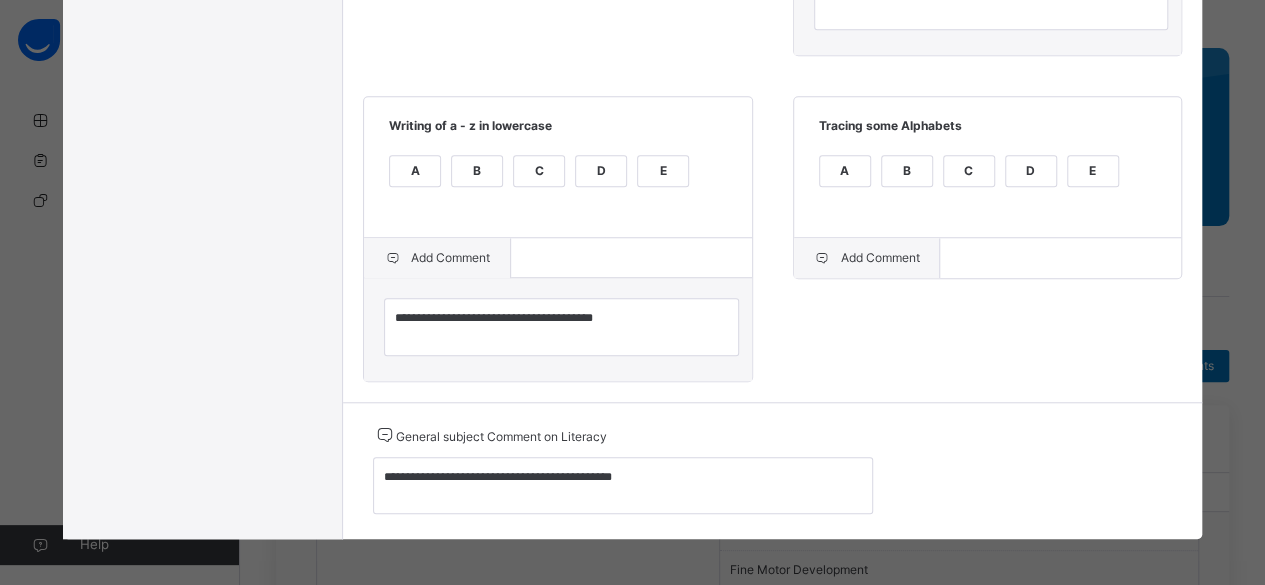click on "Add Comment" at bounding box center [867, 258] 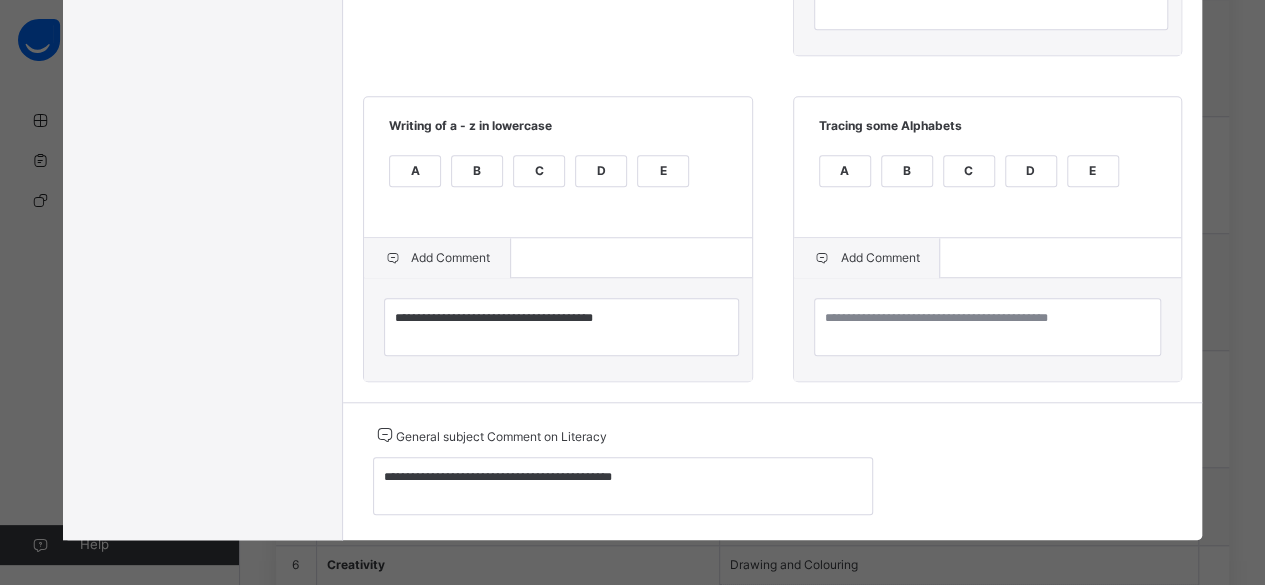 scroll, scrollTop: 752, scrollLeft: 0, axis: vertical 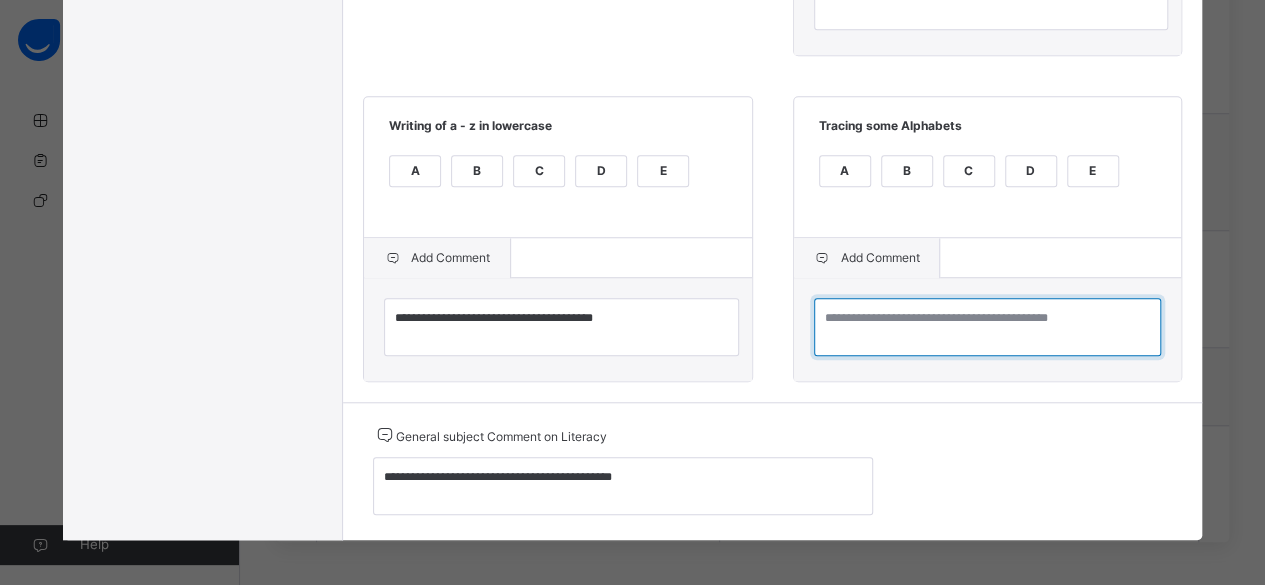 click at bounding box center (987, 327) 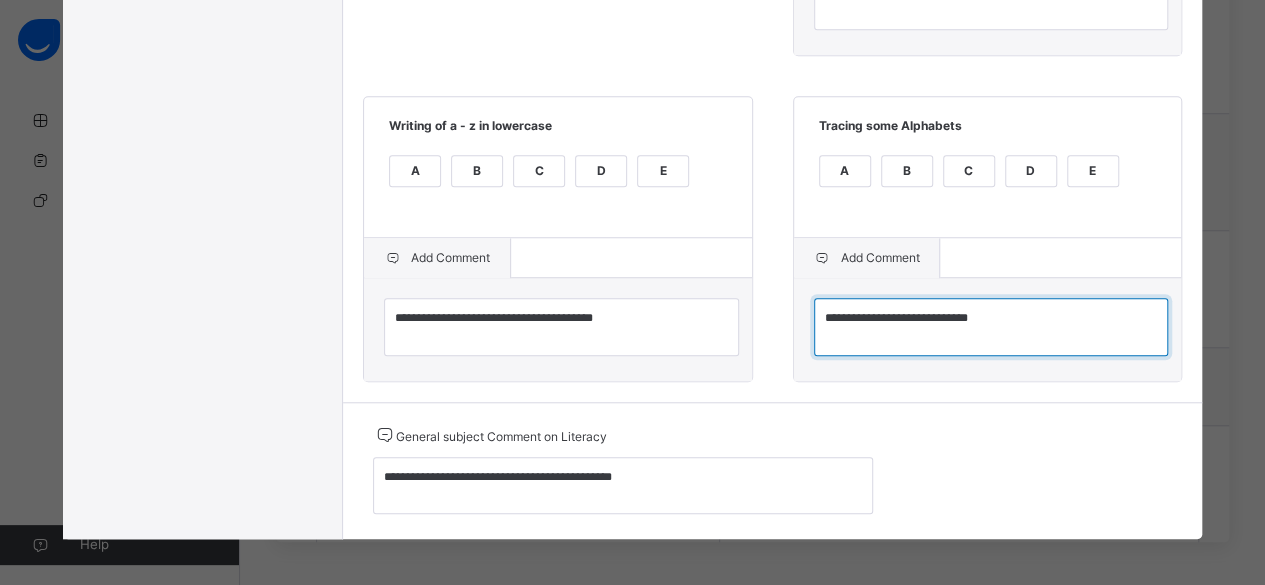 type on "**********" 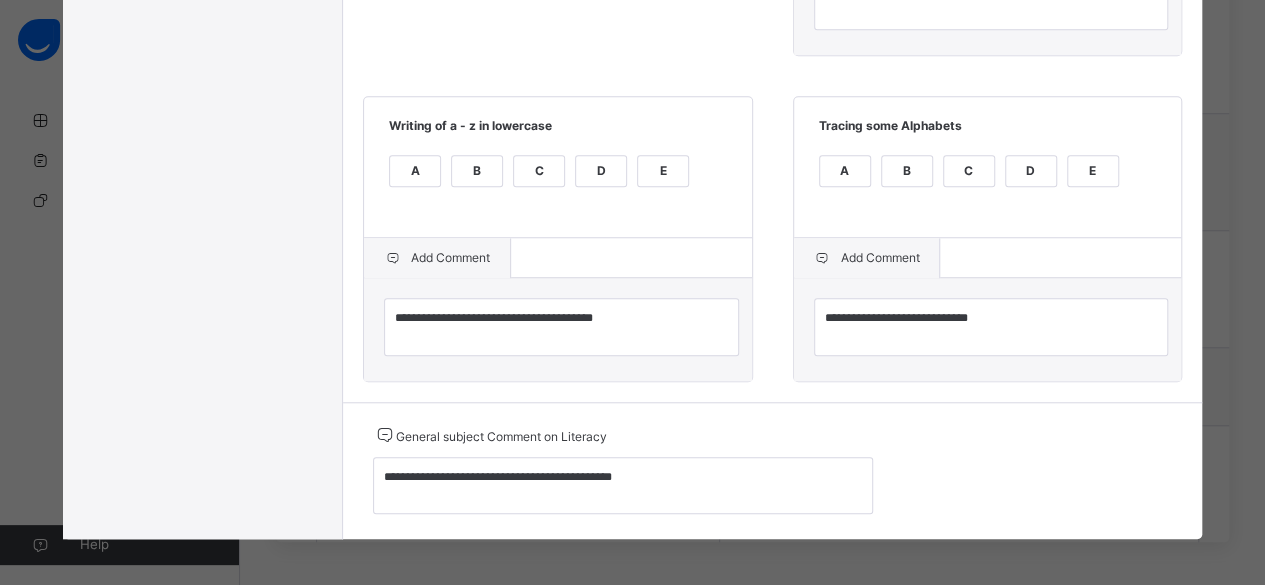 click on "**********" at bounding box center (772, 470) 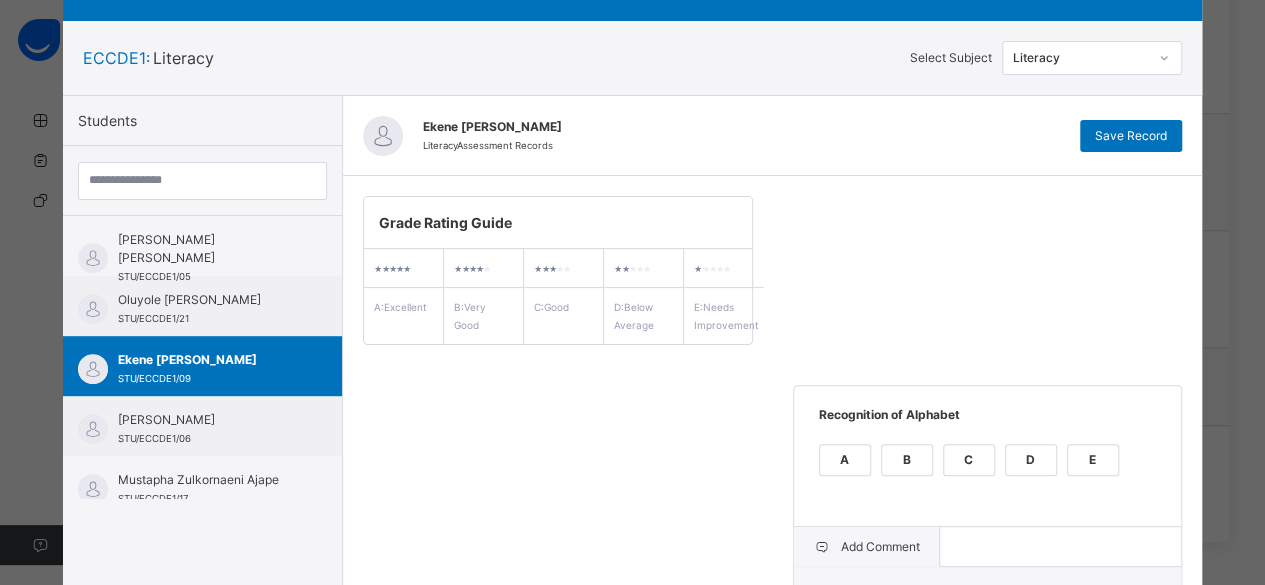 scroll, scrollTop: 70, scrollLeft: 0, axis: vertical 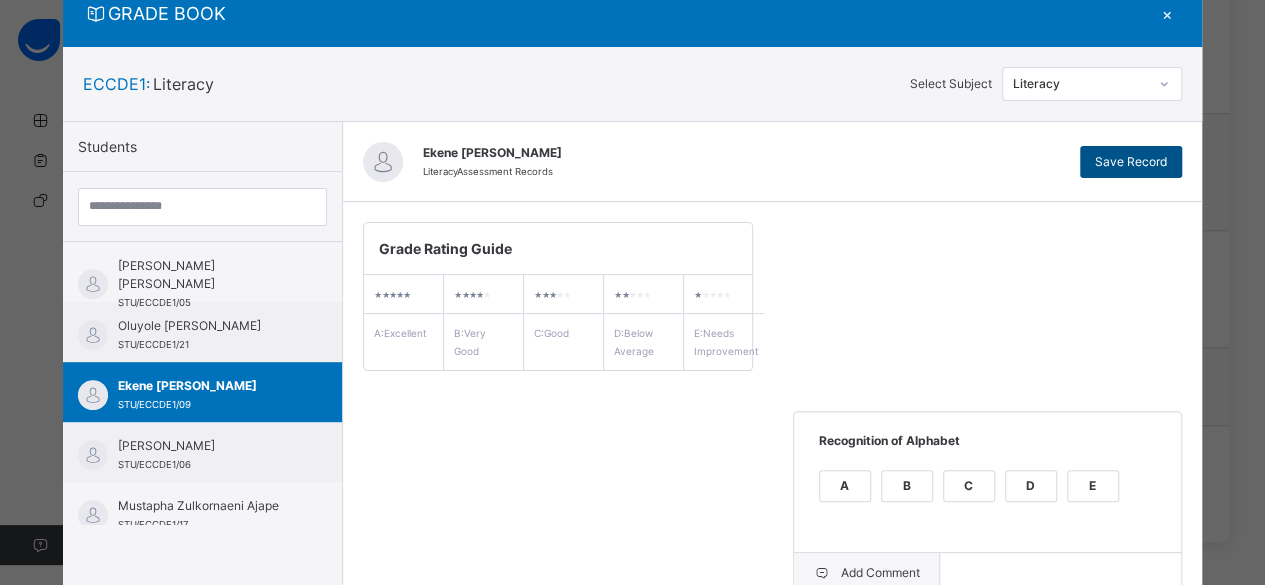 click on "Save Record" at bounding box center (1131, 162) 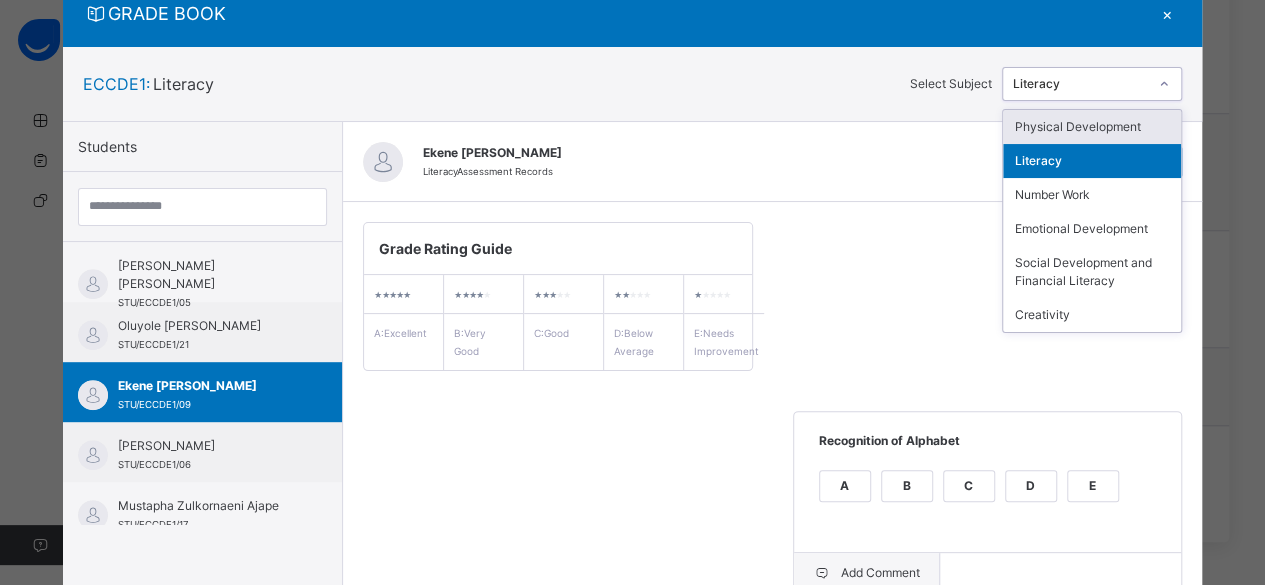 click 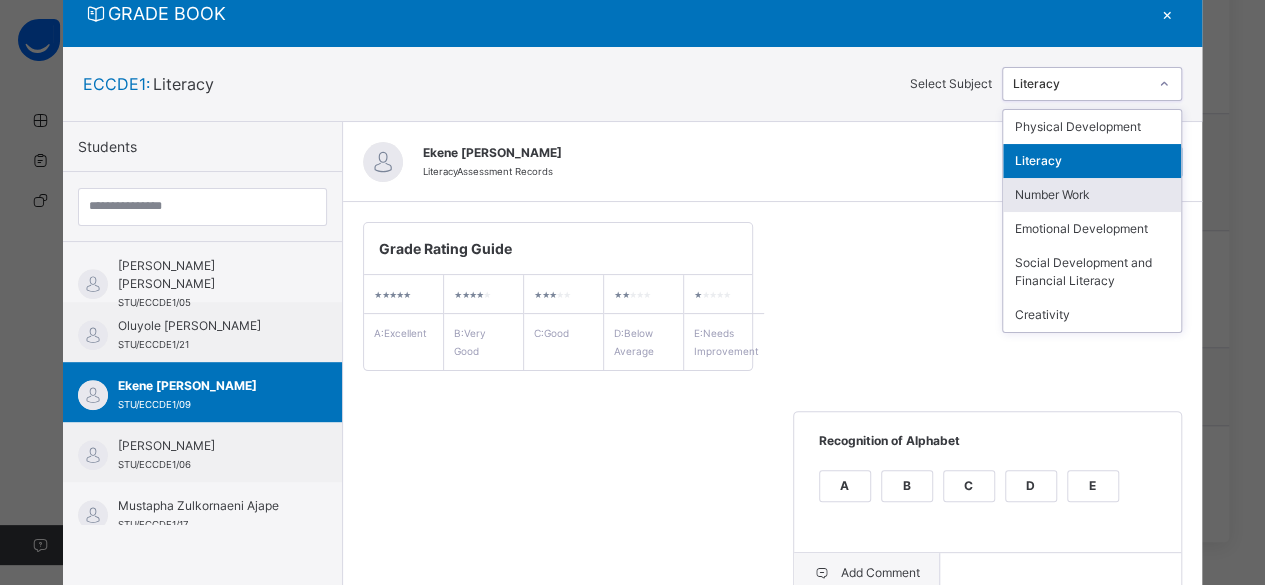 click on "Number Work" at bounding box center (1092, 195) 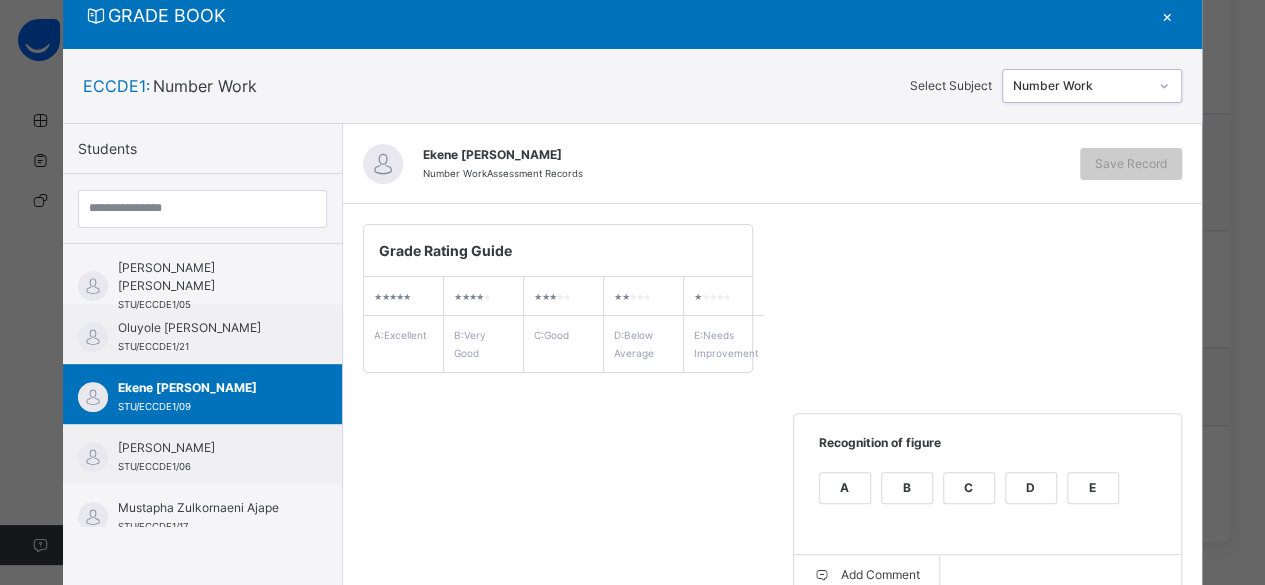 scroll, scrollTop: 70, scrollLeft: 0, axis: vertical 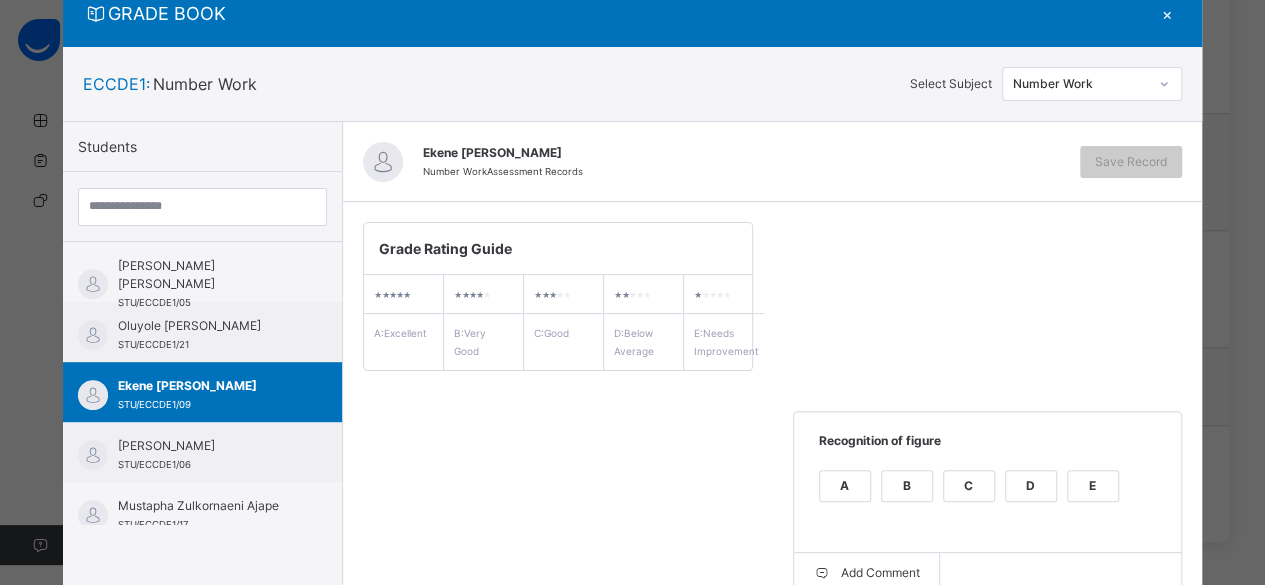 click on "C" at bounding box center (969, 486) 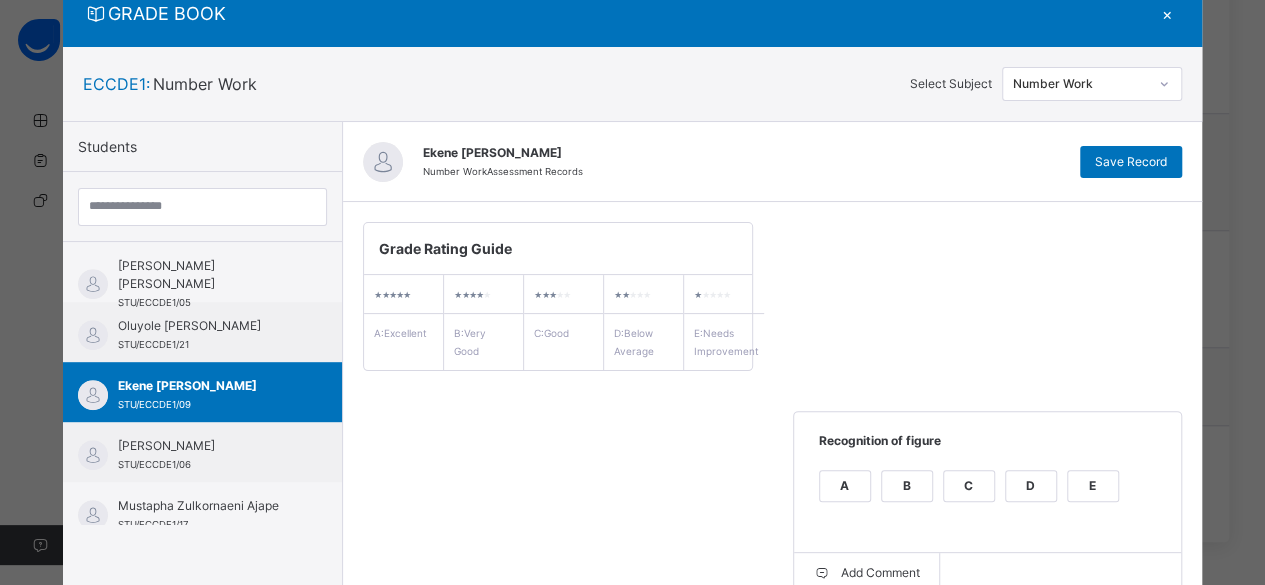 click on "Grade Rating Guide   ★ ★ ★ ★ ★ A  :  Excellent ★ ★ ★ ★ ★ B  :  Very Good ★ ★ ★ ★ ★ C  :  Good ★ ★ ★ ★ ★ D  :  Below Average ★ ★ ★ ★ ★ E  :  Needs Improvement Recognition of figure   A B C D E  Add Comment Tracing of Numbers   A B C D E  Add Comment Writing of numbers 1-10   A B C D E  Add Comment" at bounding box center (772, 519) 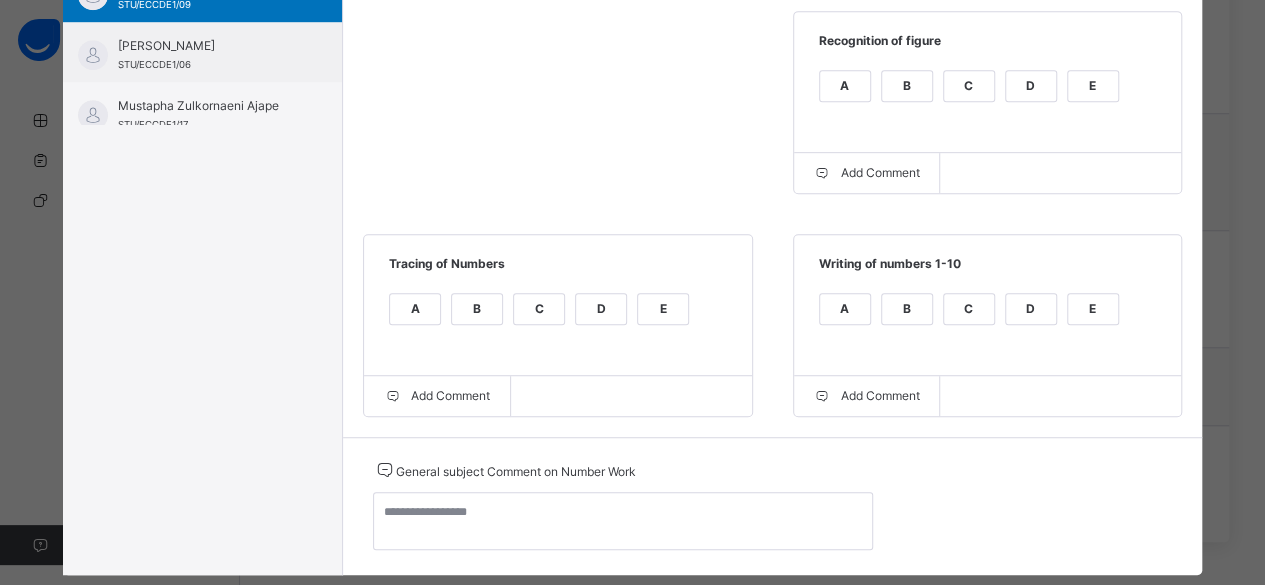scroll, scrollTop: 506, scrollLeft: 0, axis: vertical 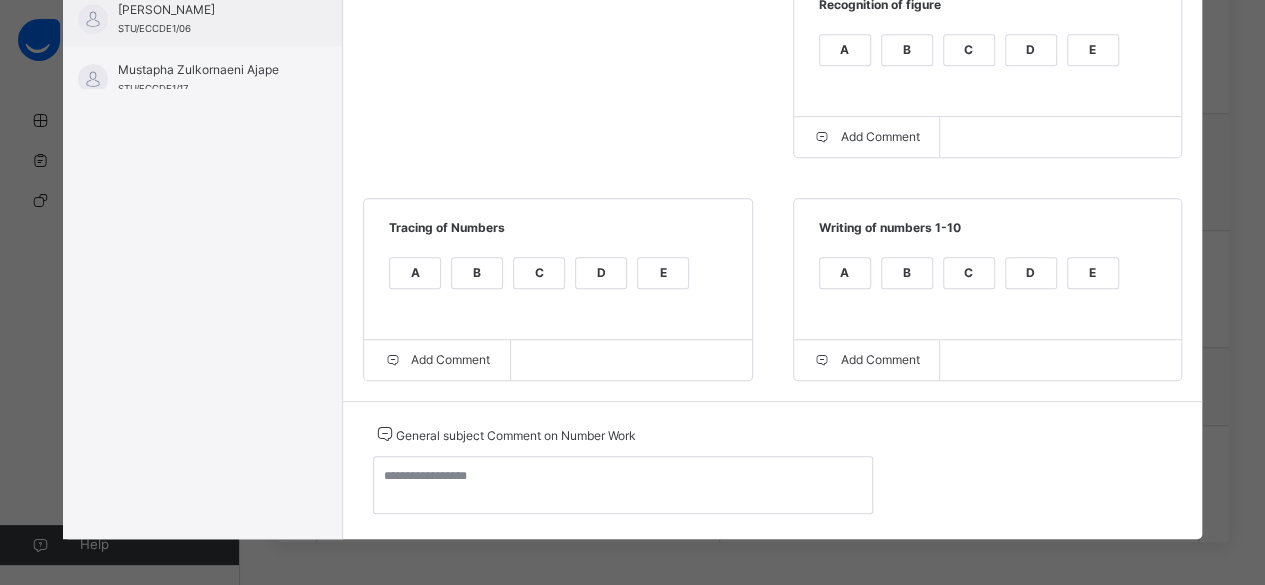 click on "C" at bounding box center [969, 273] 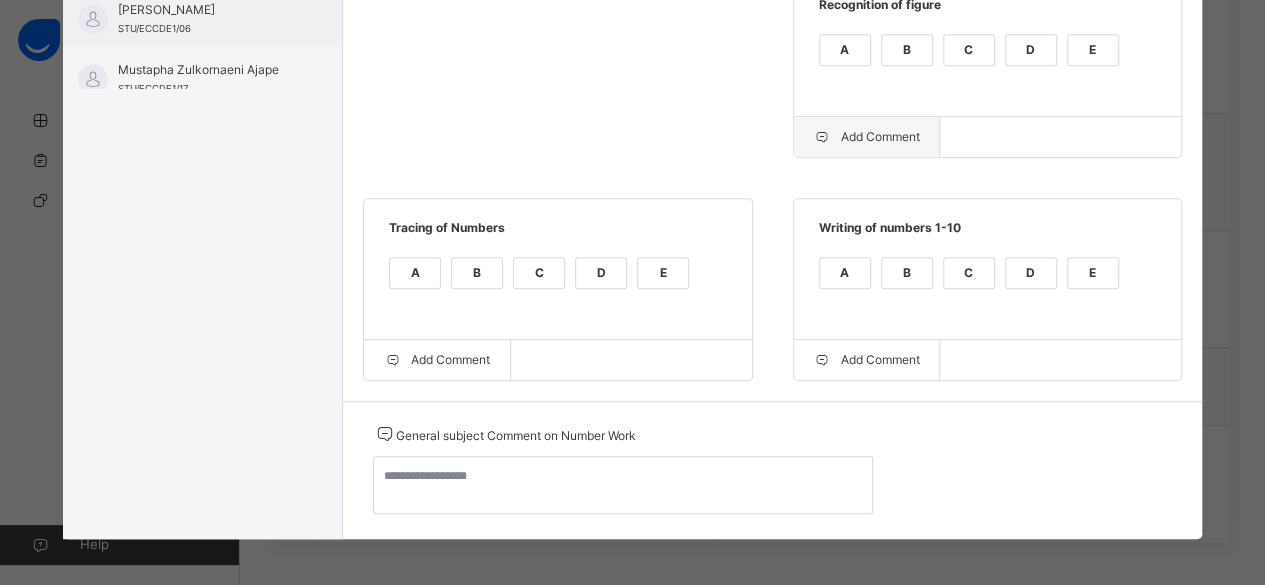 click on "Add Comment" at bounding box center [867, 137] 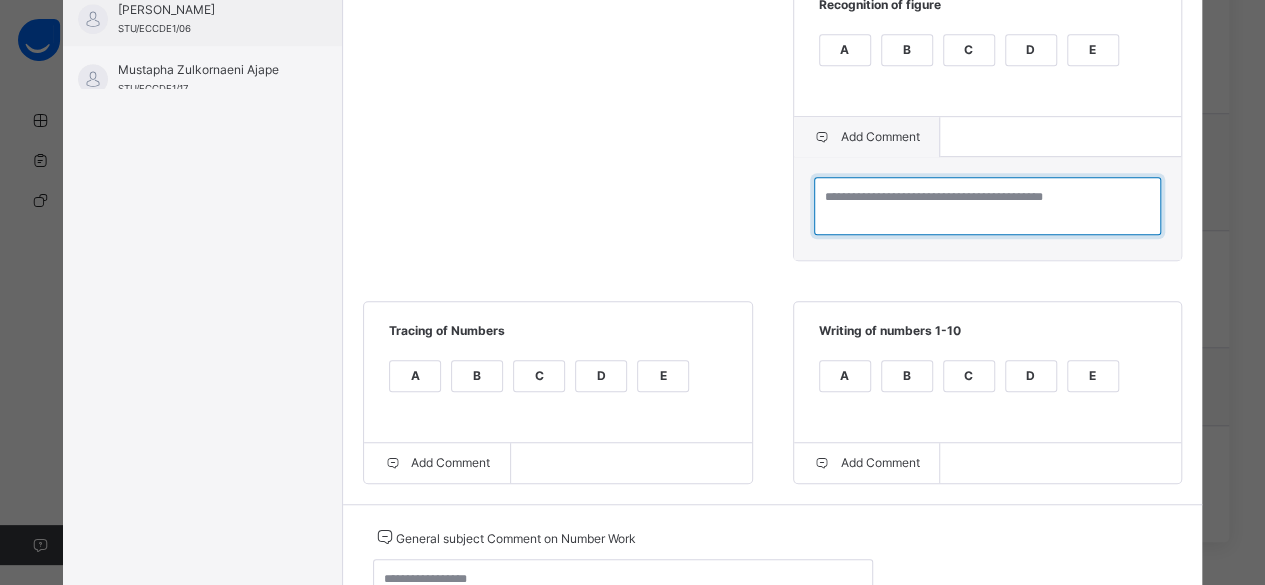 click at bounding box center (987, 206) 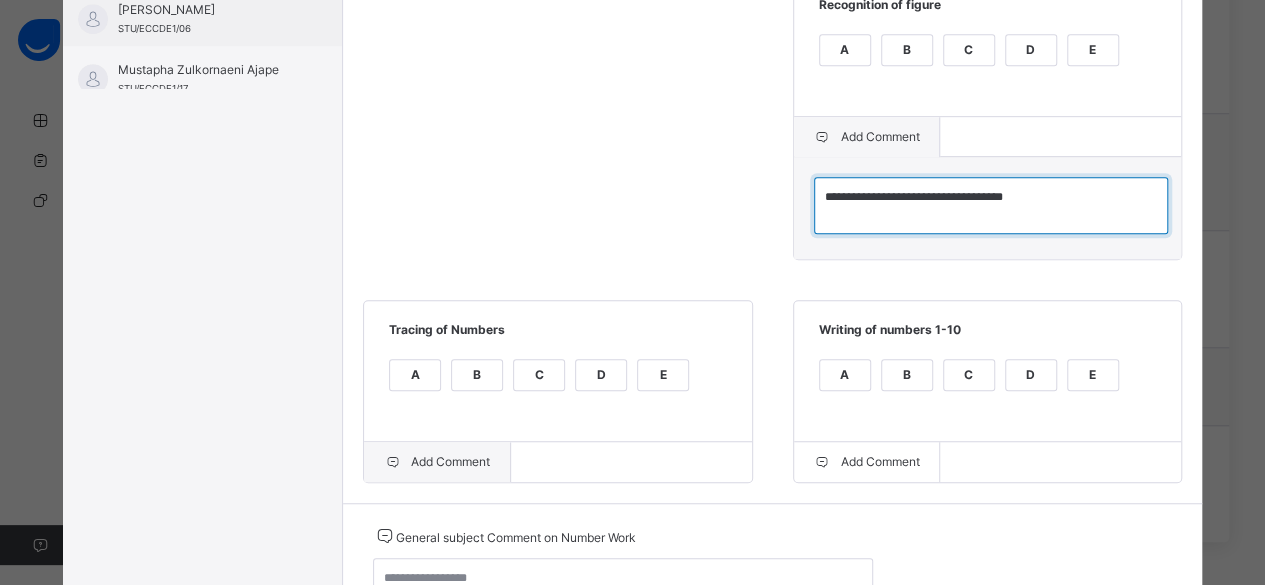 type on "**********" 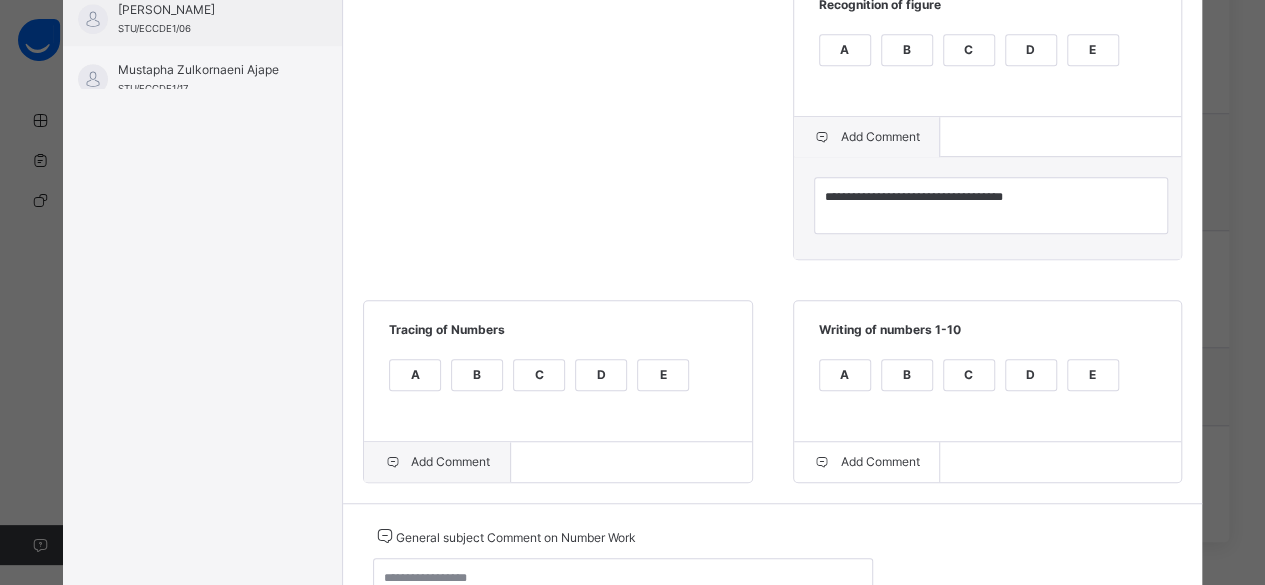 click on "Add Comment" at bounding box center (437, 462) 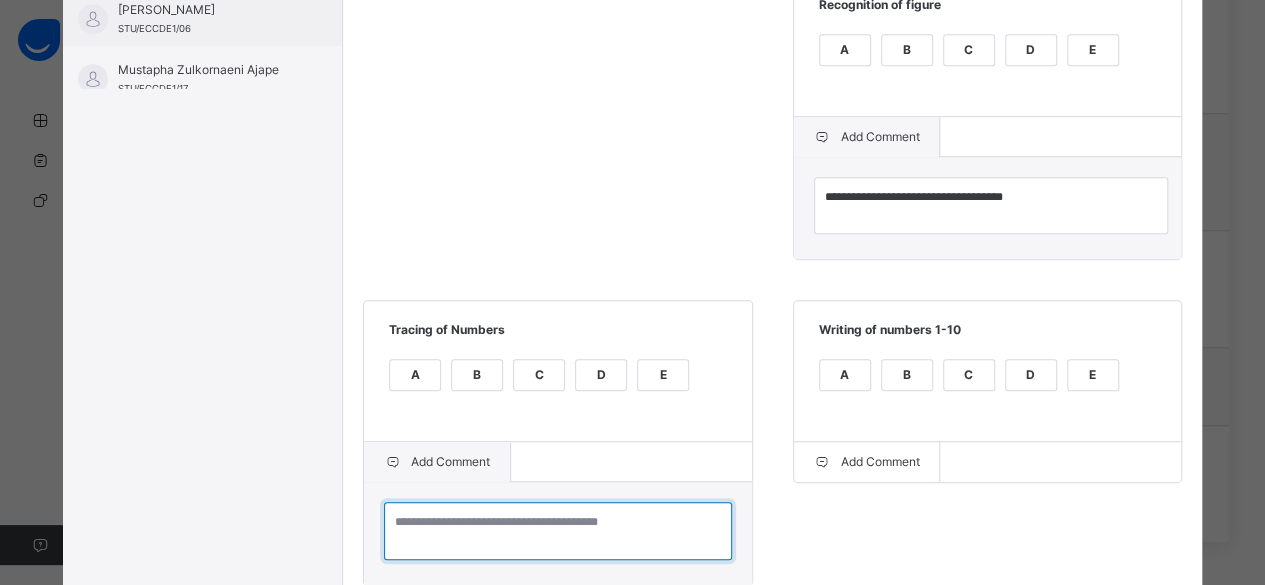 click at bounding box center (557, 531) 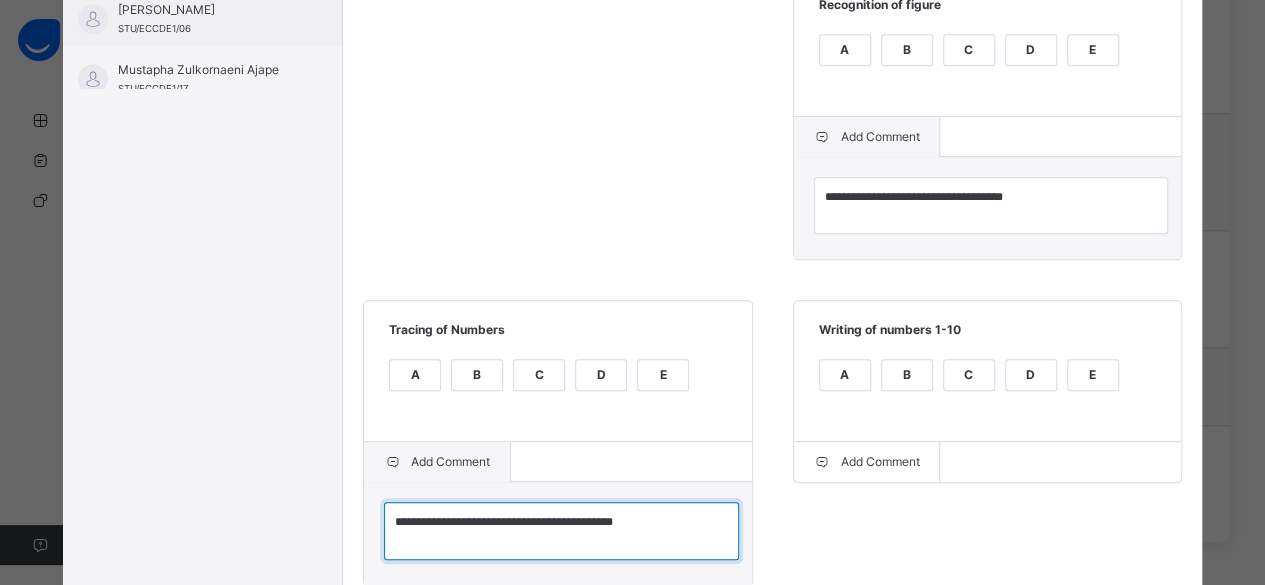 type on "**********" 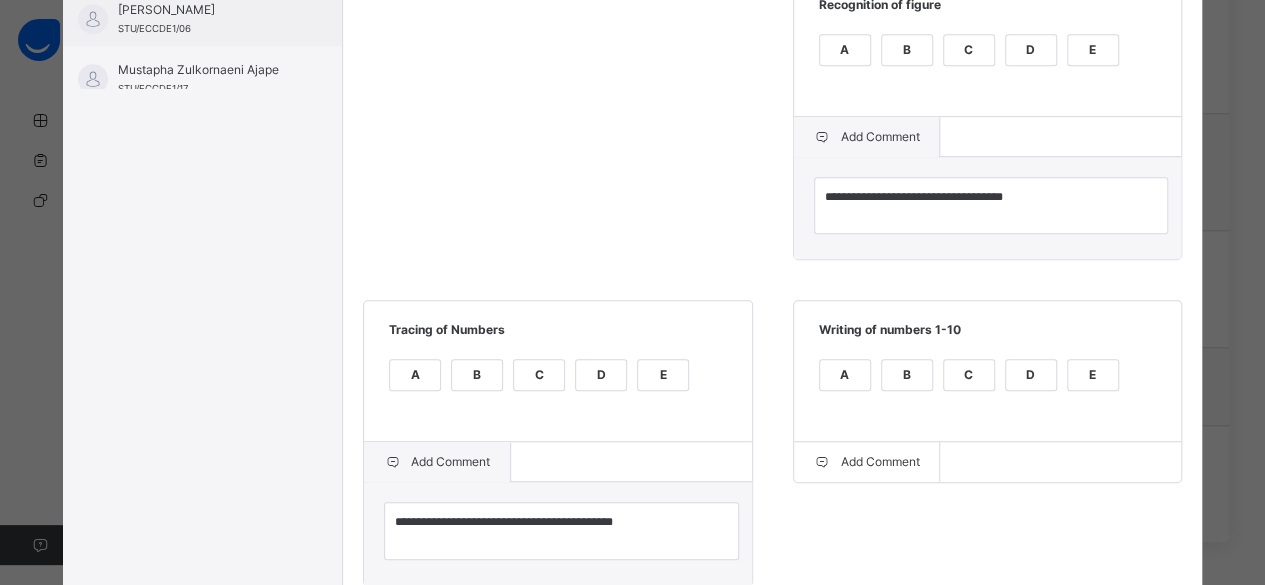 click on "**********" at bounding box center [772, 186] 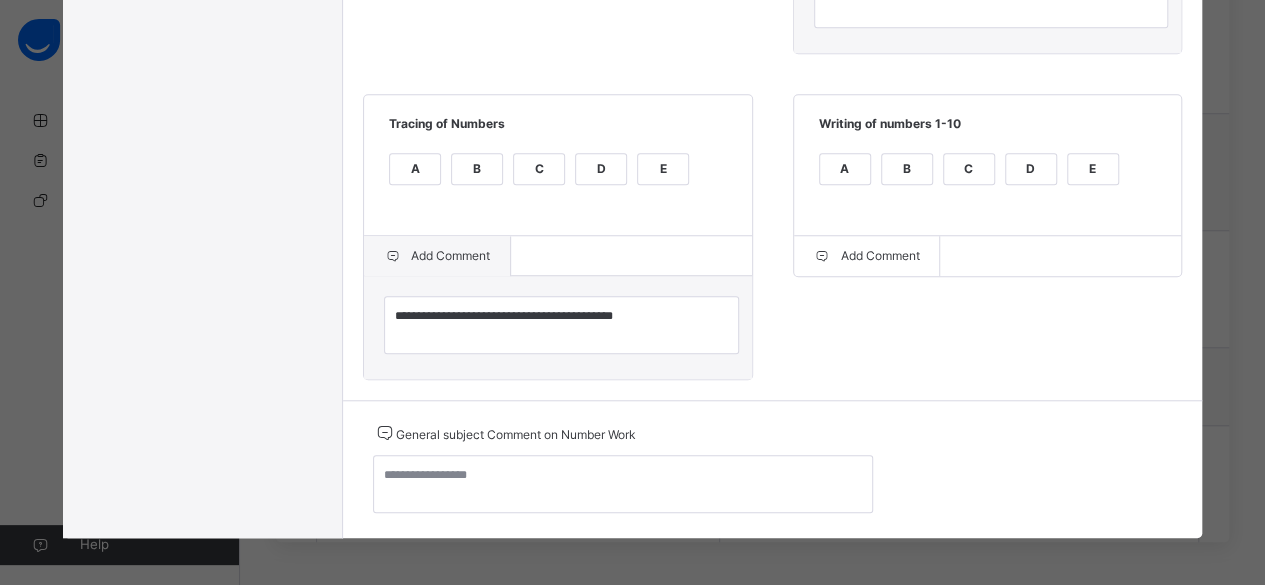 scroll, scrollTop: 712, scrollLeft: 0, axis: vertical 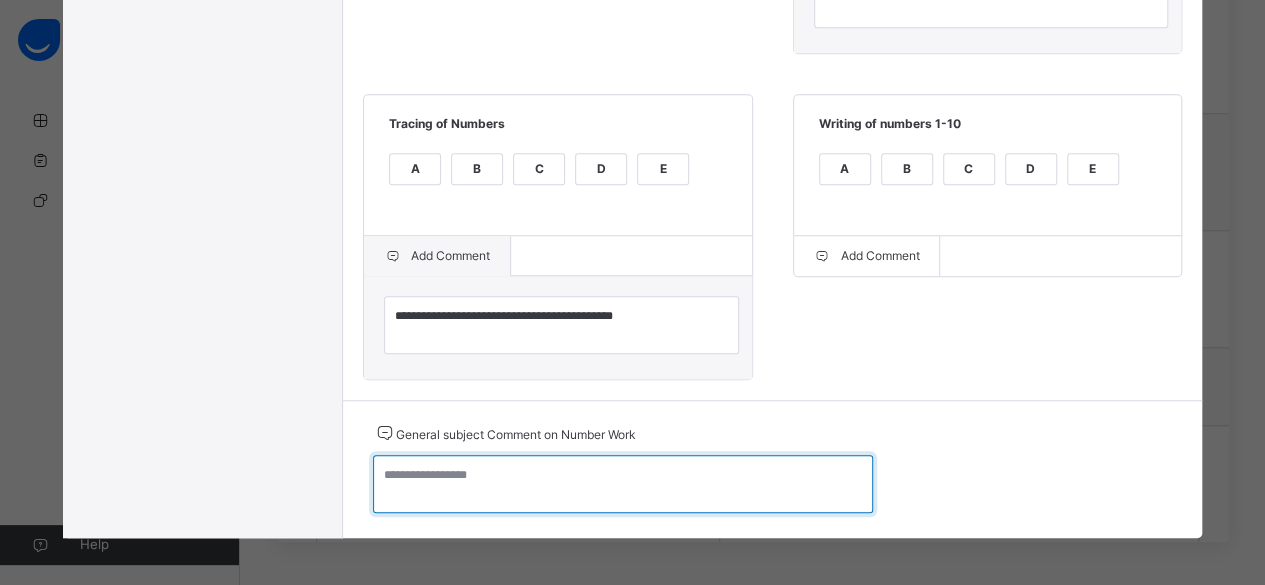 click at bounding box center [623, 484] 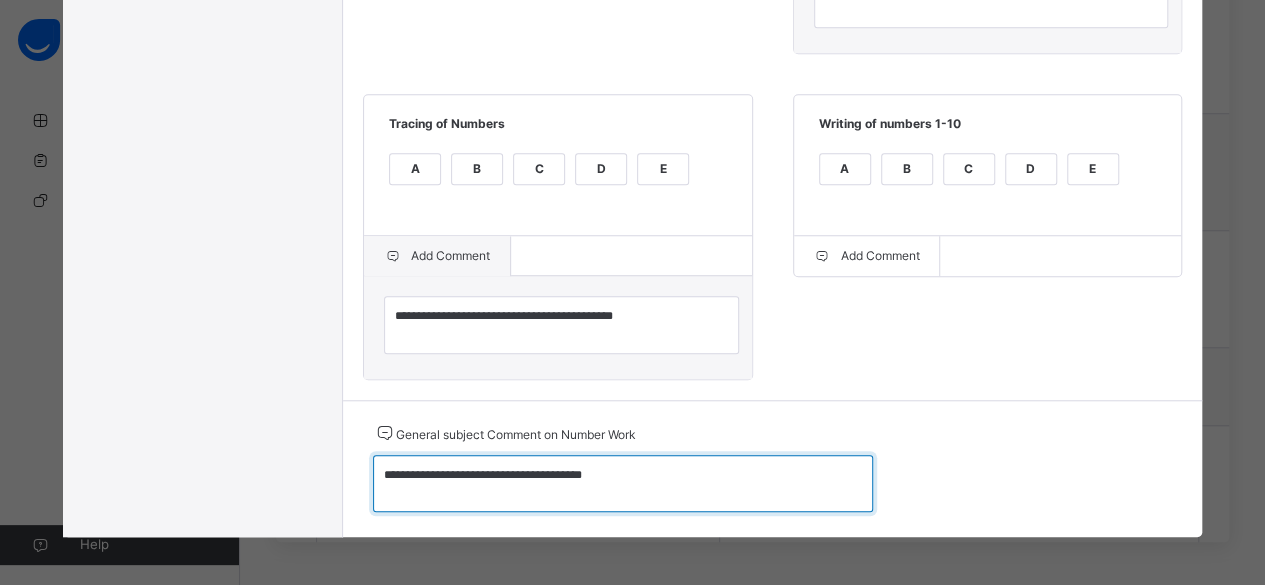 type on "**********" 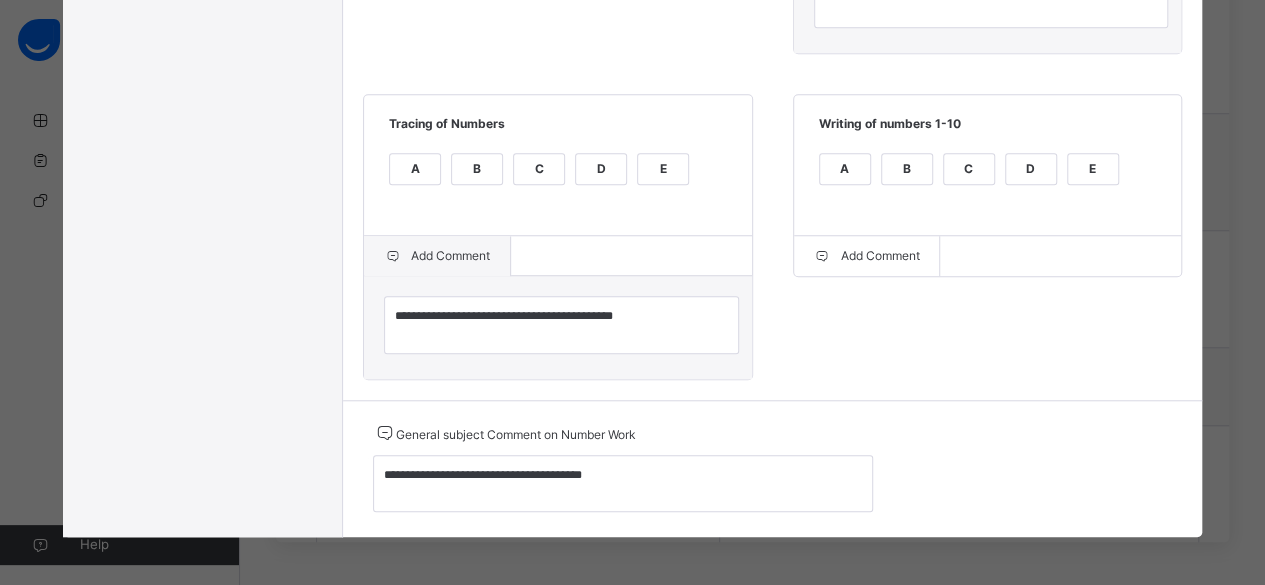 click on "**********" at bounding box center [772, 468] 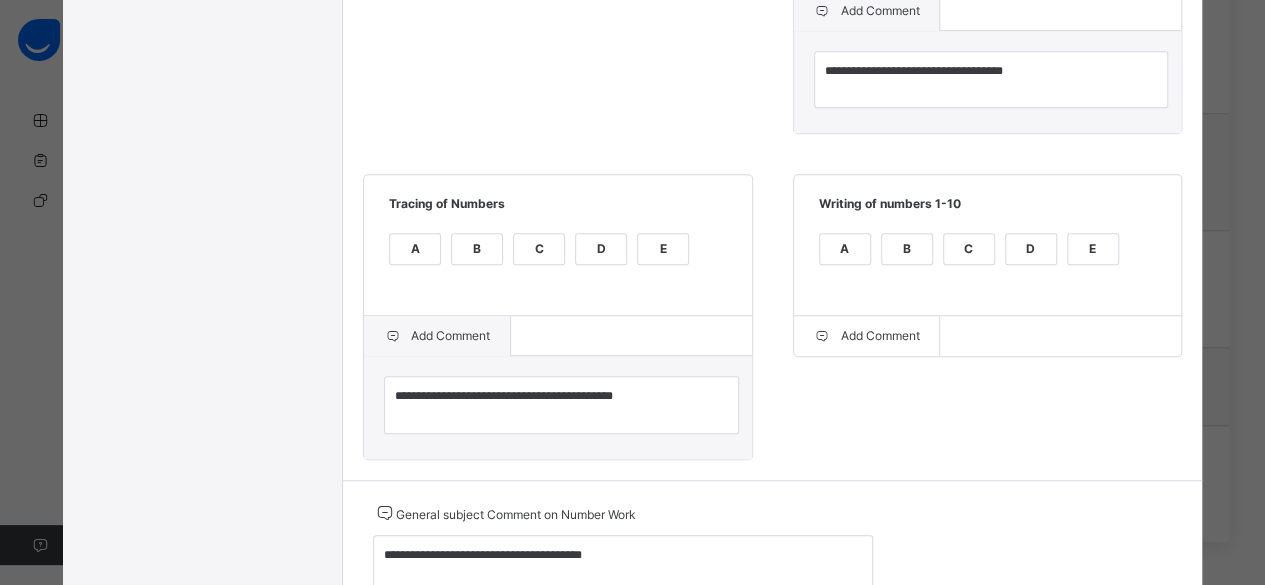 scroll, scrollTop: 592, scrollLeft: 0, axis: vertical 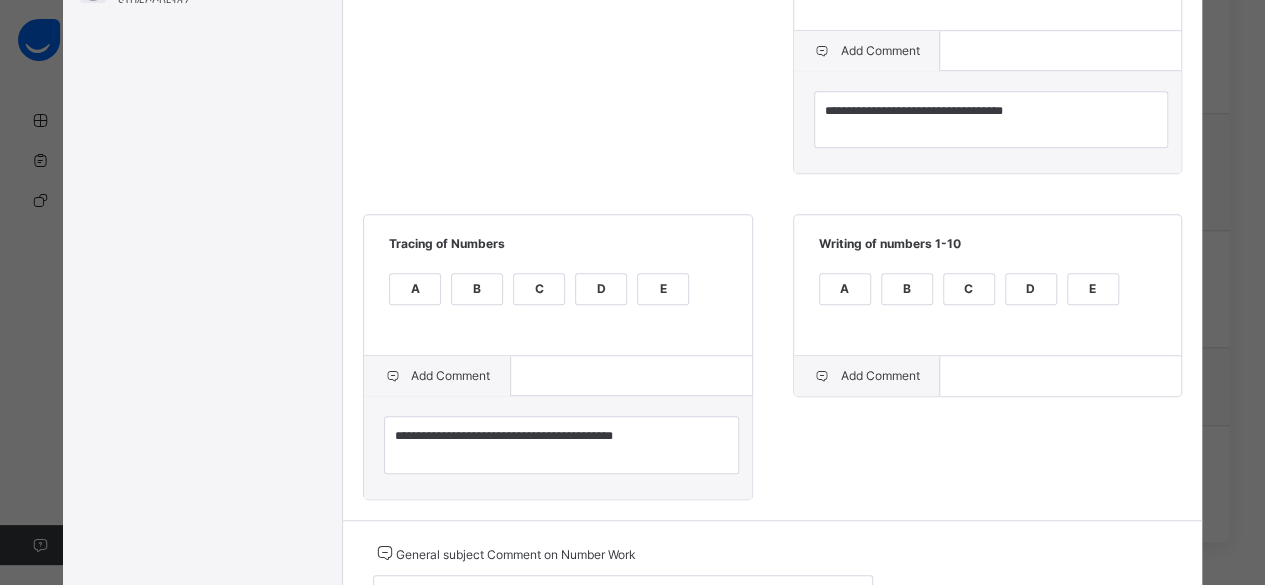 click on "Add Comment" at bounding box center (867, 376) 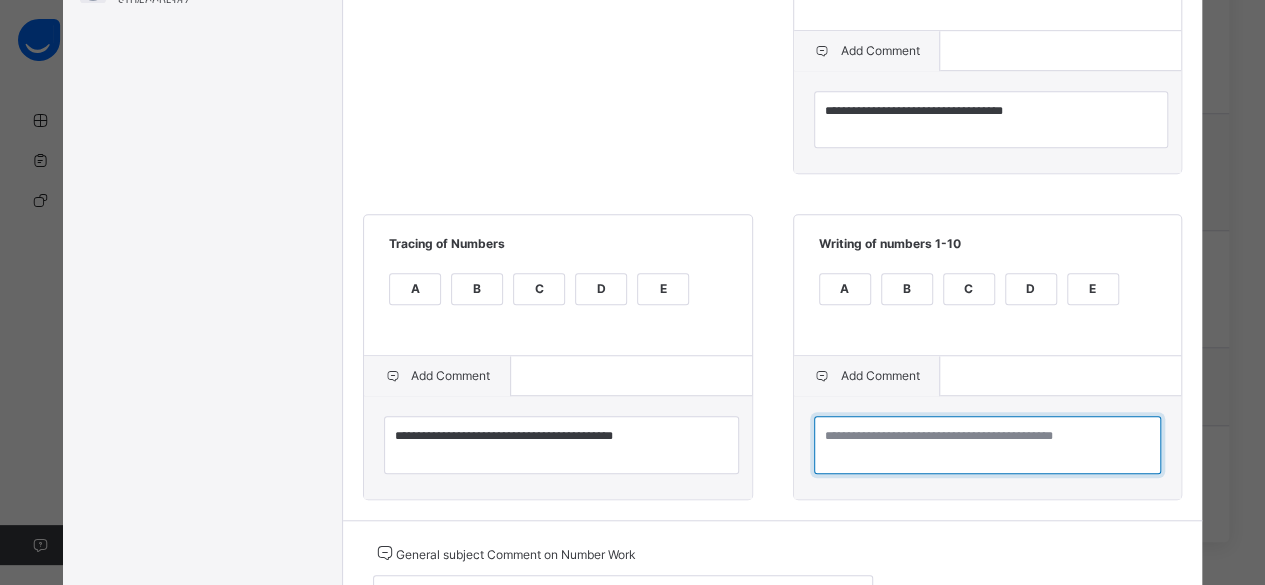 click at bounding box center [987, 445] 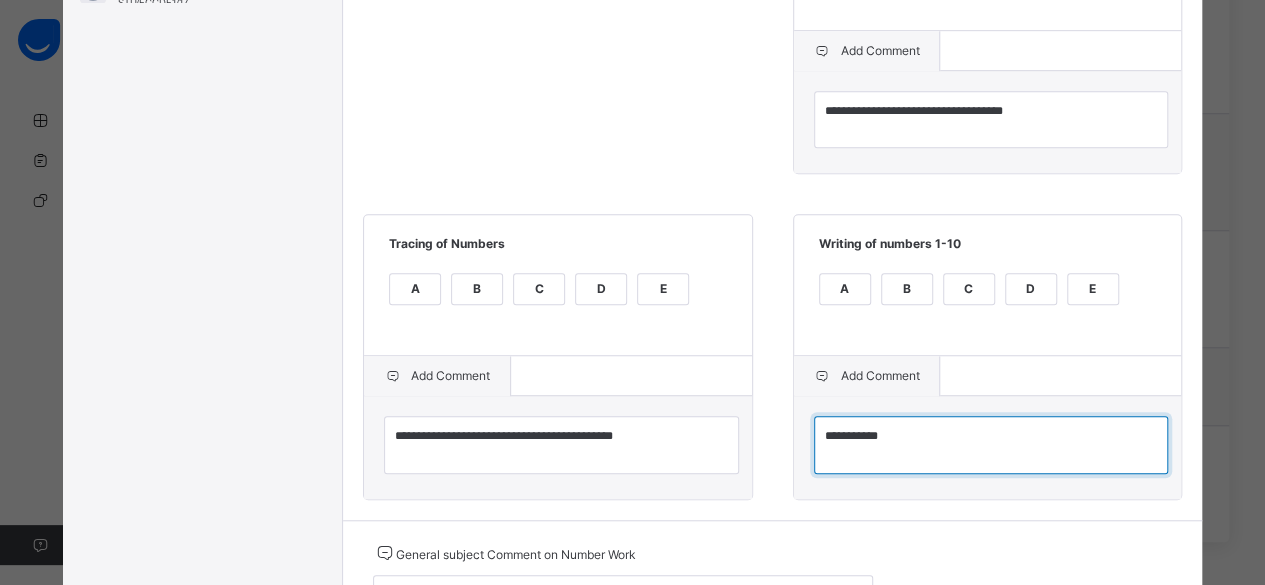 click on "**********" at bounding box center (991, 444) 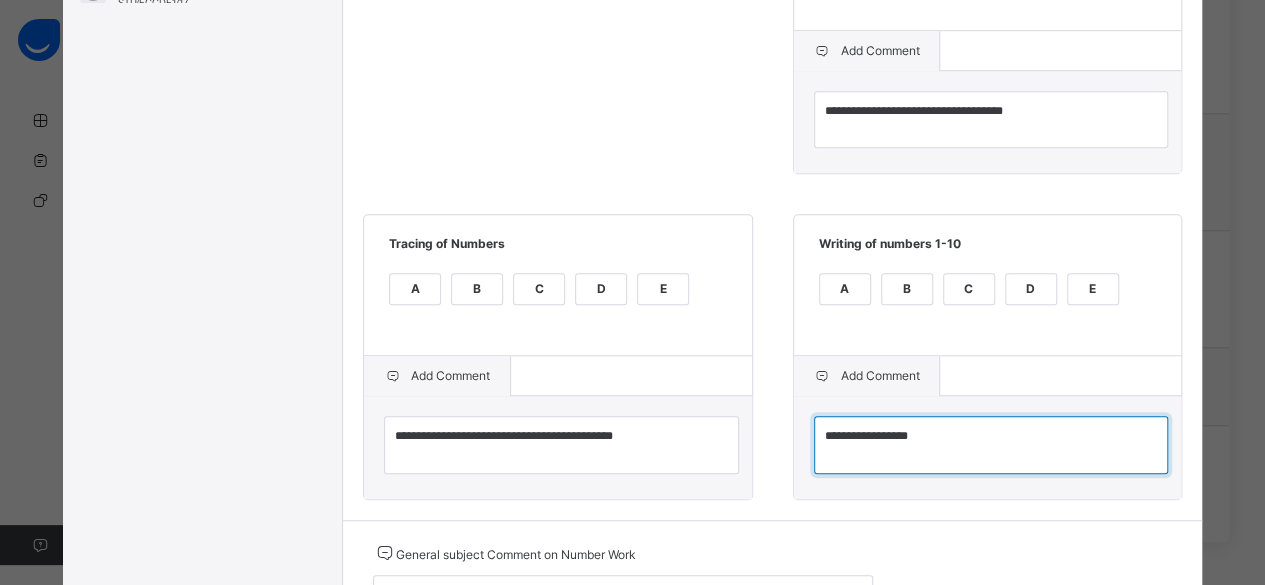 click on "**********" at bounding box center (991, 444) 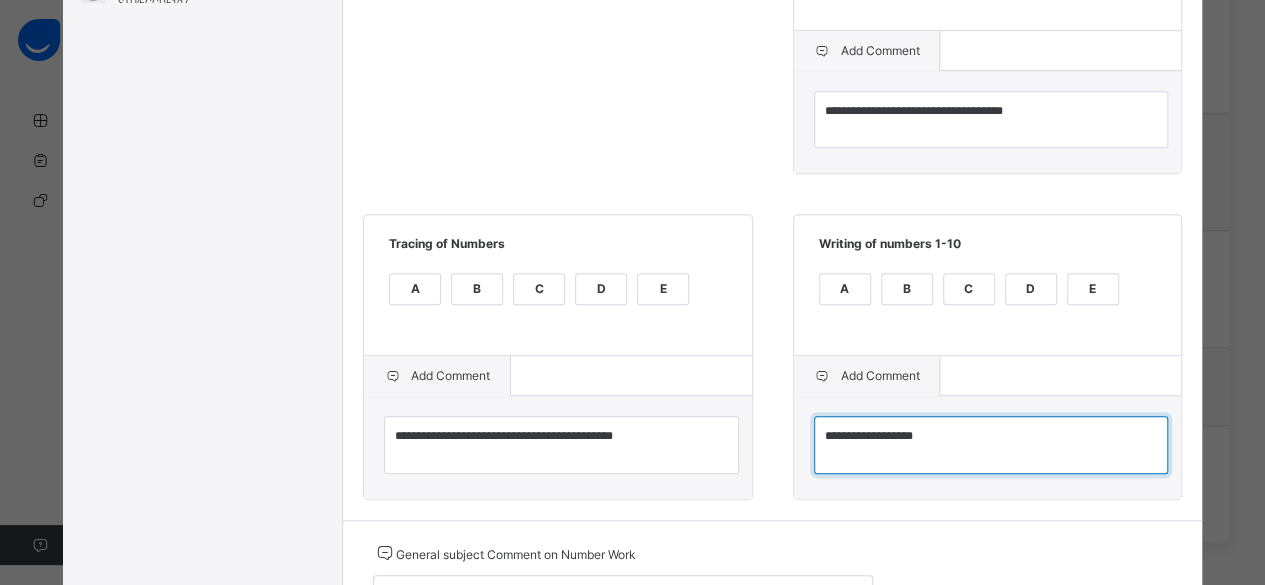 type on "**********" 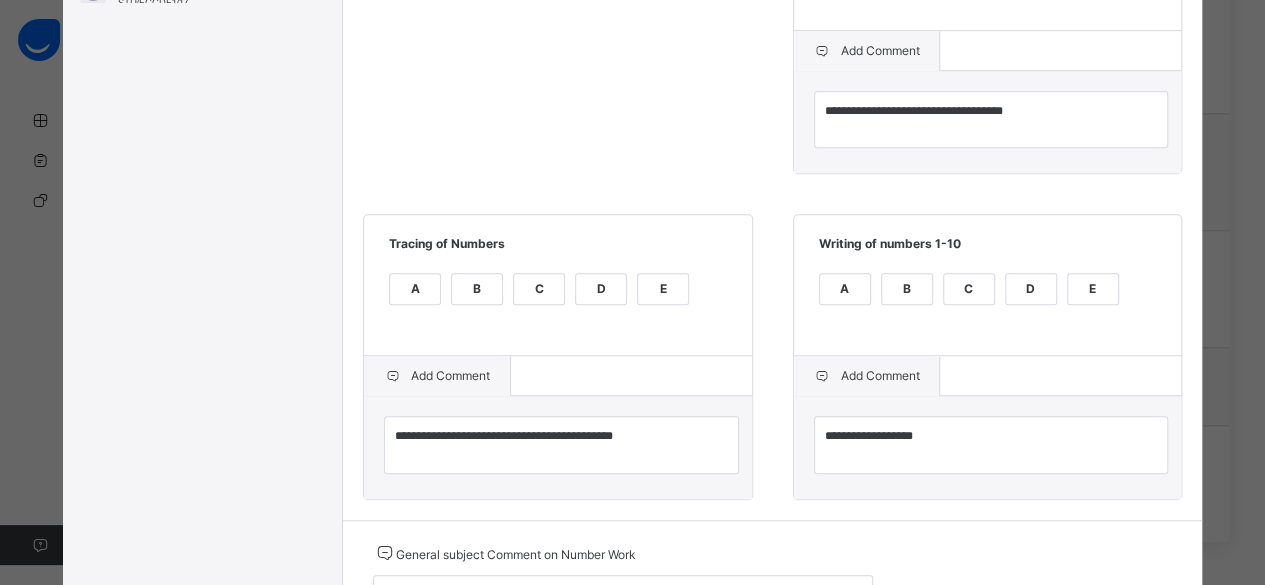 click on "**********" at bounding box center (772, 100) 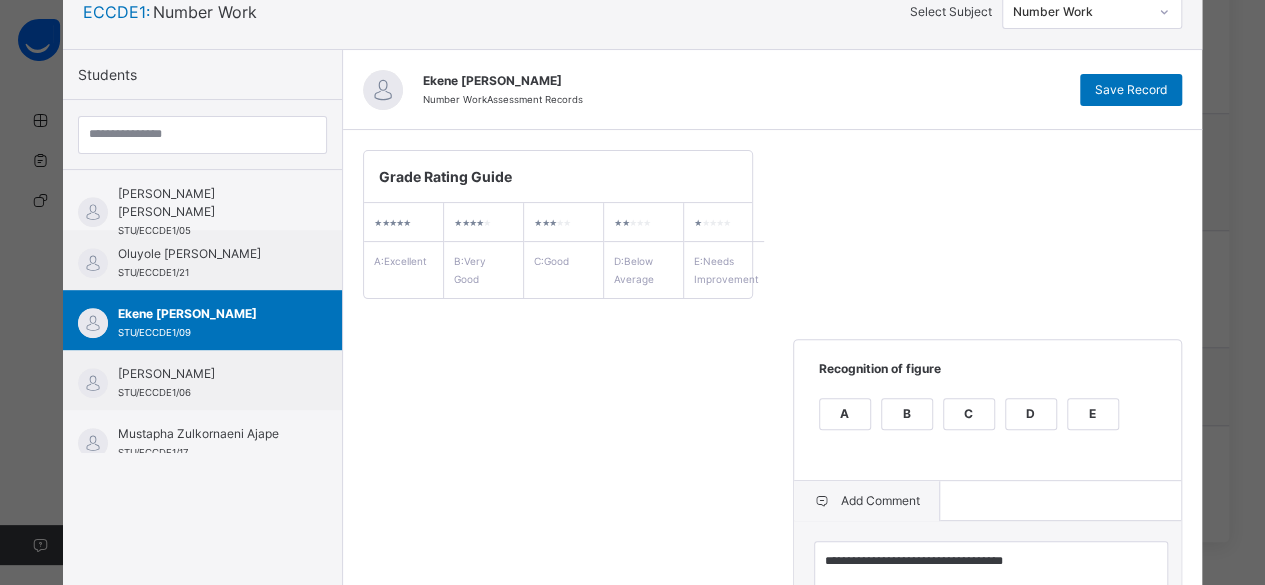 scroll, scrollTop: 112, scrollLeft: 0, axis: vertical 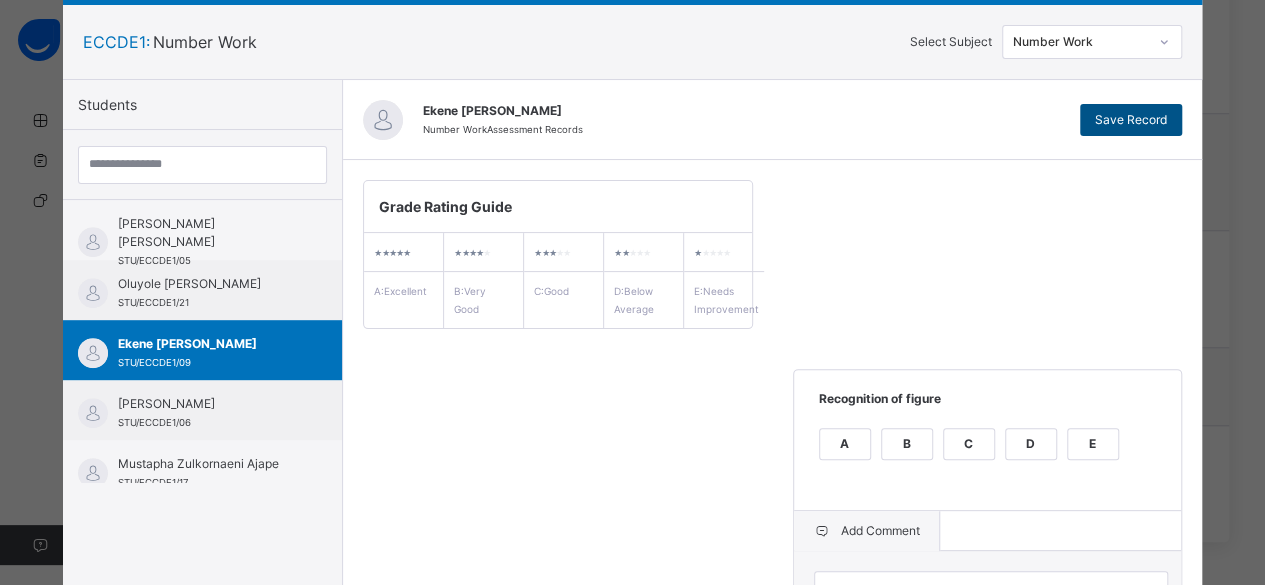 click on "Save Record" at bounding box center (1131, 120) 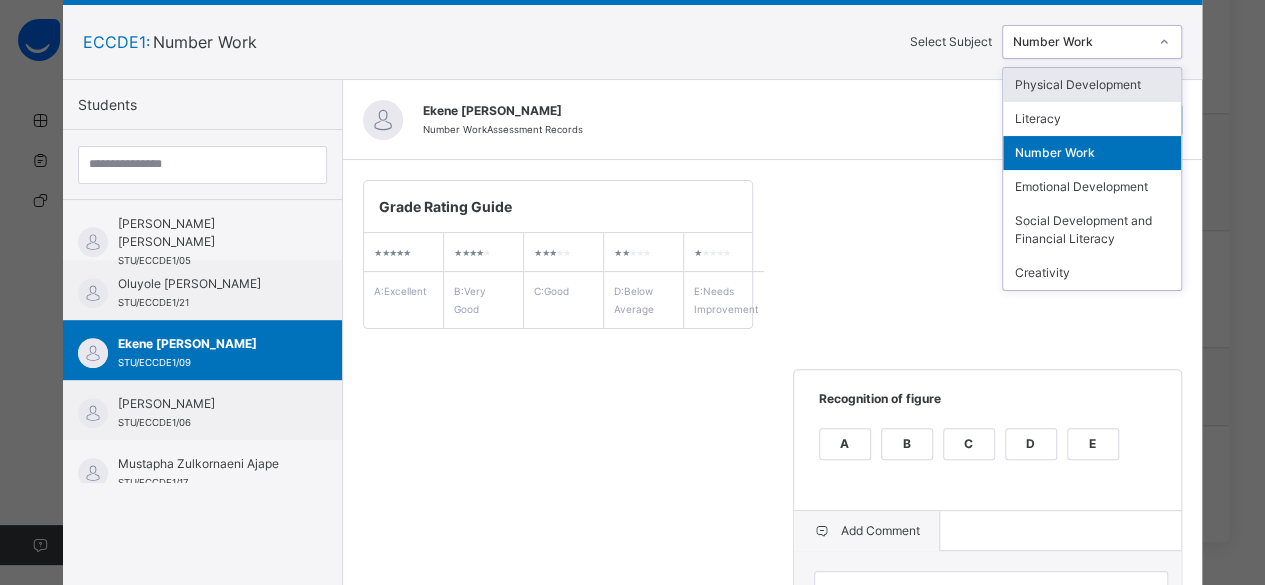 click on "Number Work" at bounding box center [1081, 42] 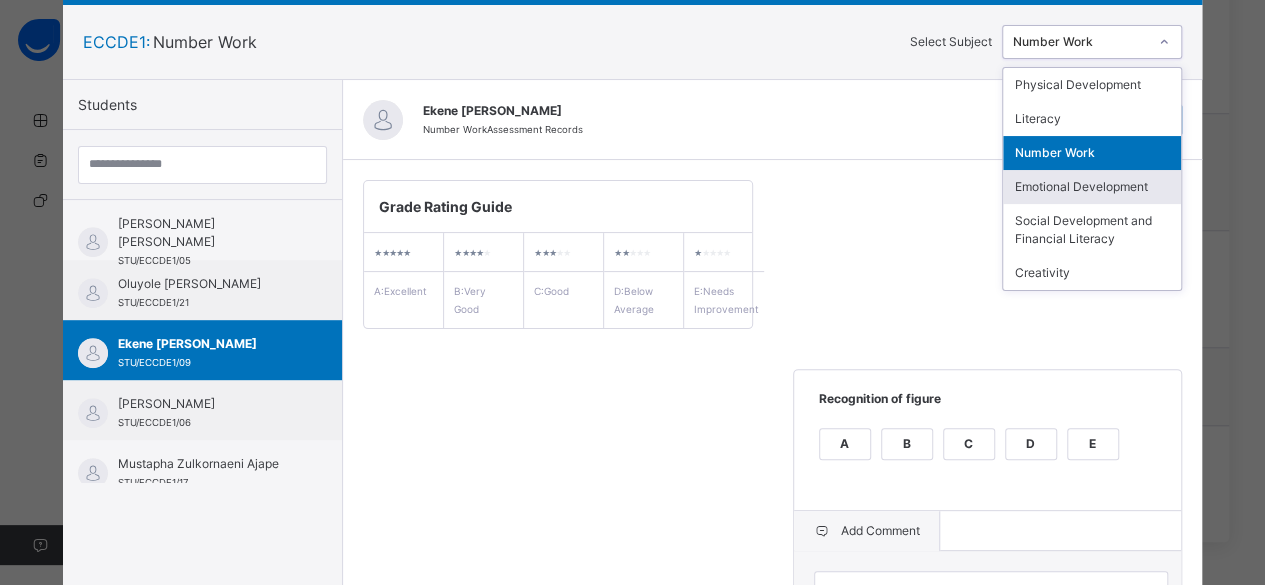 click on "Emotional Development" at bounding box center [1092, 187] 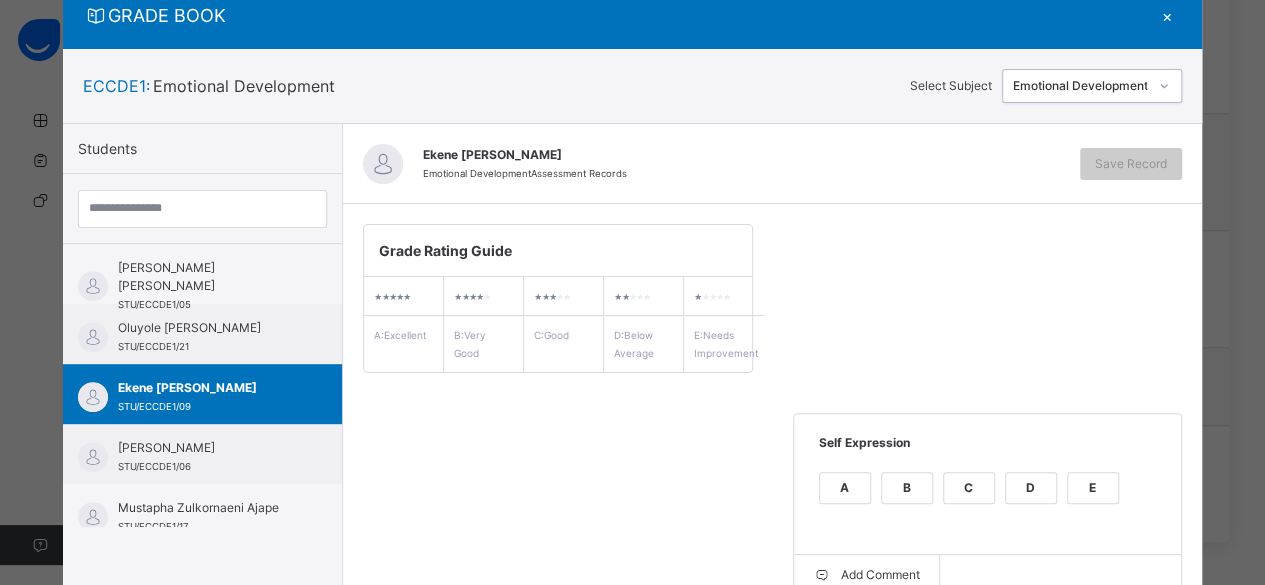 scroll, scrollTop: 112, scrollLeft: 0, axis: vertical 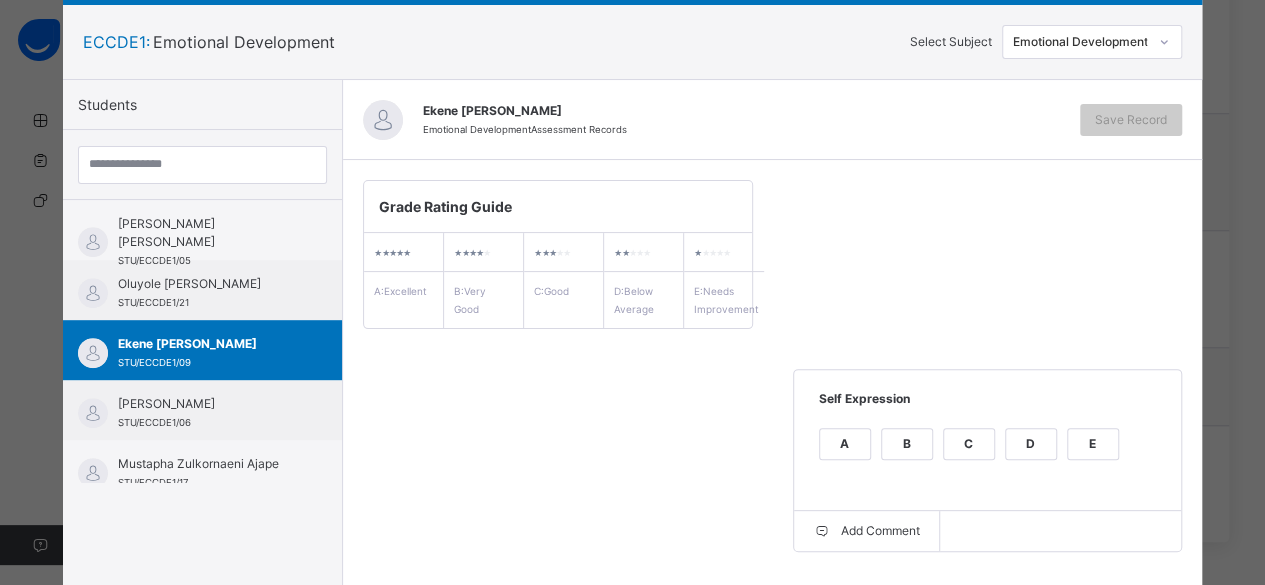 click on "C" at bounding box center [969, 444] 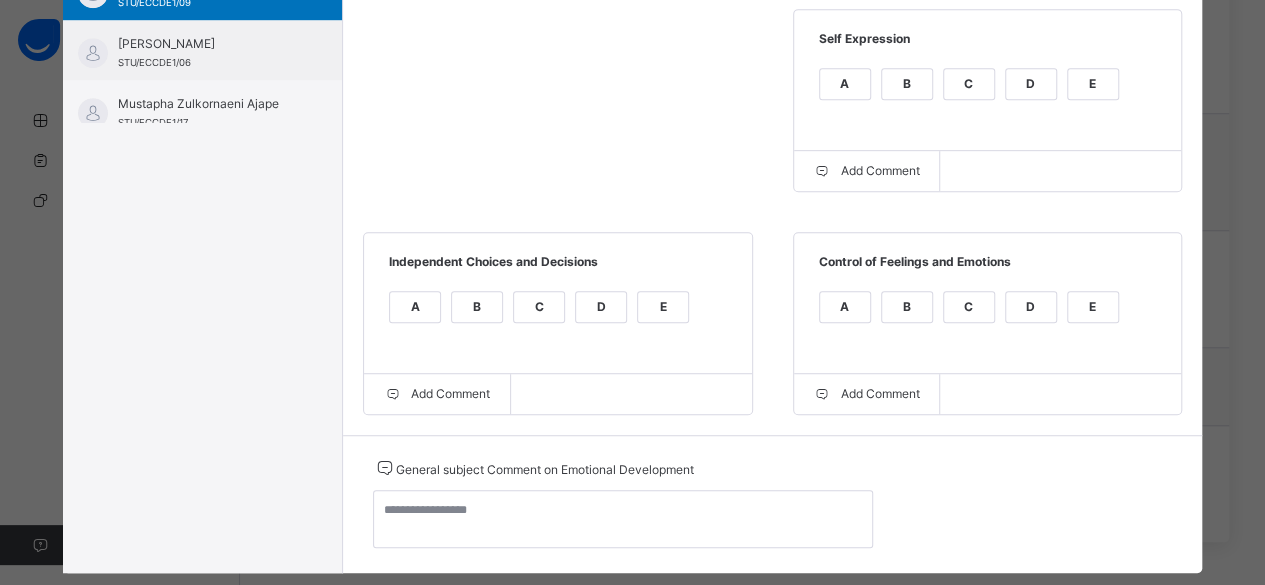 scroll, scrollTop: 506, scrollLeft: 0, axis: vertical 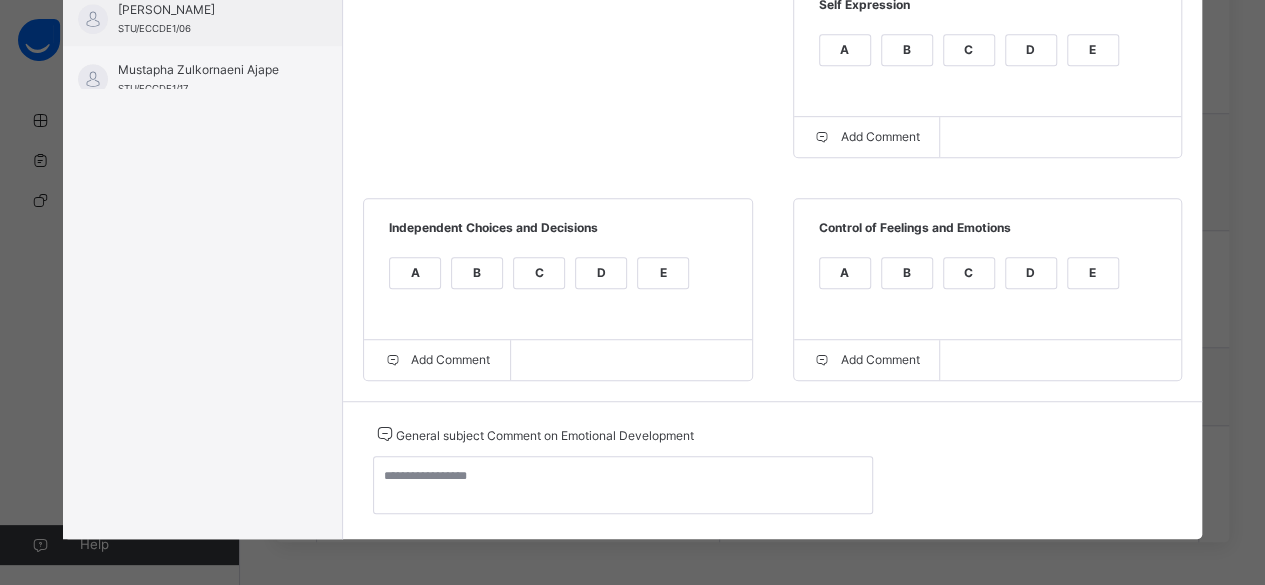 click on "C" at bounding box center [539, 273] 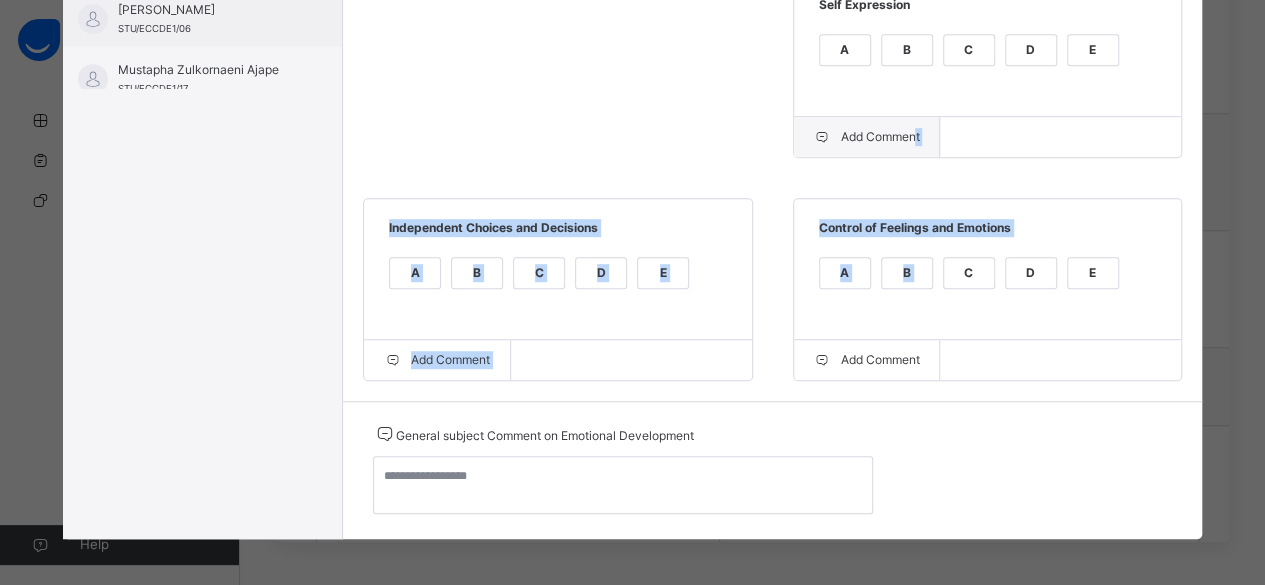 drag, startPoint x: 950, startPoint y: 279, endPoint x: 904, endPoint y: 141, distance: 145.46477 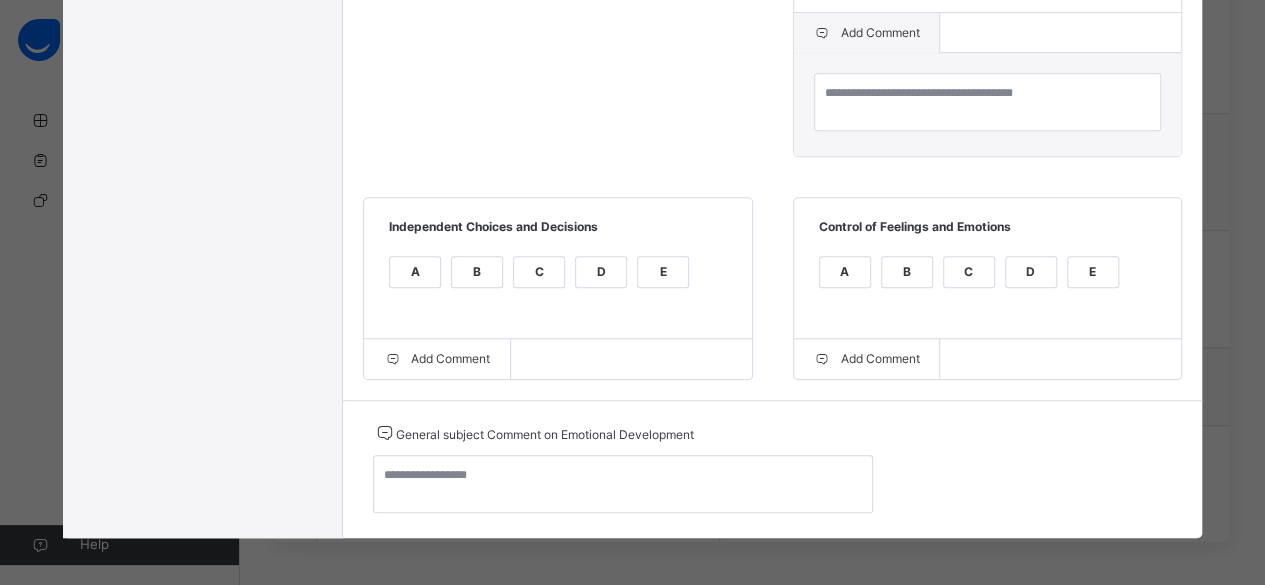scroll, scrollTop: 611, scrollLeft: 0, axis: vertical 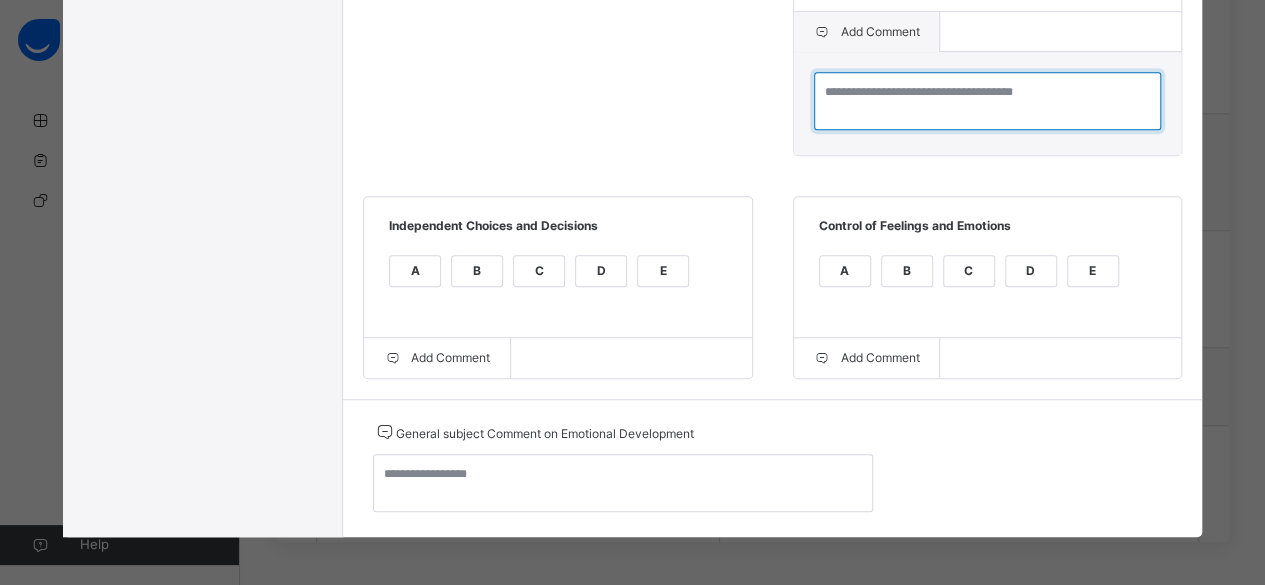 click at bounding box center [987, 101] 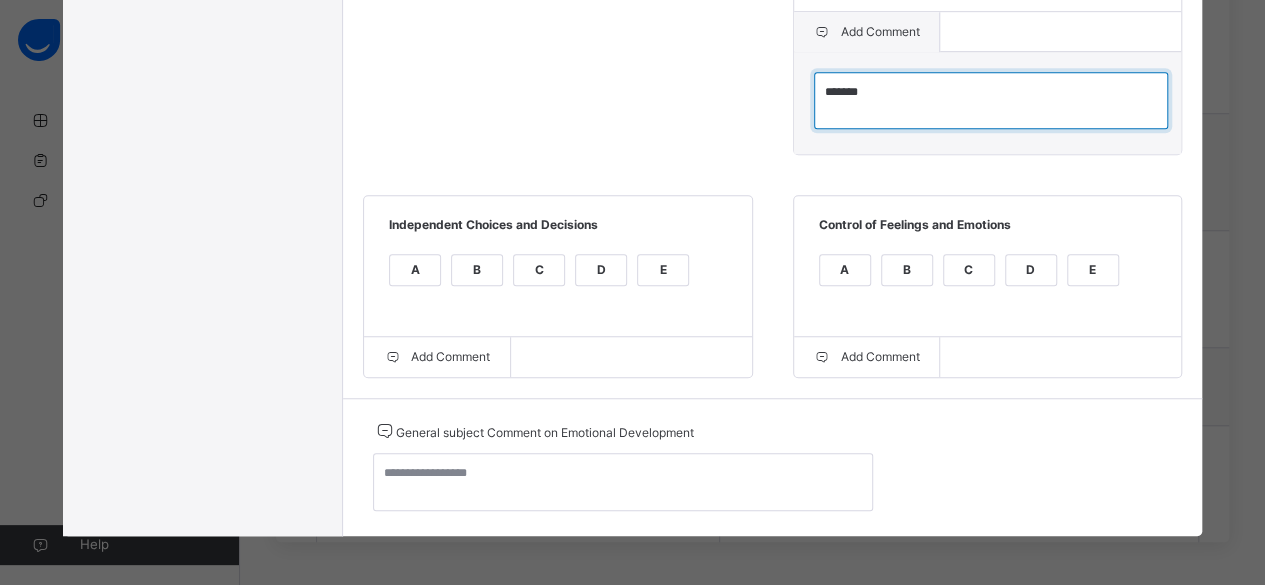 click on "******" at bounding box center [991, 100] 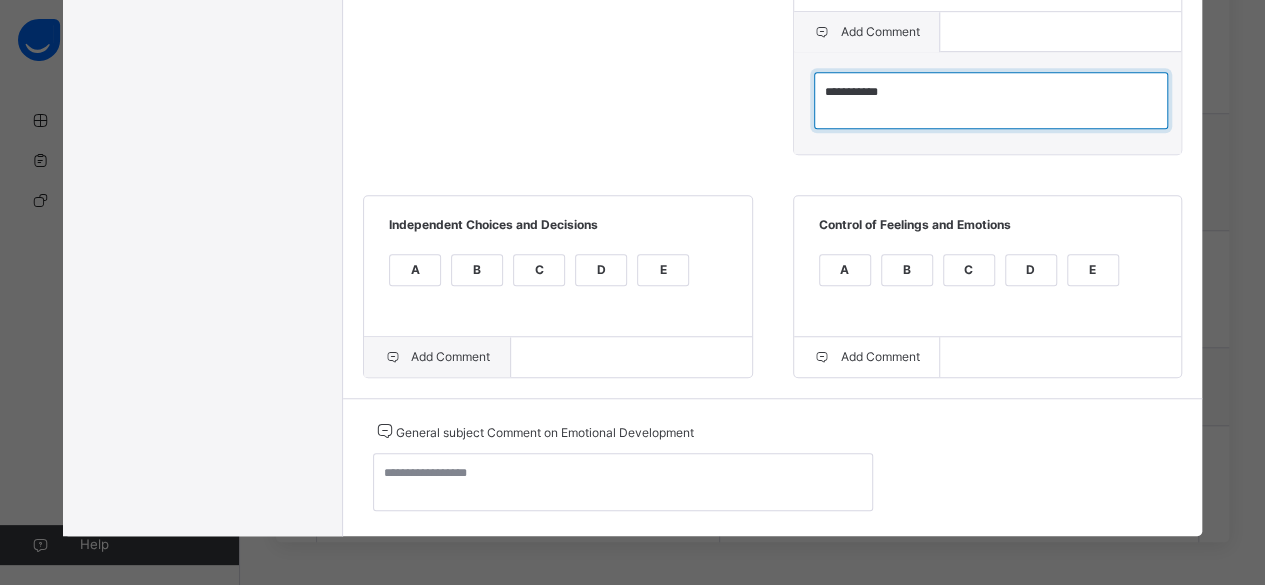 type on "**********" 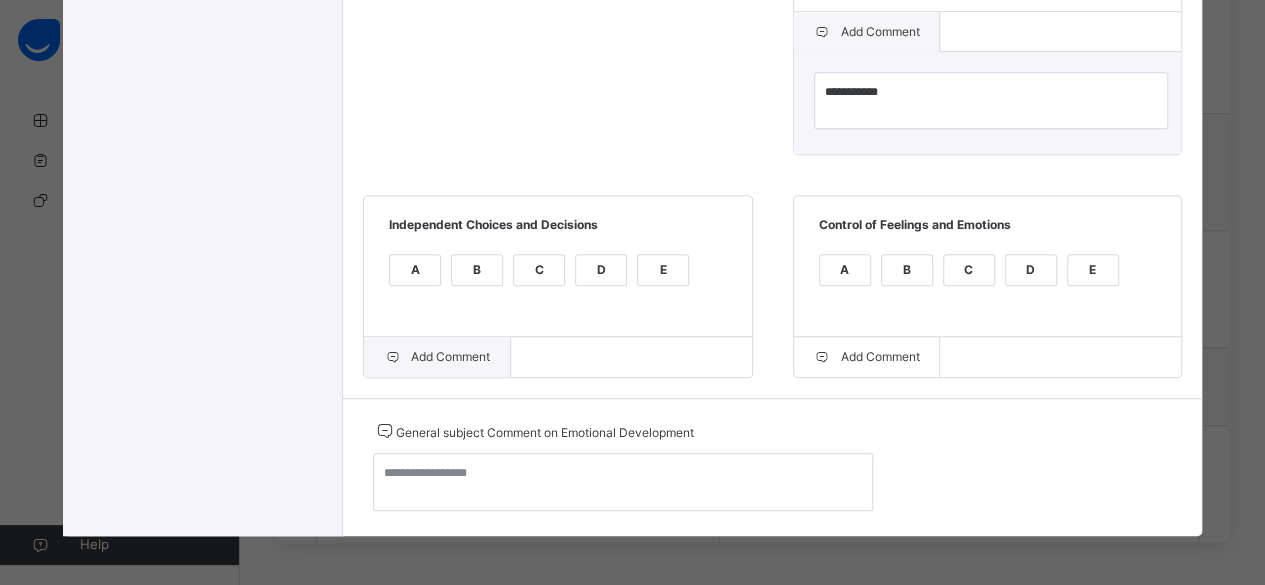 click on "Add Comment" at bounding box center (437, 357) 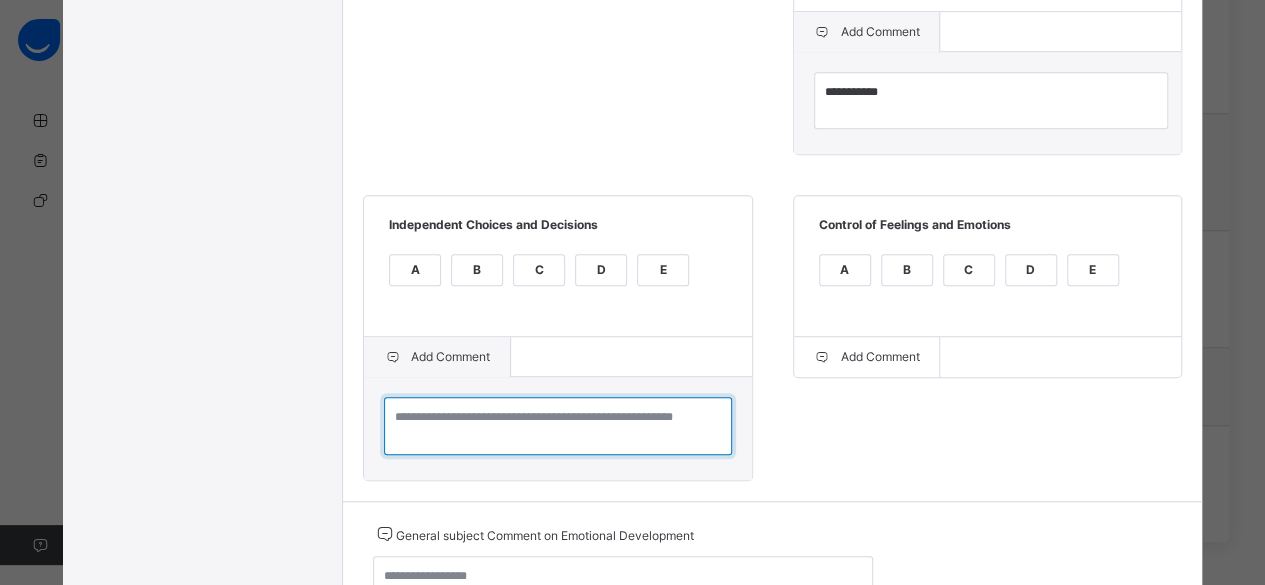click at bounding box center [557, 426] 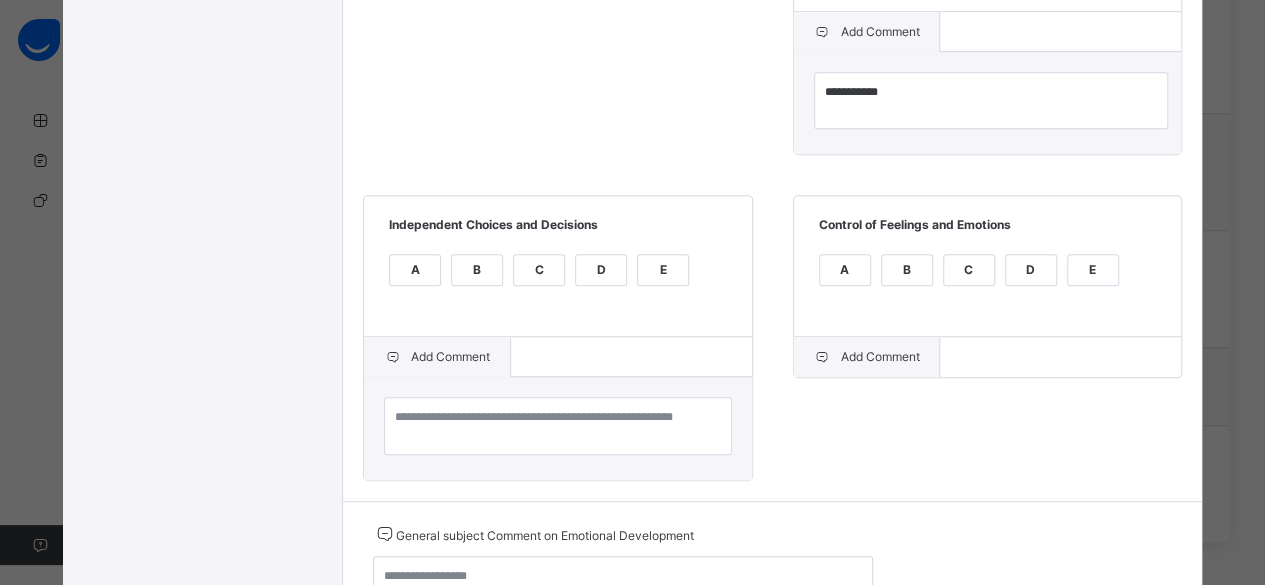 click on "Add Comment" at bounding box center (867, 357) 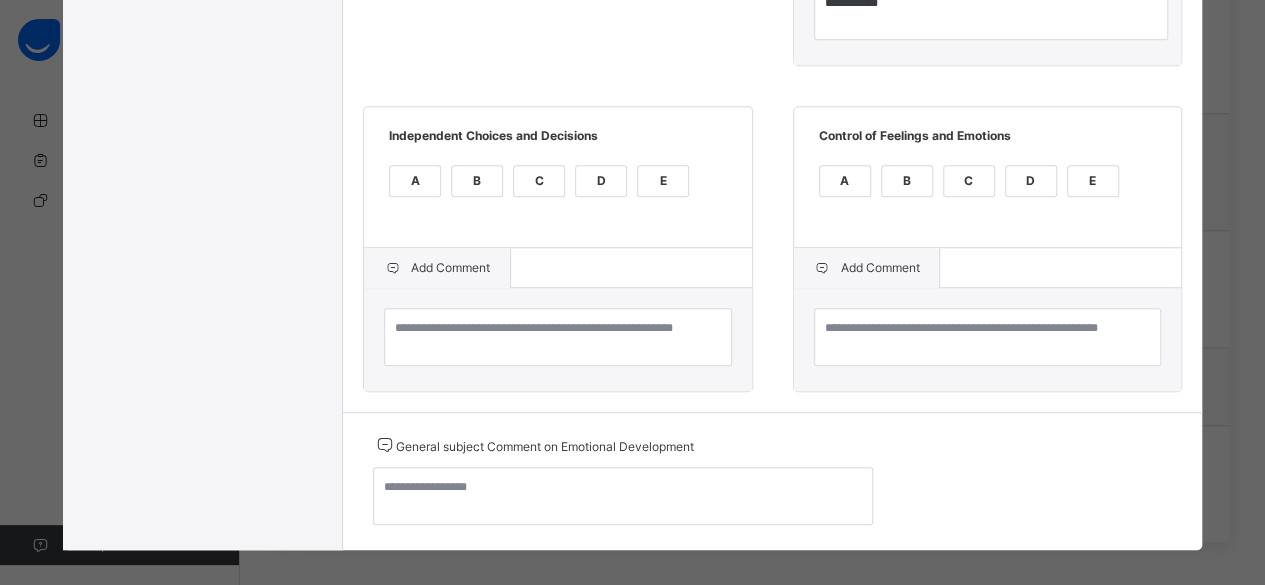 scroll, scrollTop: 712, scrollLeft: 0, axis: vertical 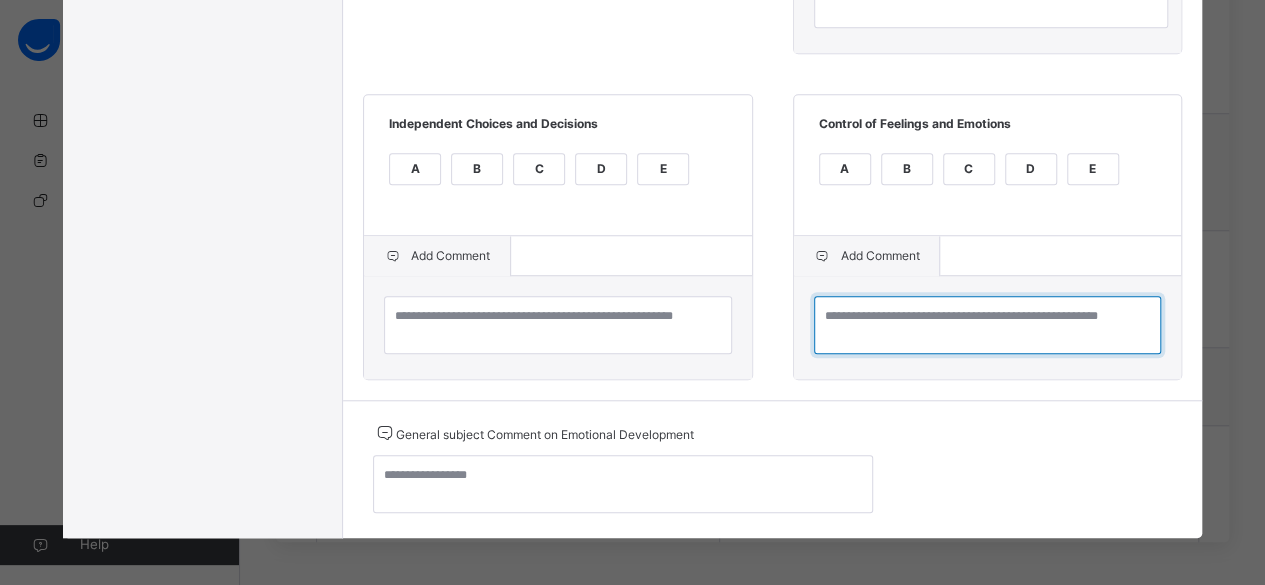 click at bounding box center [987, 325] 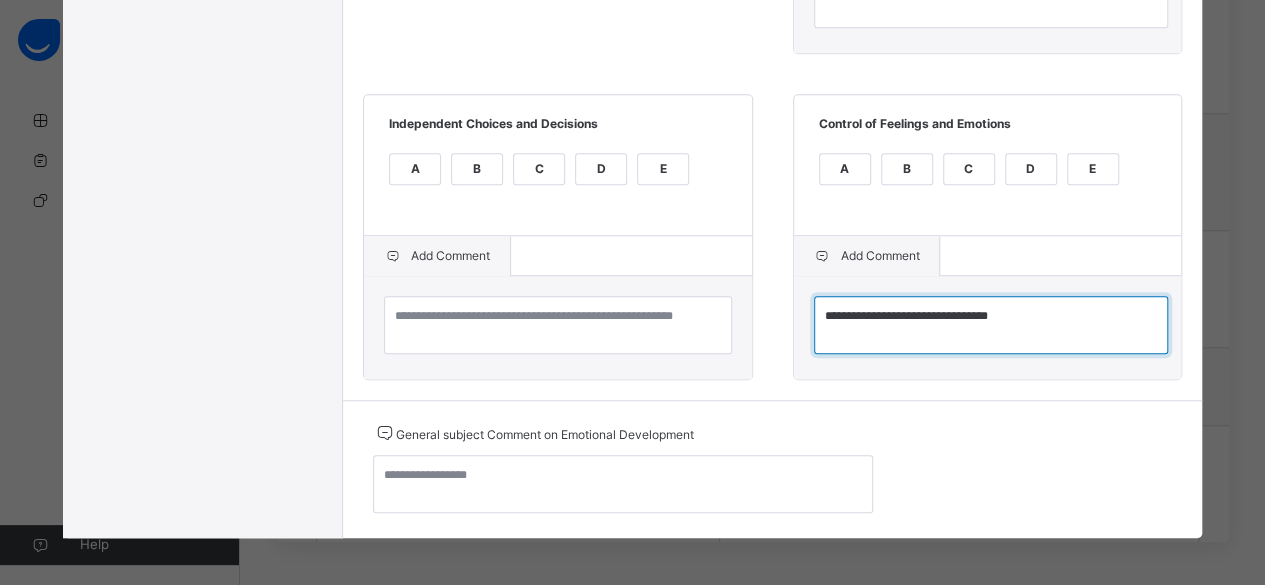 type on "**********" 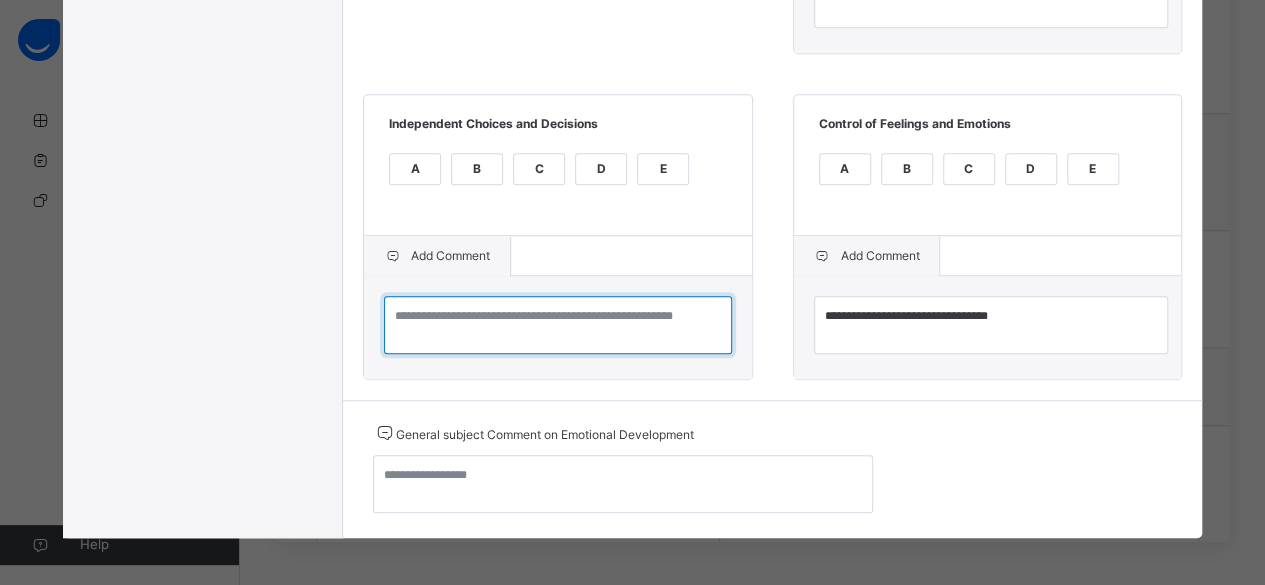 click at bounding box center (557, 325) 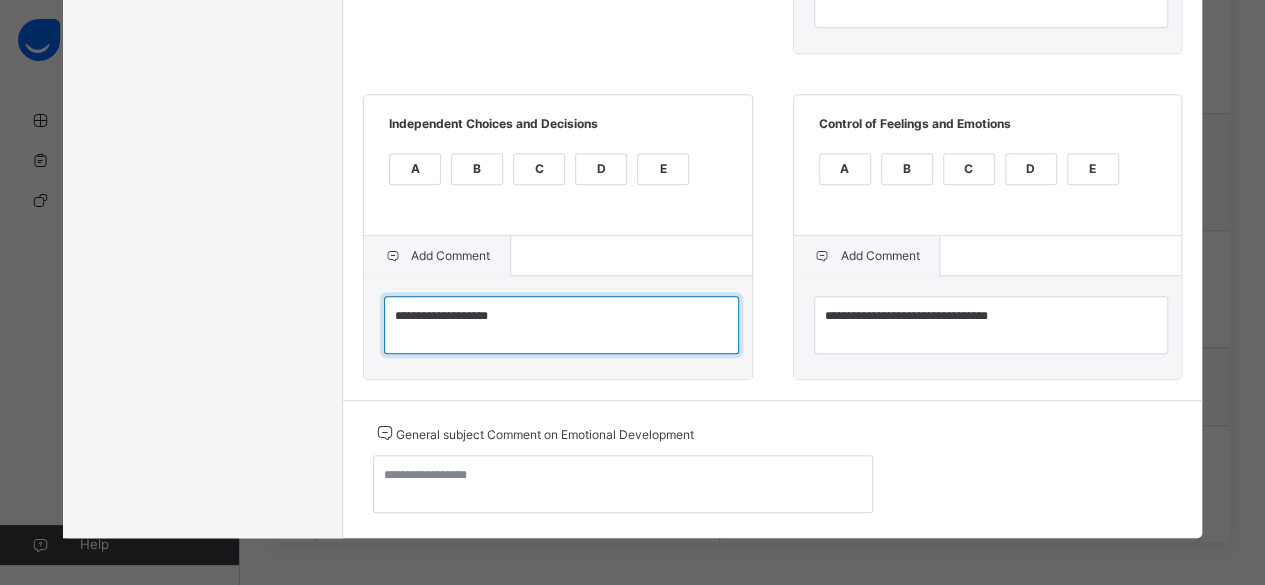 type on "**********" 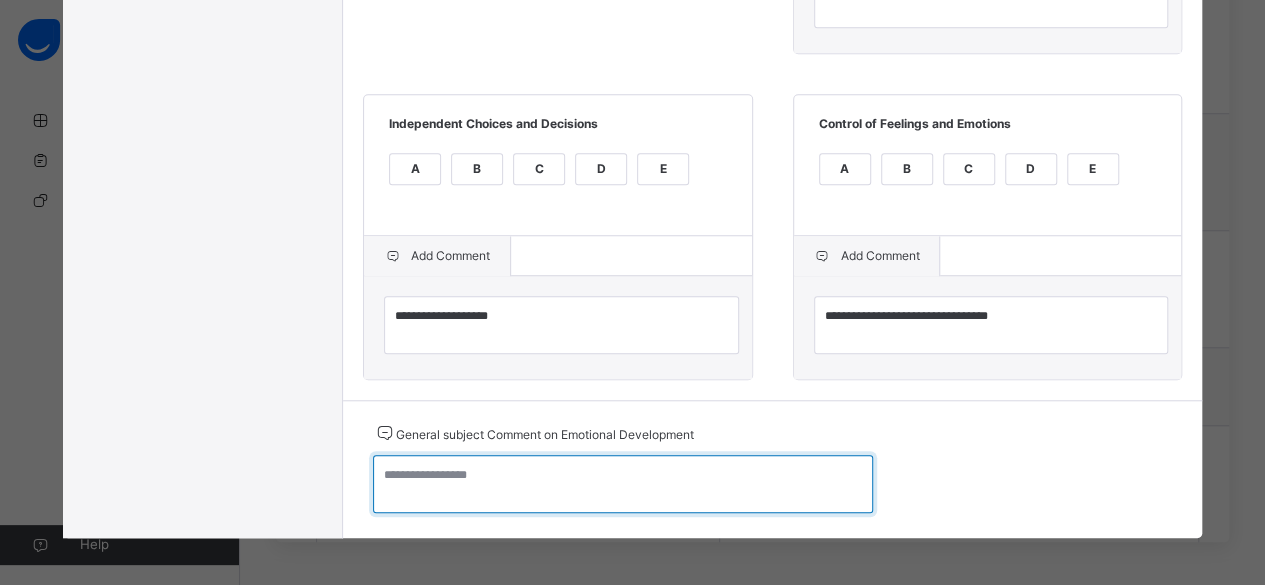 click at bounding box center (623, 484) 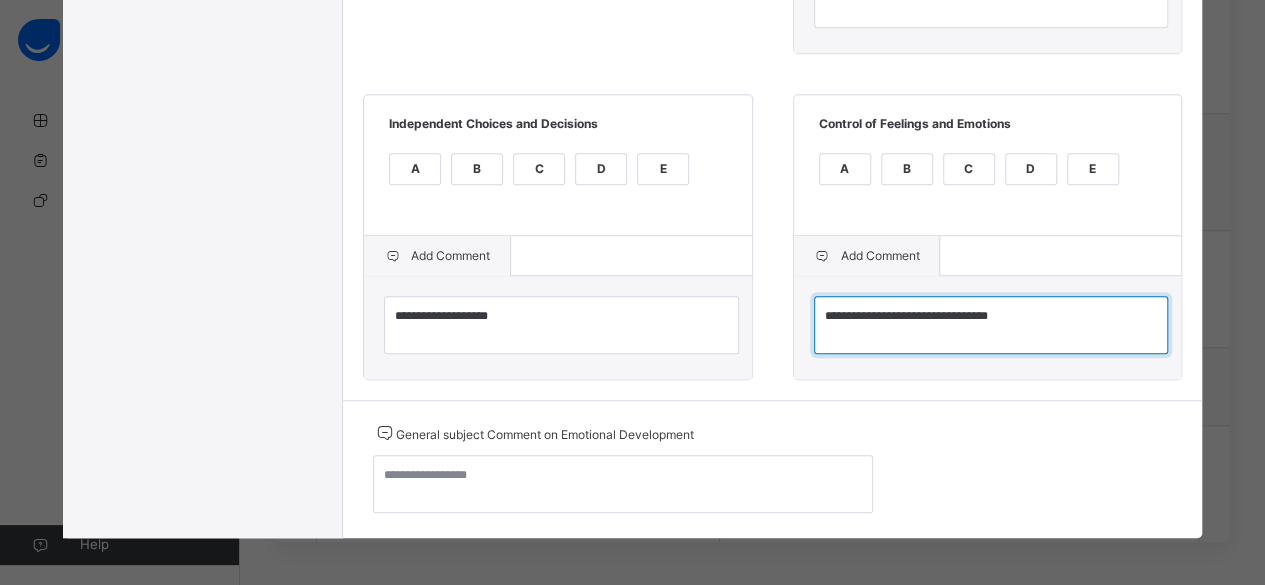 click on "**********" at bounding box center (991, 324) 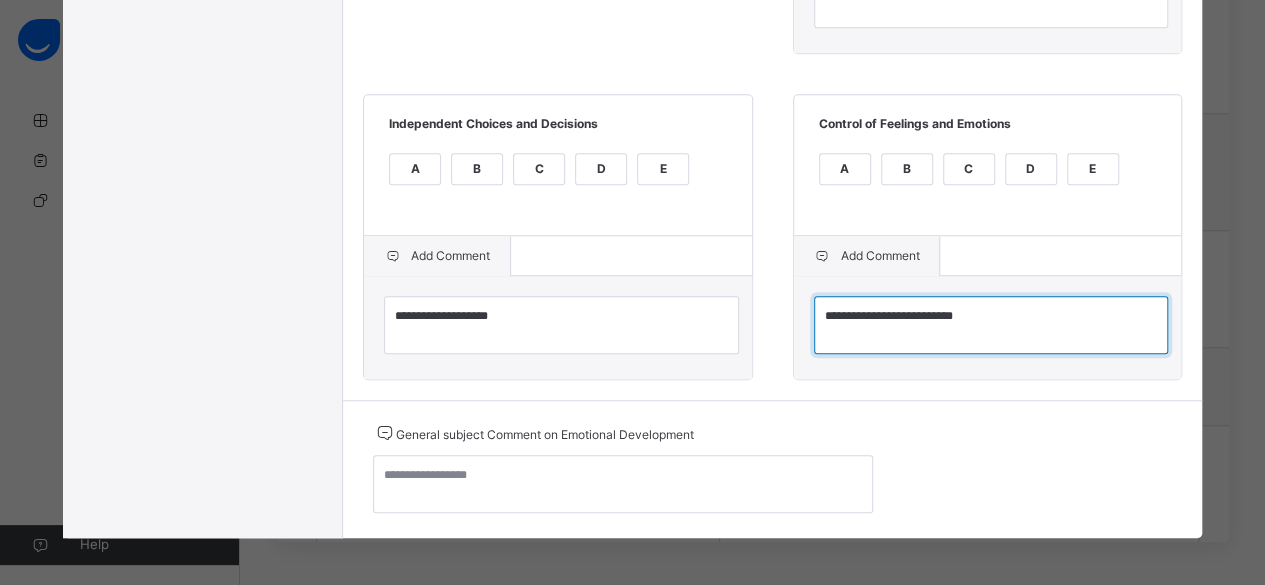 type on "**********" 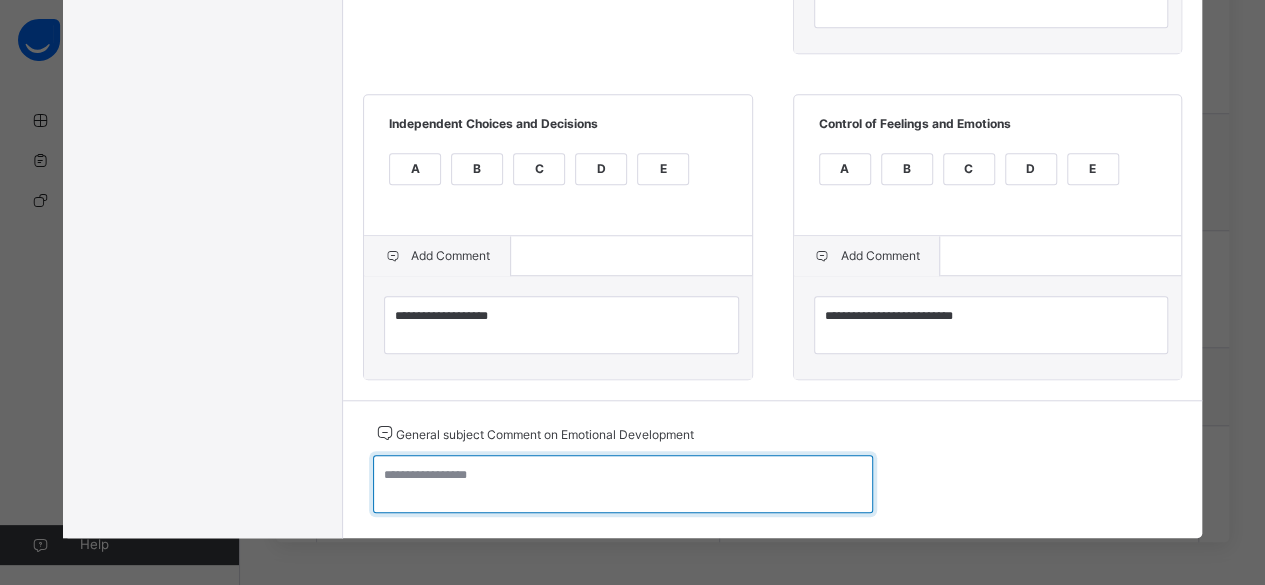 click at bounding box center [623, 484] 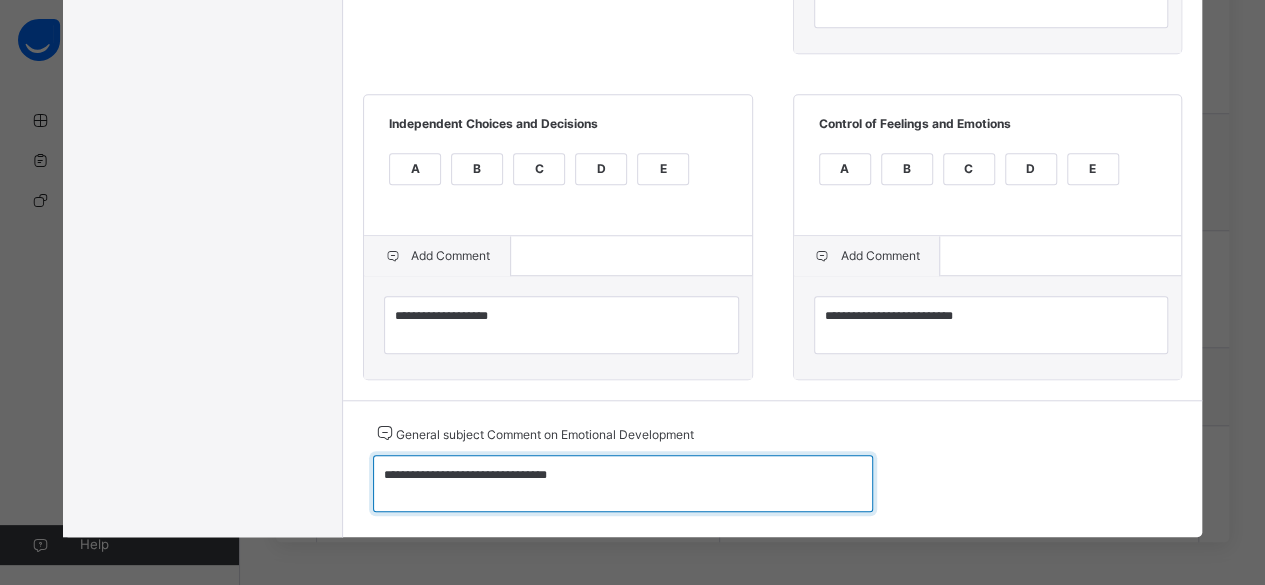 type on "**********" 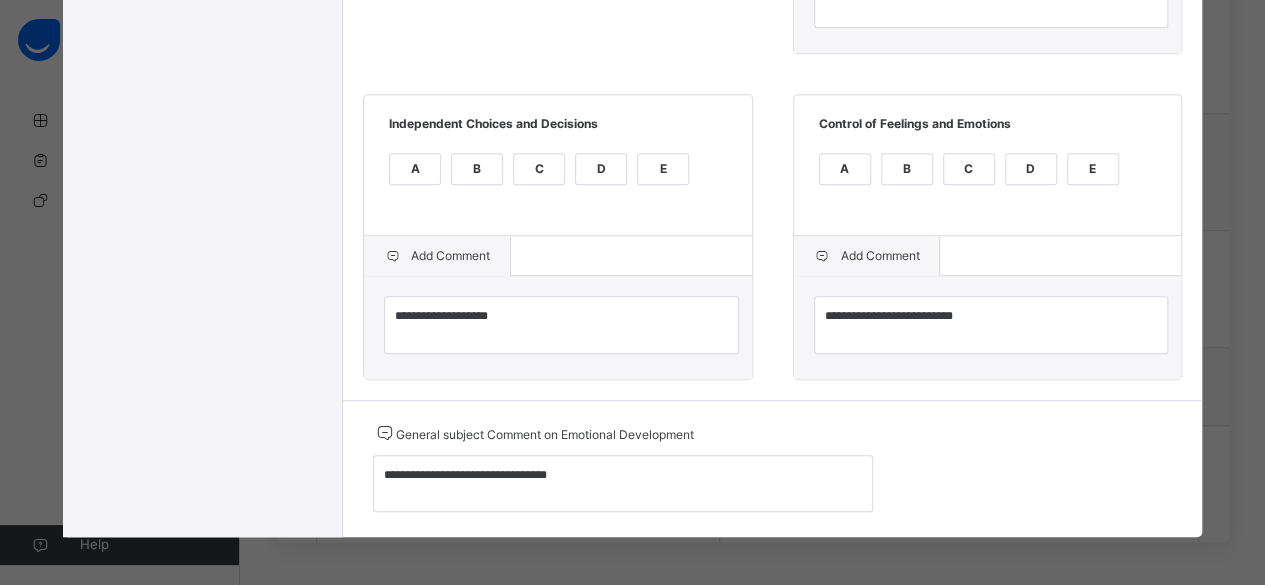 click on "**********" at bounding box center [772, -20] 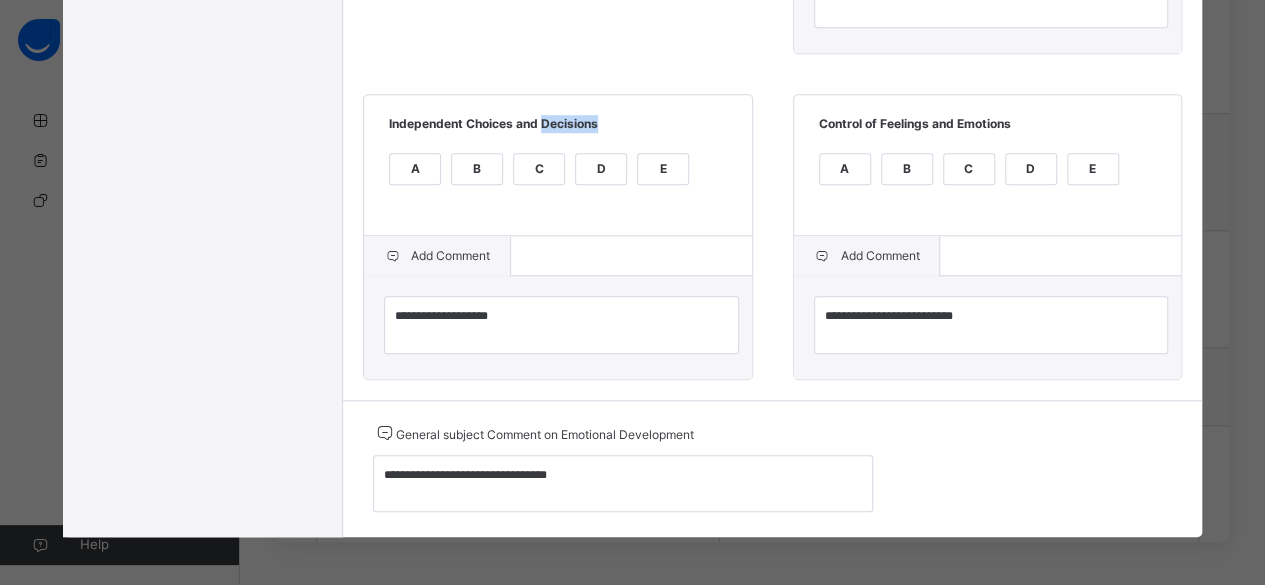 click on "**********" at bounding box center [772, -20] 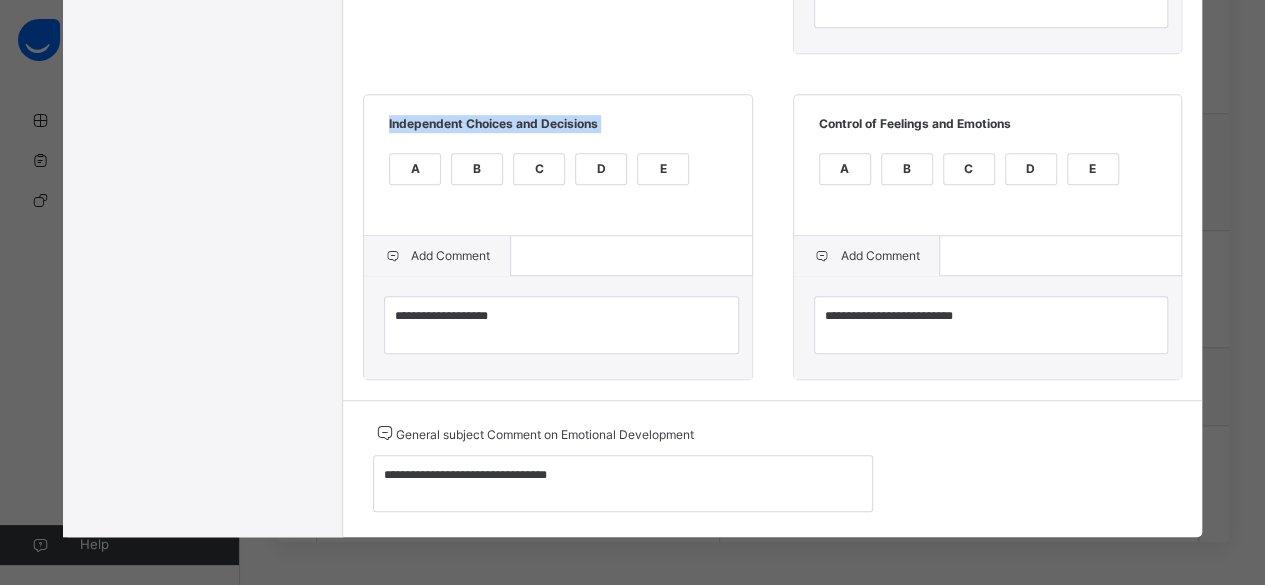 click on "**********" at bounding box center [772, -20] 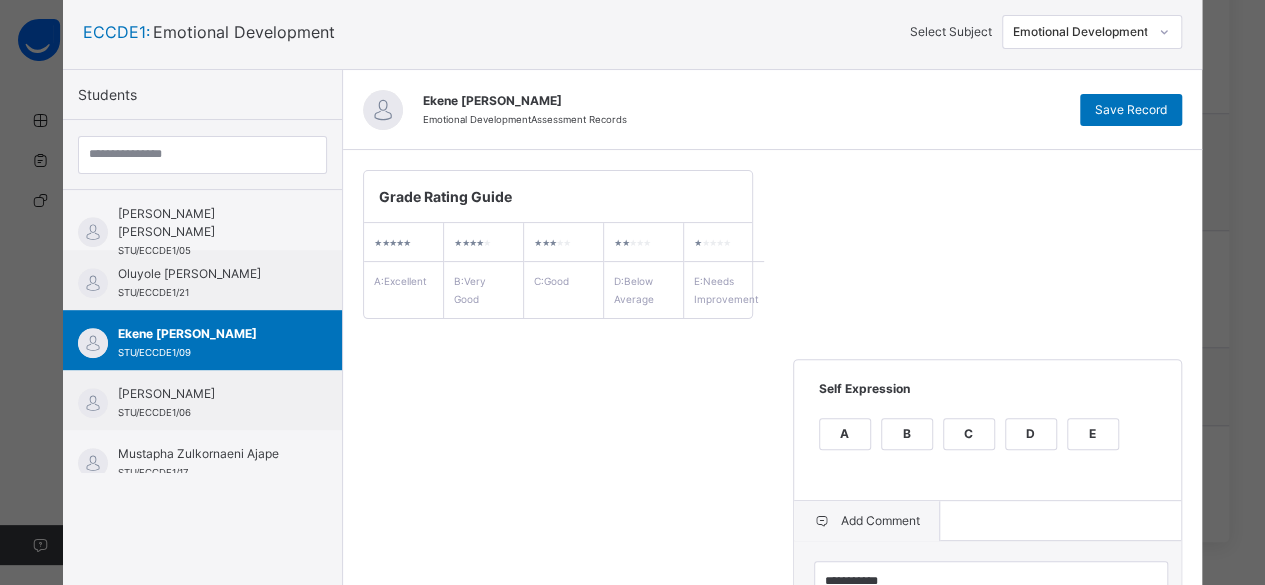 scroll, scrollTop: 112, scrollLeft: 0, axis: vertical 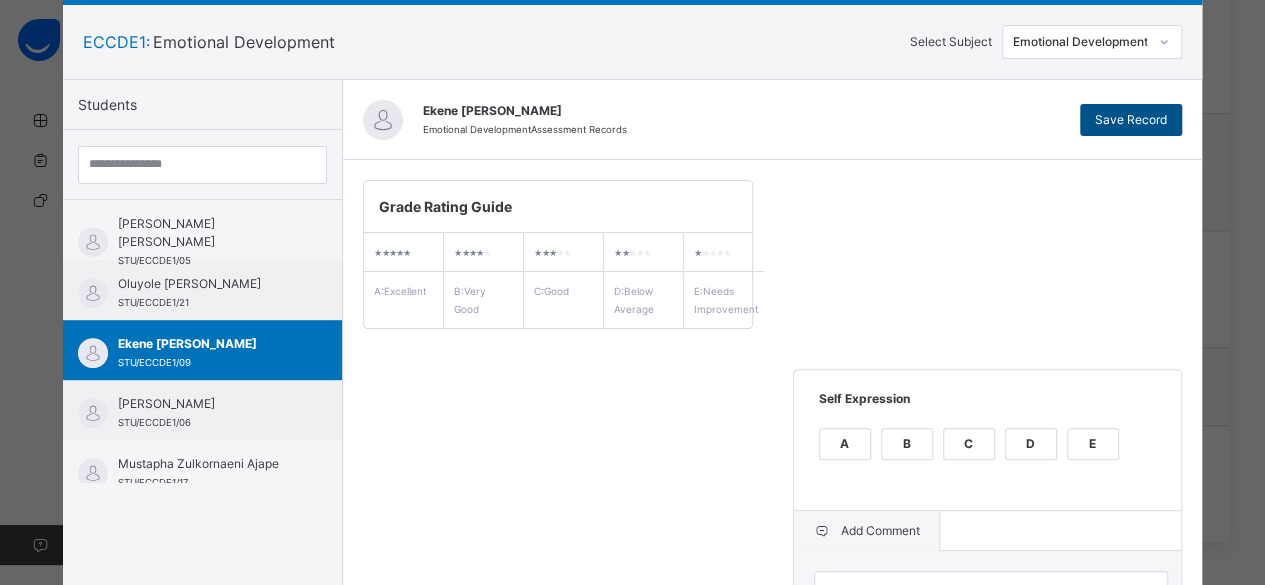 click on "Save Record" at bounding box center (1131, 120) 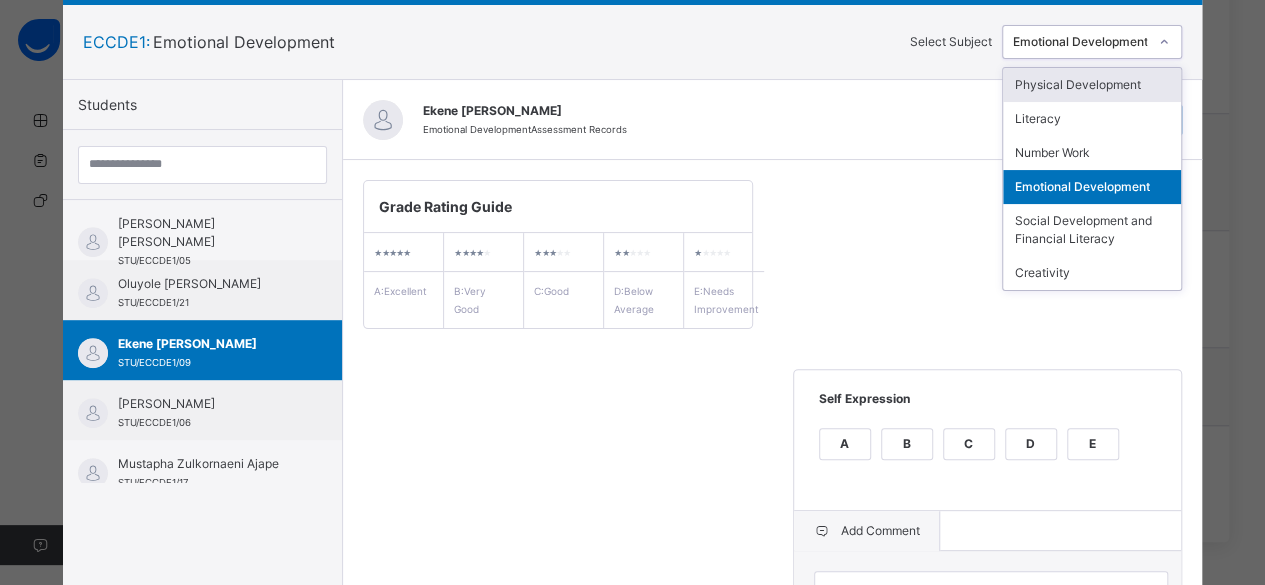 click on "Emotional Development" at bounding box center [1081, 42] 